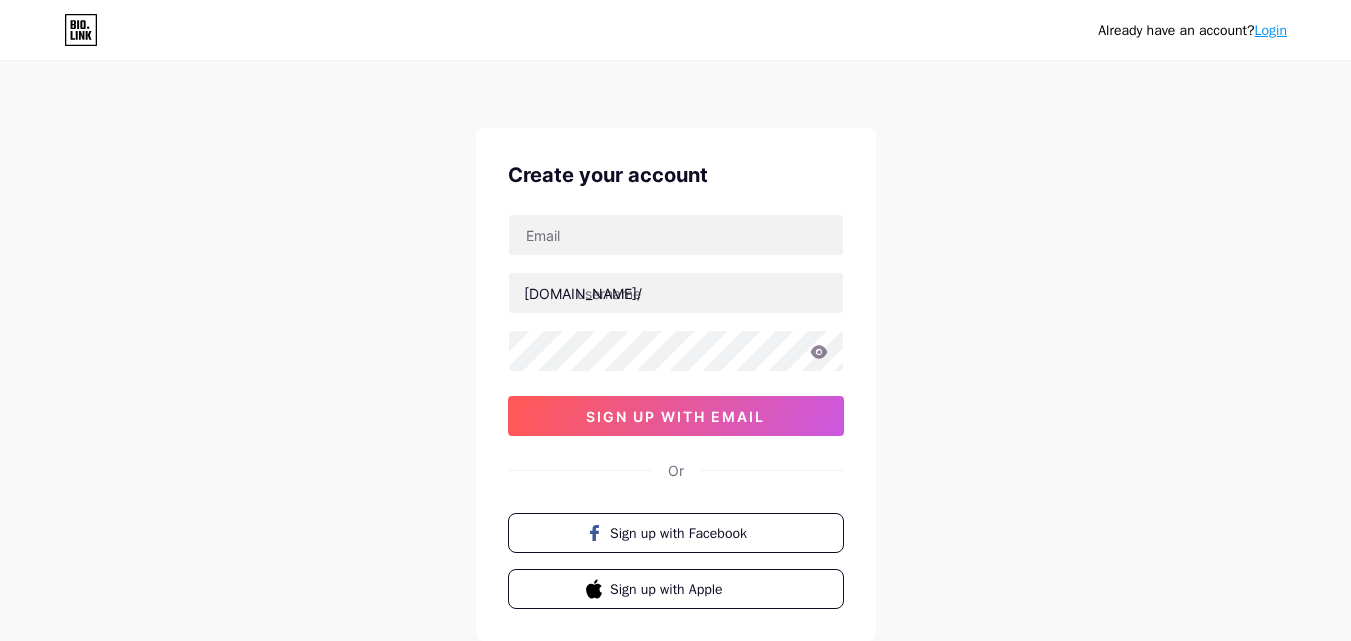 scroll, scrollTop: 0, scrollLeft: 0, axis: both 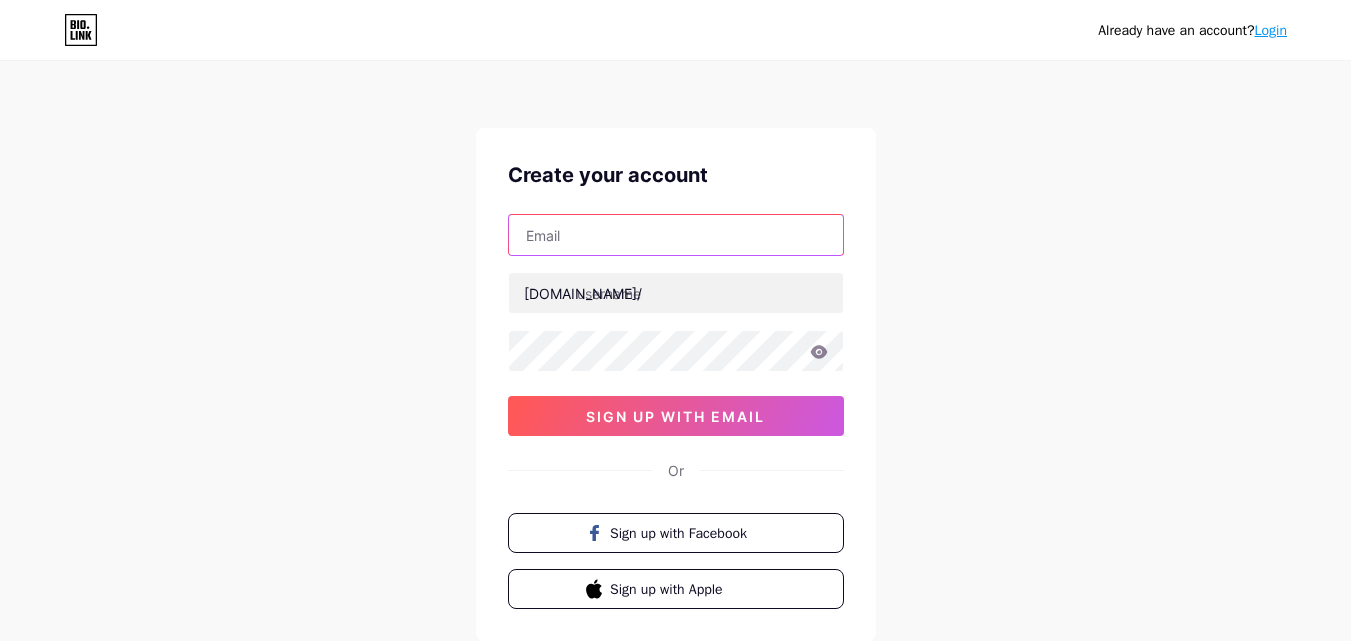 click at bounding box center (676, 235) 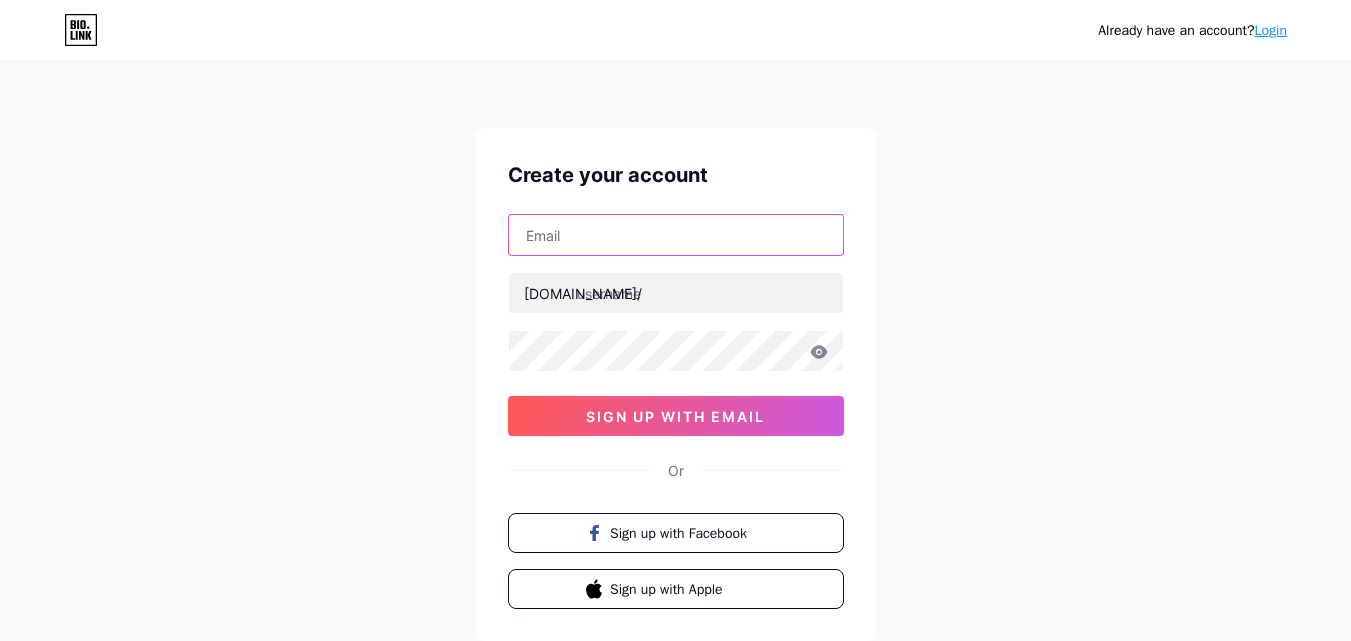 type on "[EMAIL_ADDRESS][DOMAIN_NAME]" 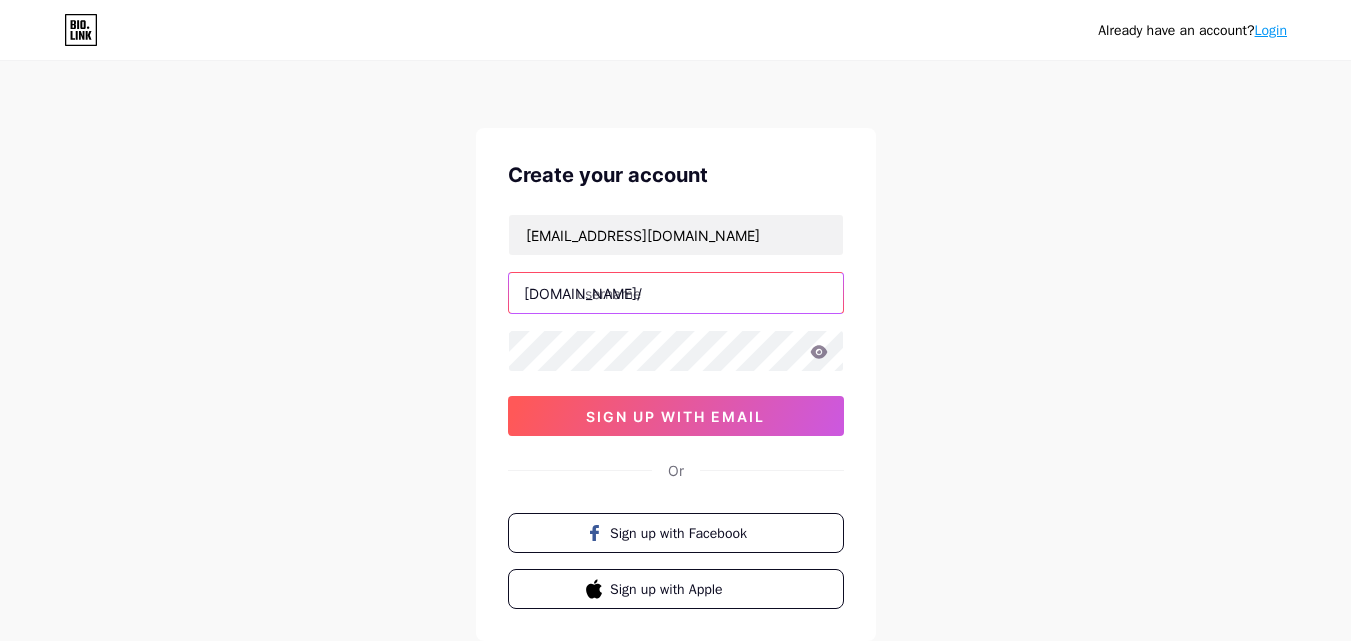 click at bounding box center (676, 293) 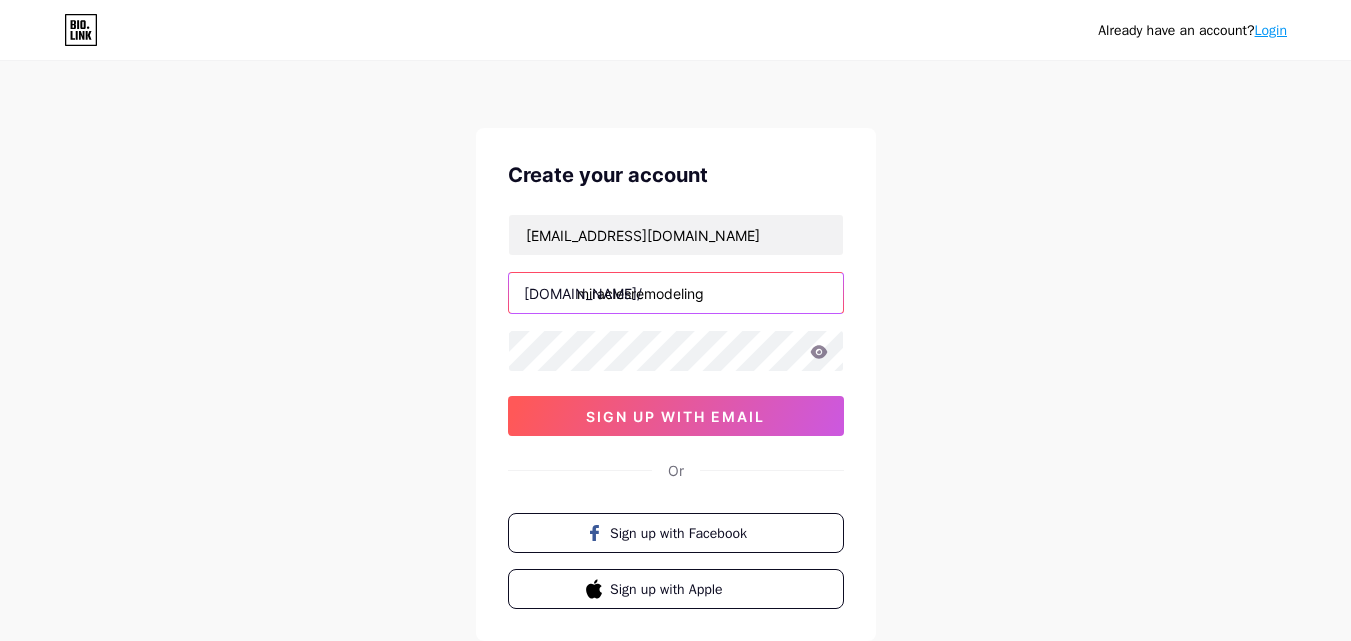 type on "miraclesremodeling" 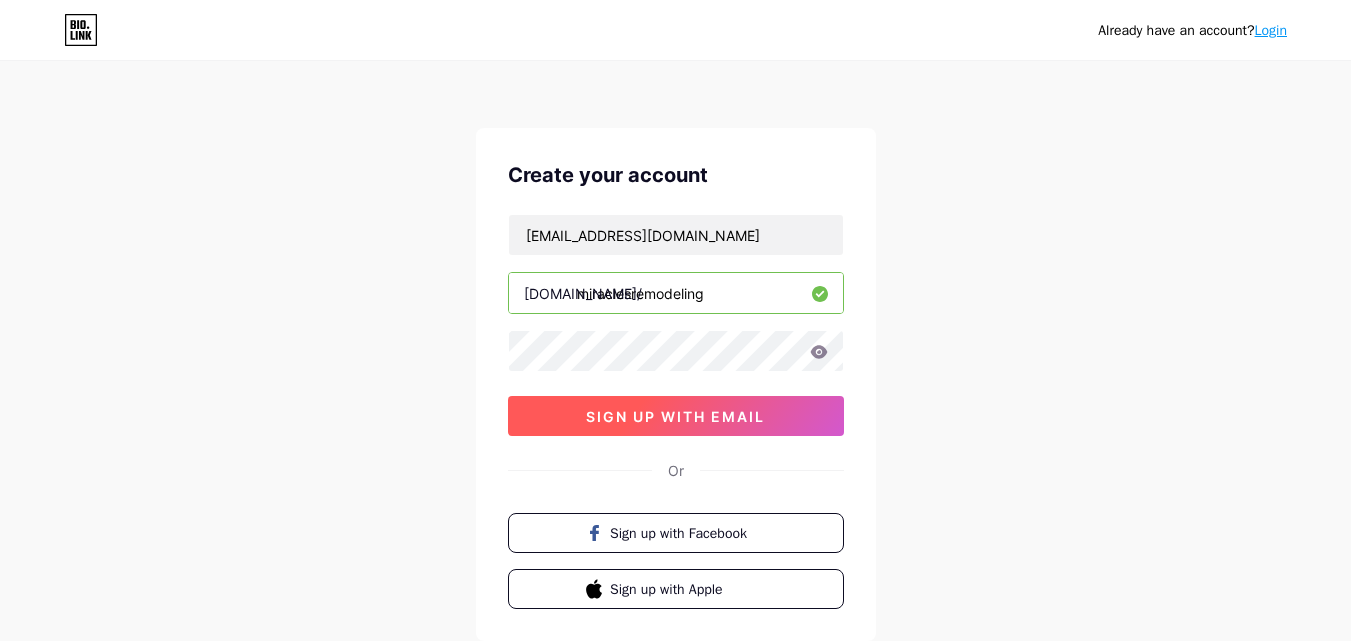 click on "sign up with email" at bounding box center (675, 416) 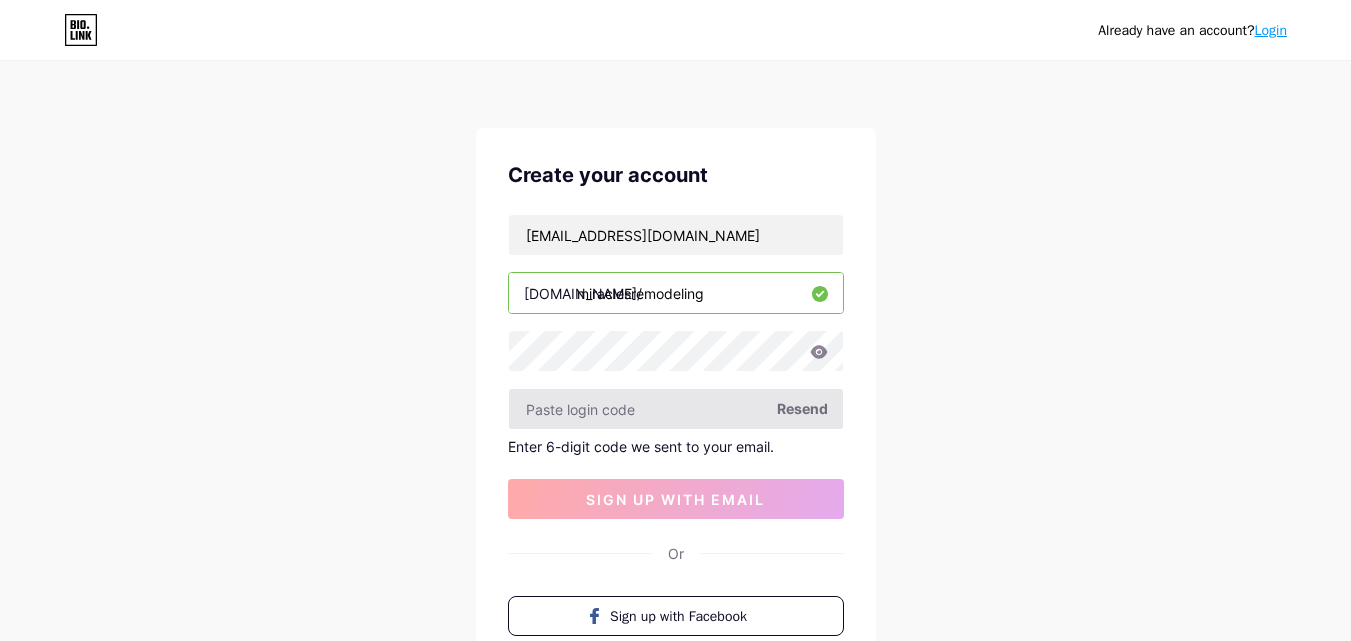 click at bounding box center [676, 409] 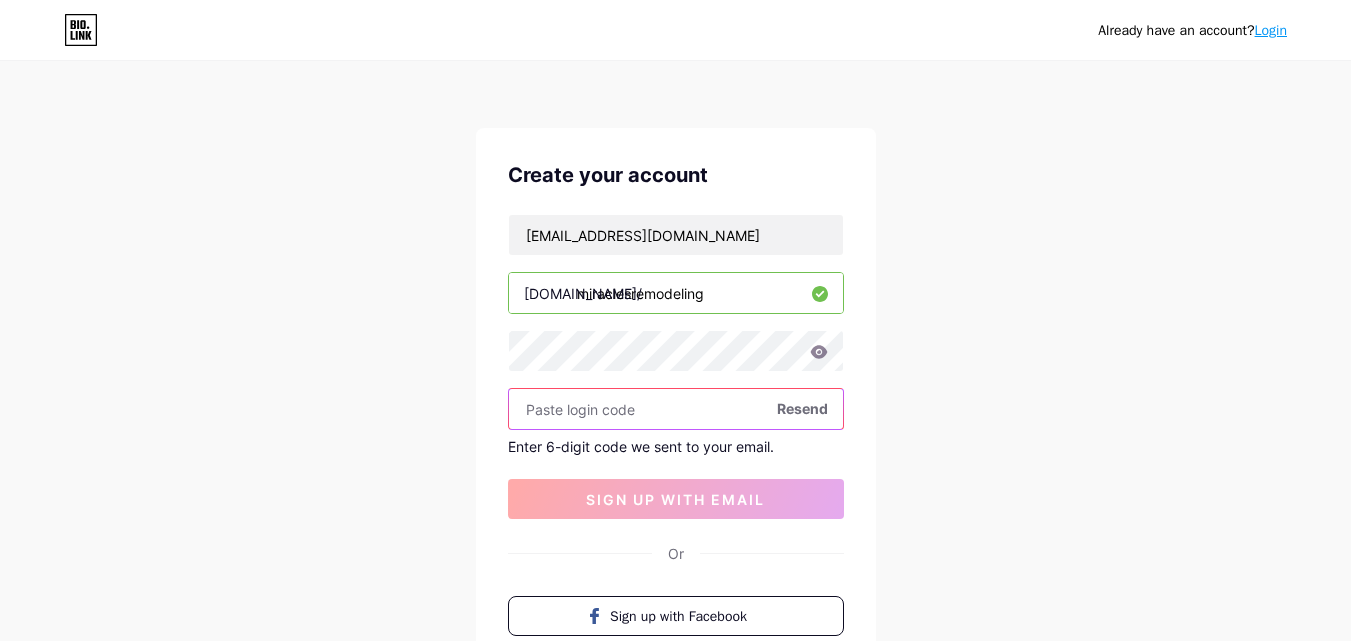 paste on "710994" 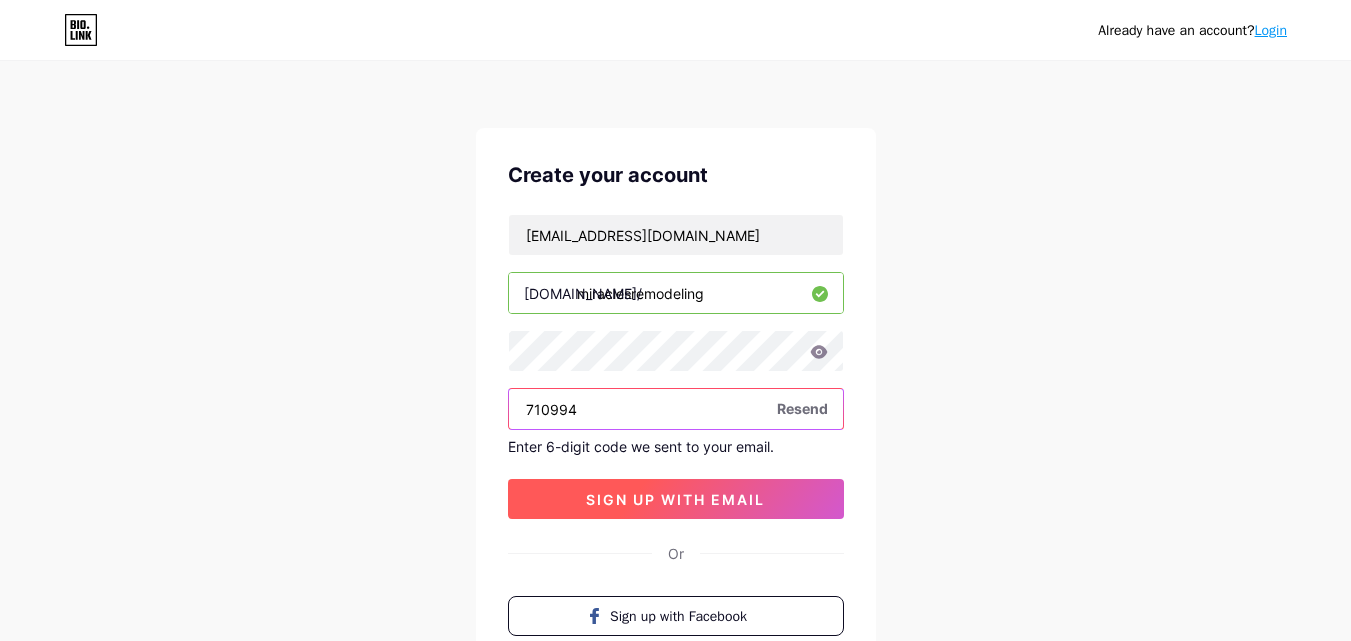 type on "710994" 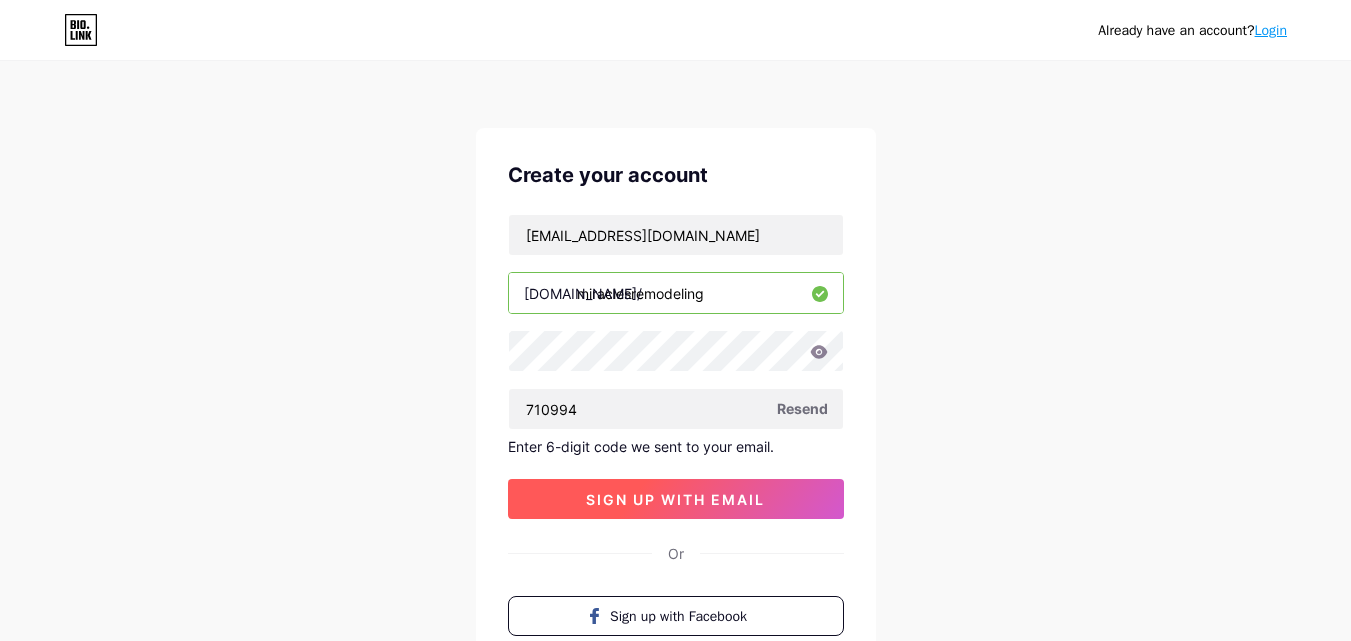 click on "sign up with email" at bounding box center [675, 499] 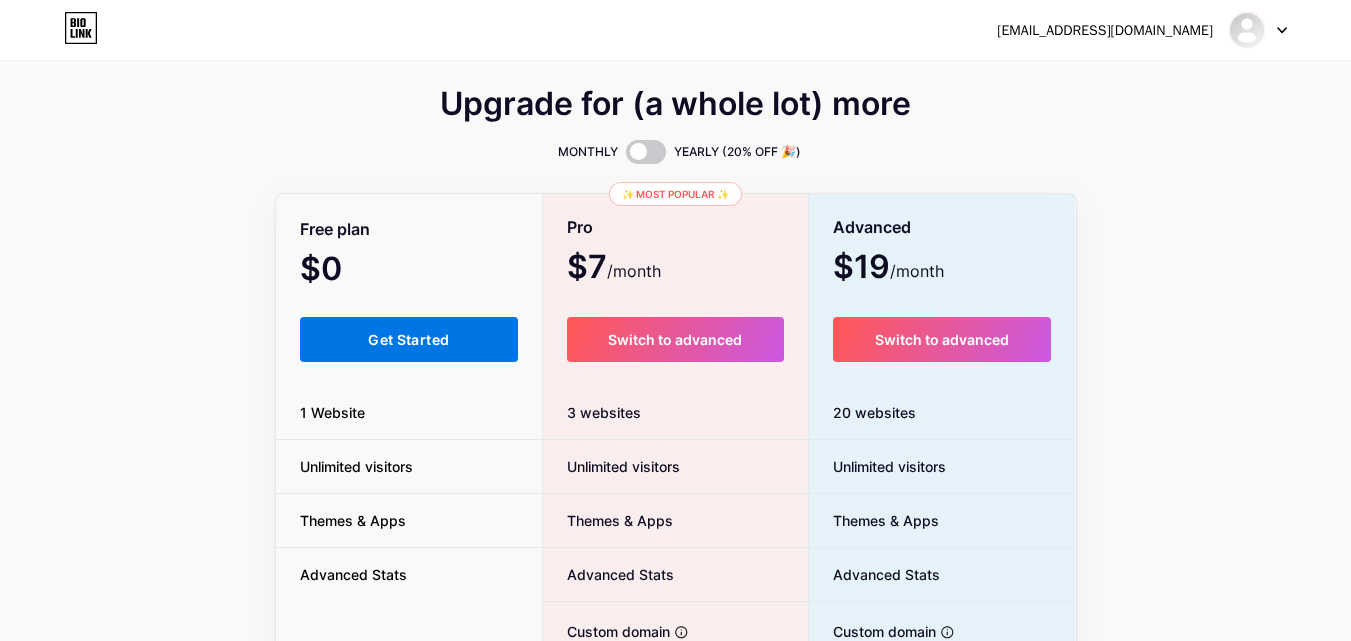 click on "Get Started" at bounding box center [409, 339] 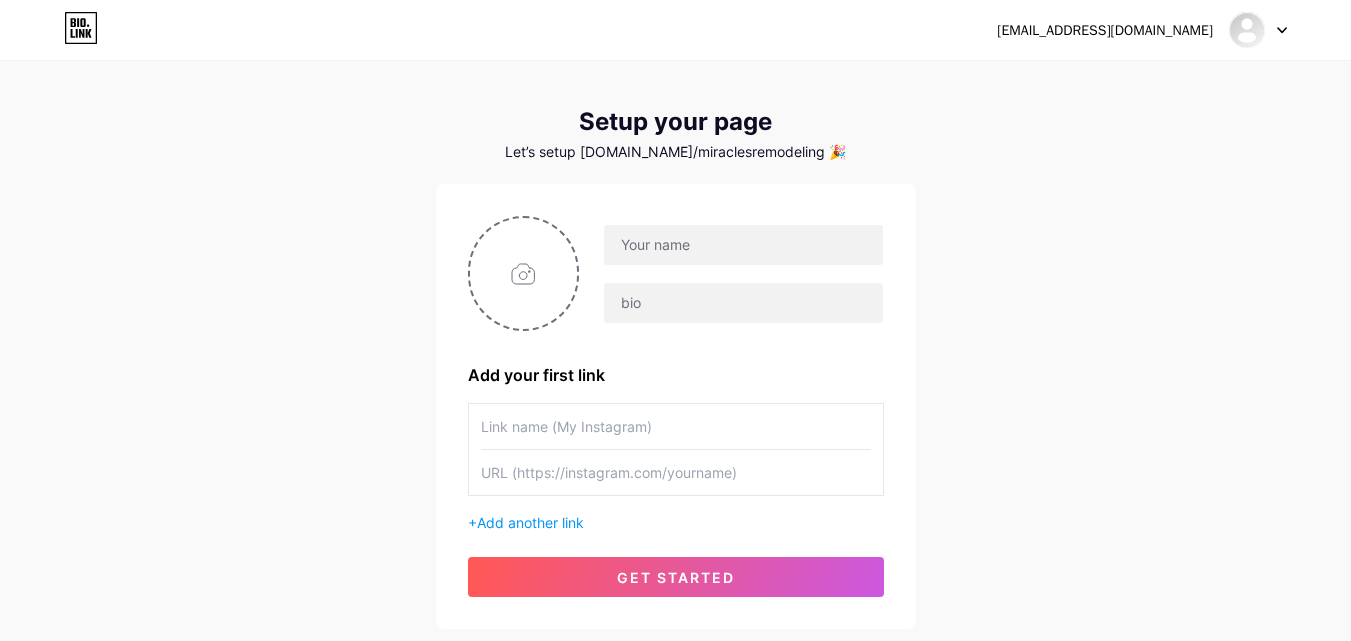 scroll, scrollTop: 0, scrollLeft: 0, axis: both 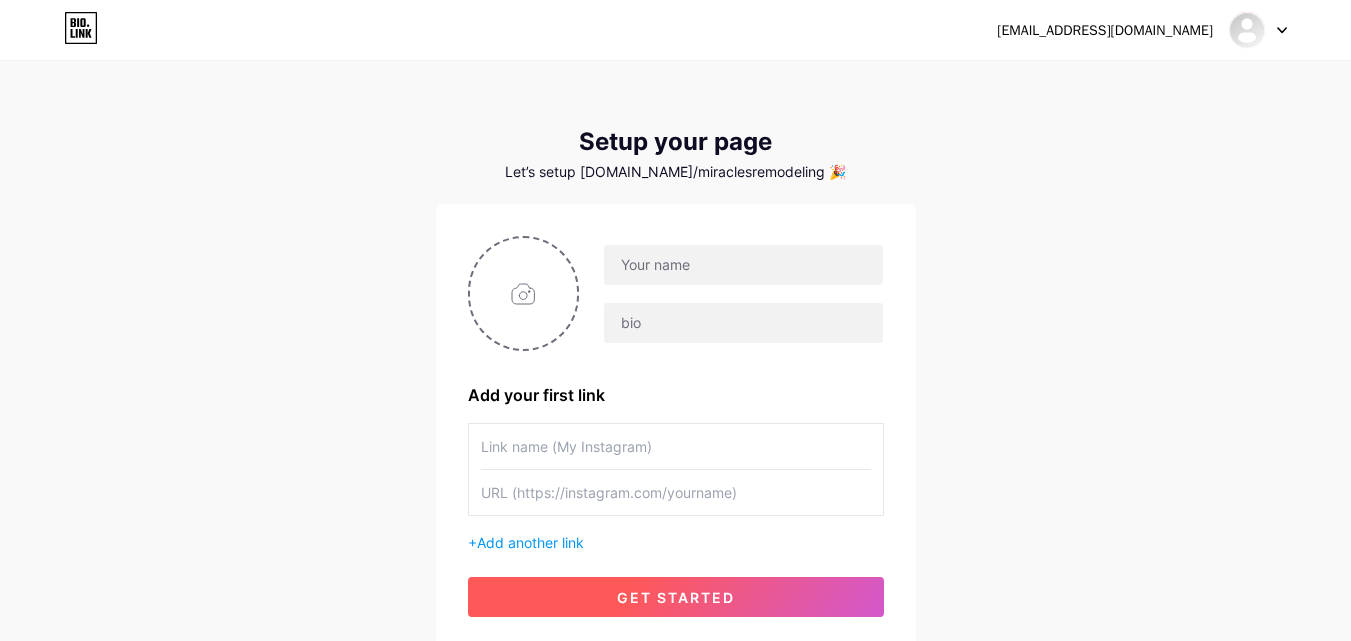 click on "get started" at bounding box center [676, 597] 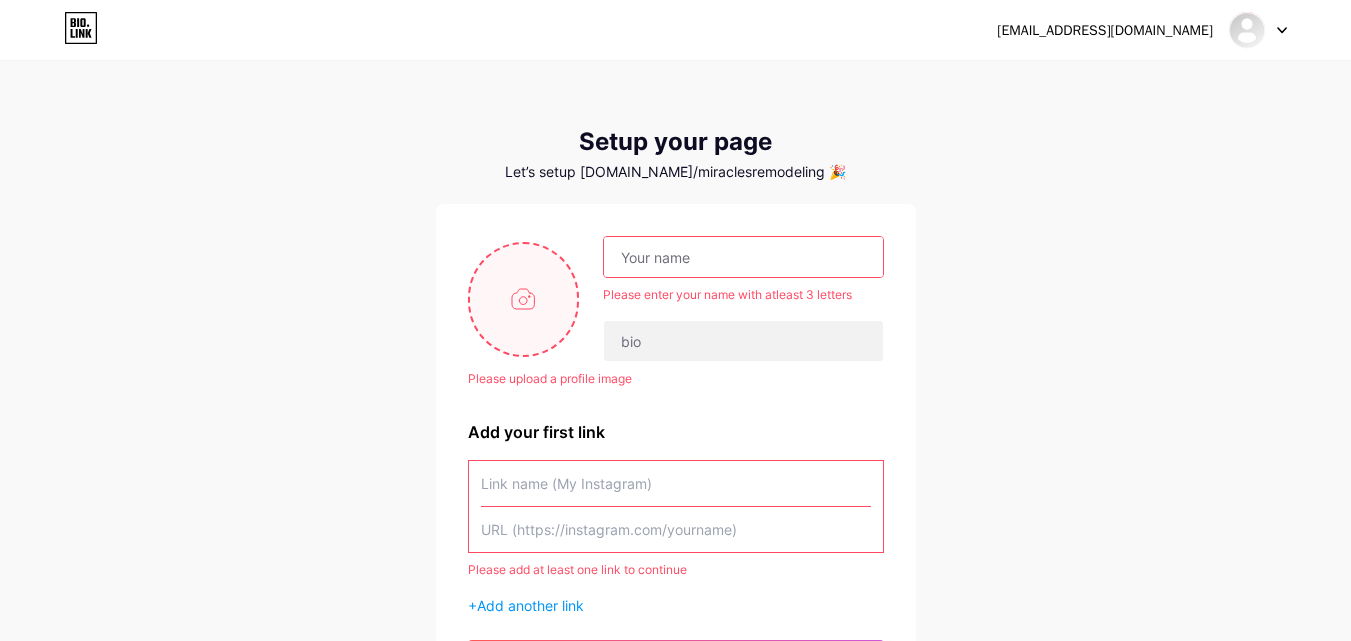 click at bounding box center [524, 299] 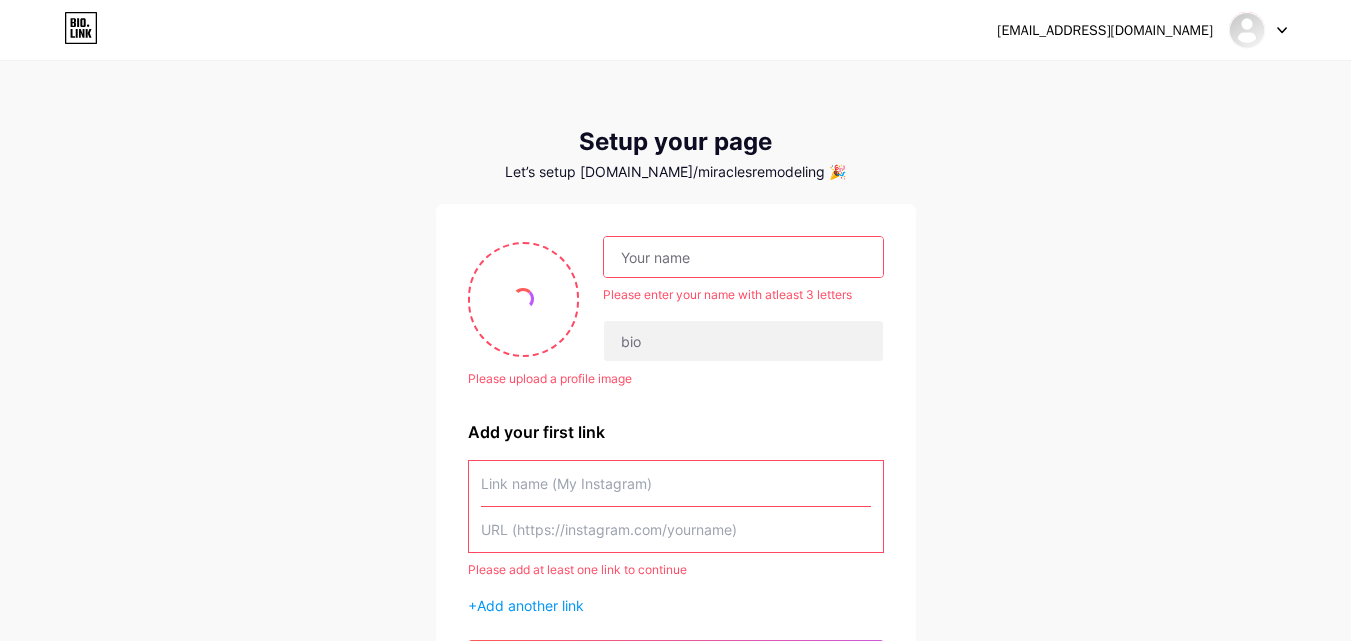 click at bounding box center [743, 257] 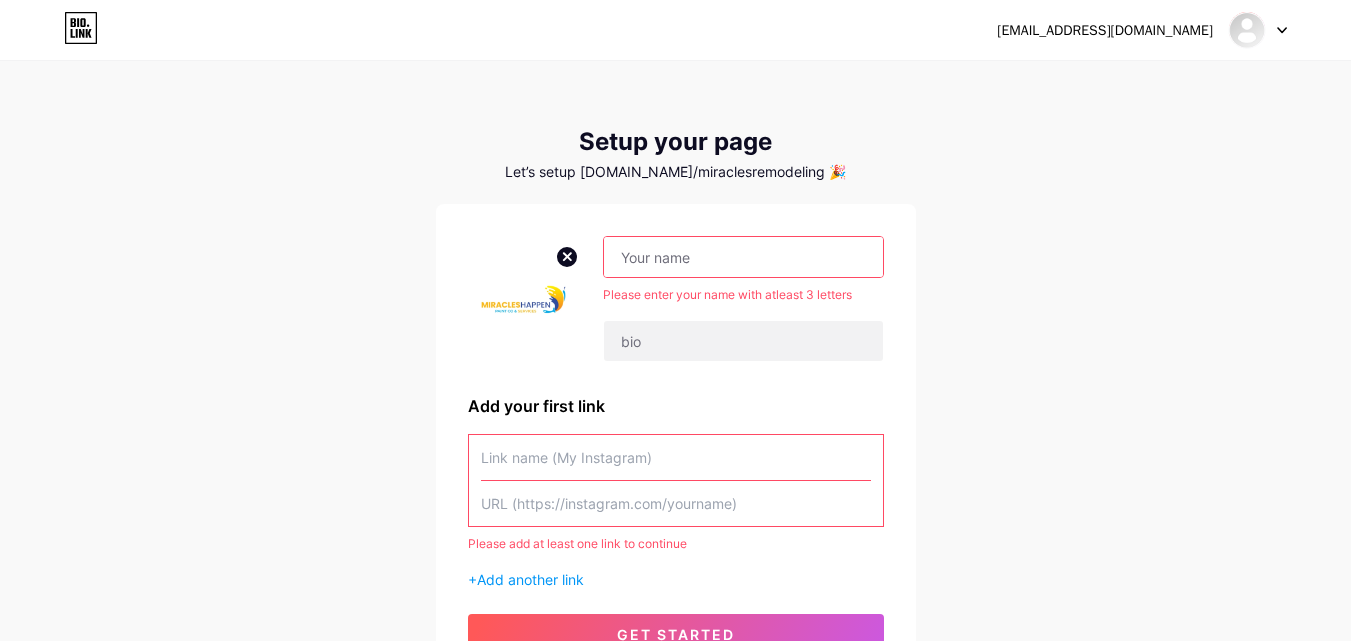 paste on "Miracles Happen Paint Co & Services" 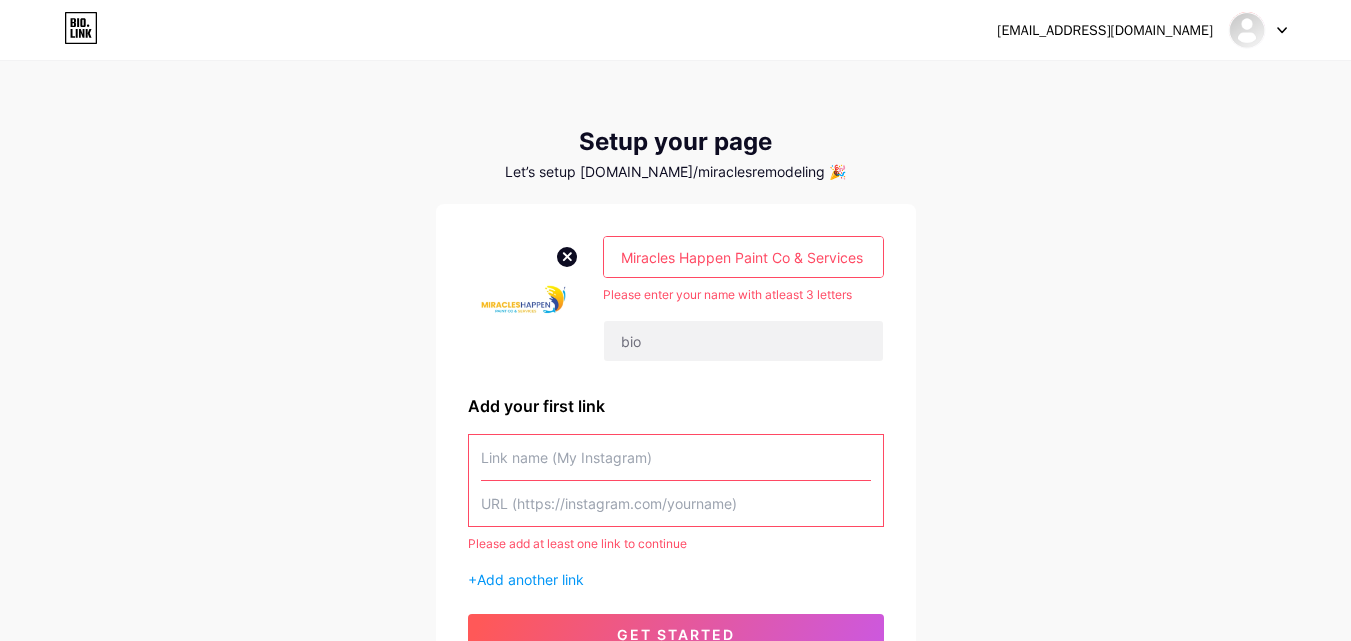 scroll, scrollTop: 0, scrollLeft: 1, axis: horizontal 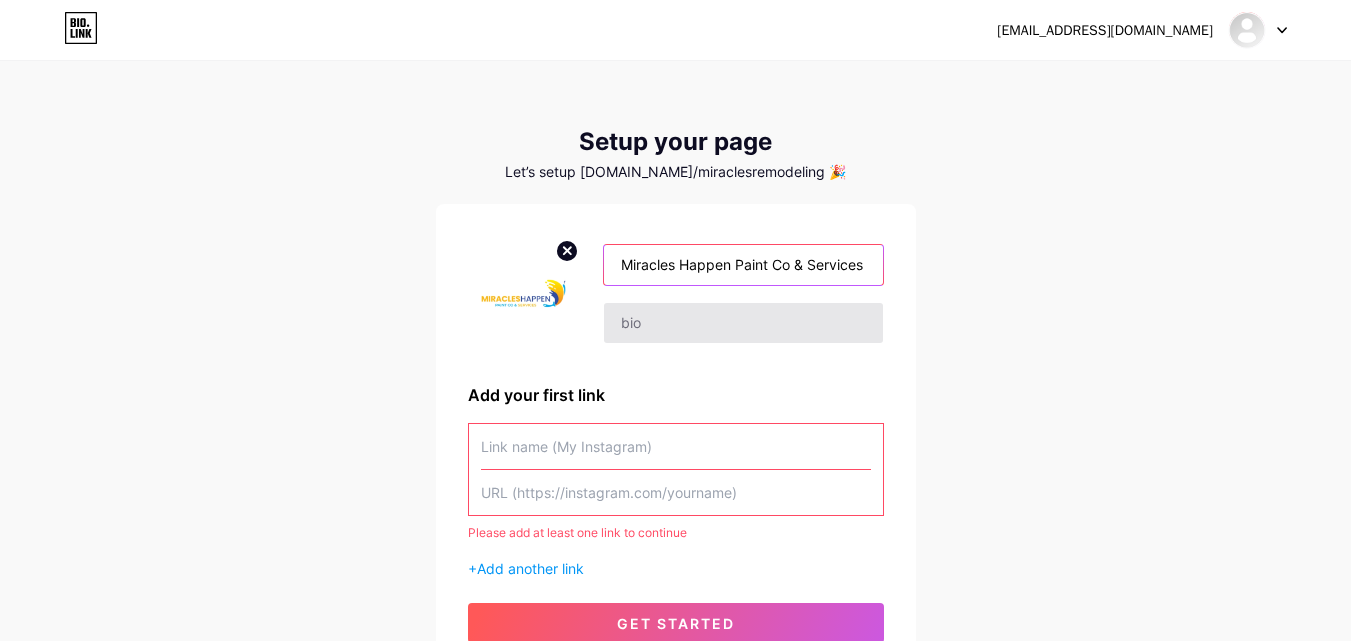 type on "Miracles Happen Paint Co & Services" 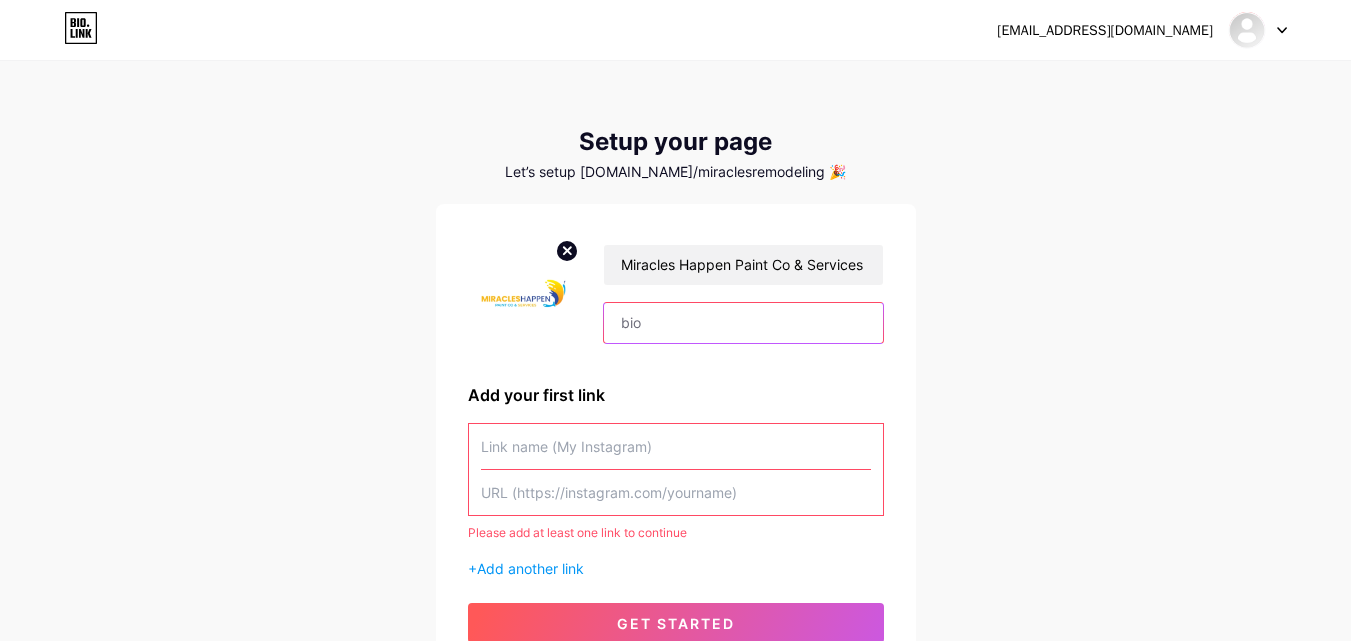 click at bounding box center [743, 323] 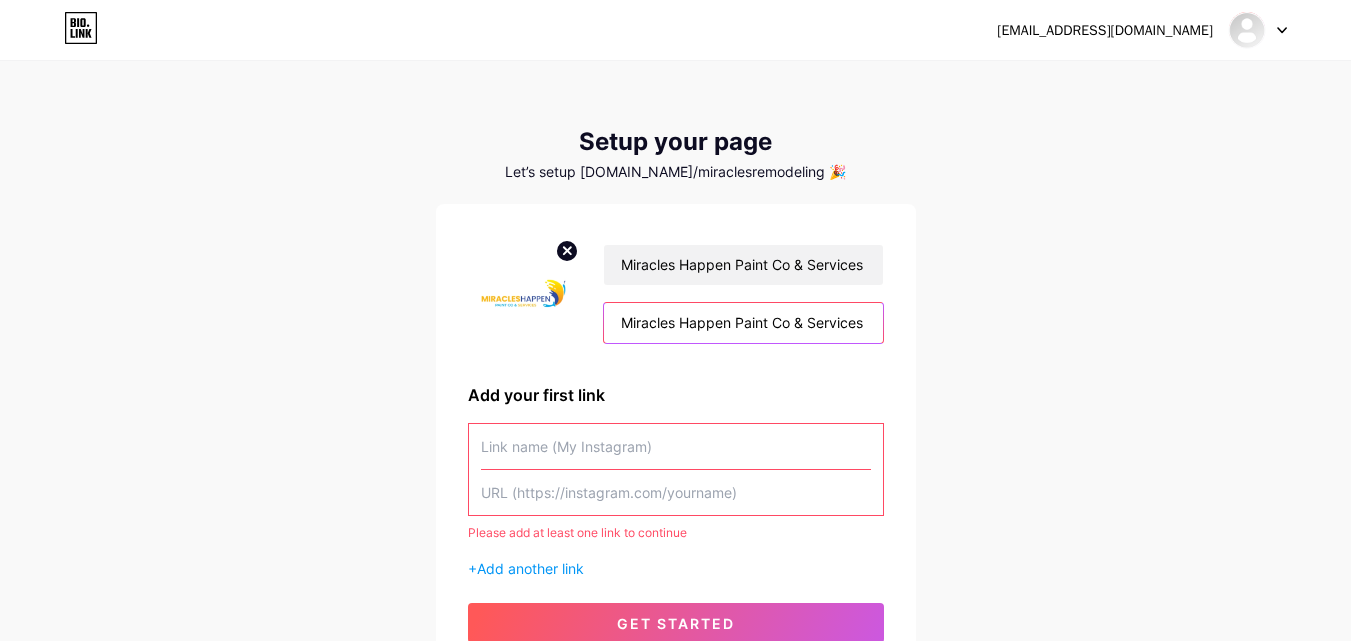 scroll, scrollTop: 0, scrollLeft: 1274, axis: horizontal 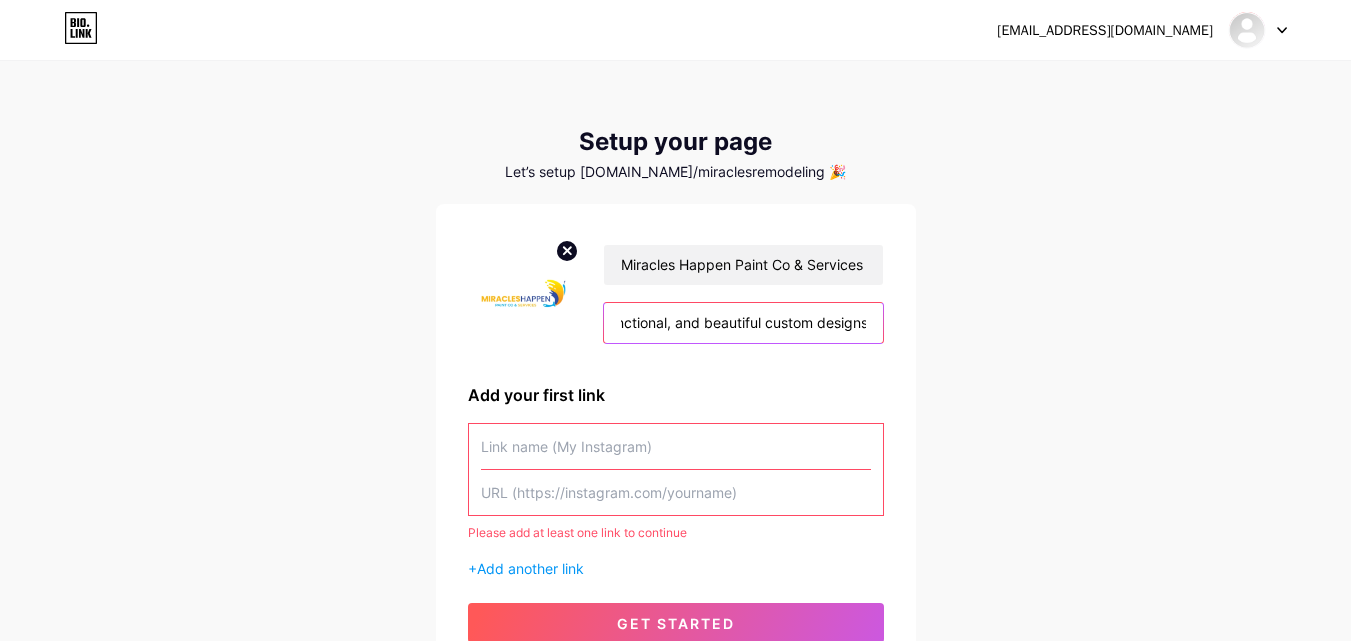 type on "Miracles Happen Paint Co & Services (Denver Outdoor Indoor Transformation) is a remodeling company by architect [PERSON_NAME], with over 20 years of experience, specializing in unique, functional, and beautiful custom designs." 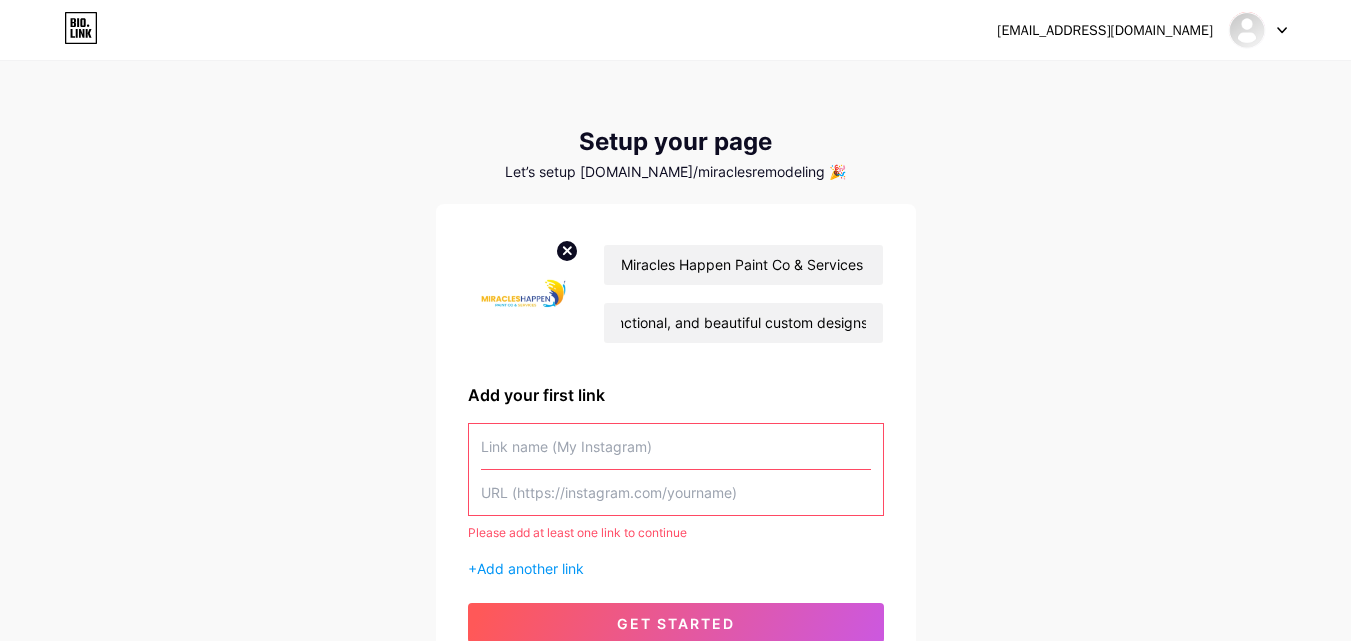 click at bounding box center (676, 446) 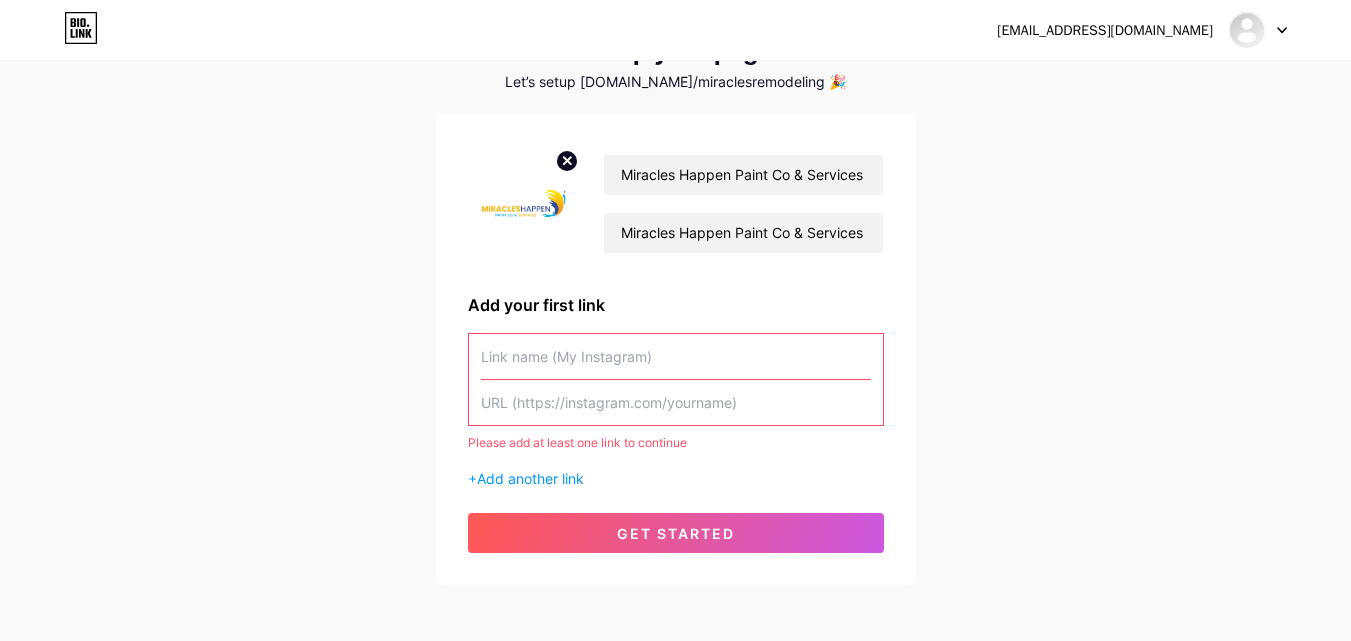 scroll, scrollTop: 178, scrollLeft: 0, axis: vertical 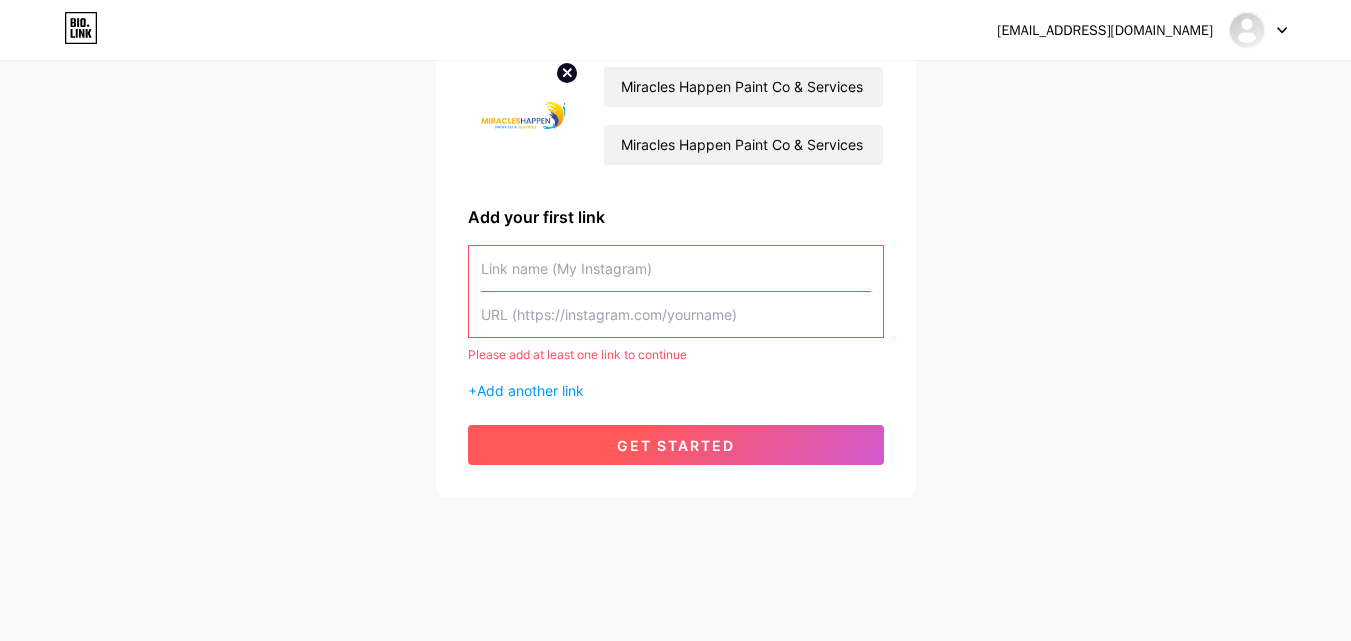 click on "get started" at bounding box center (676, 445) 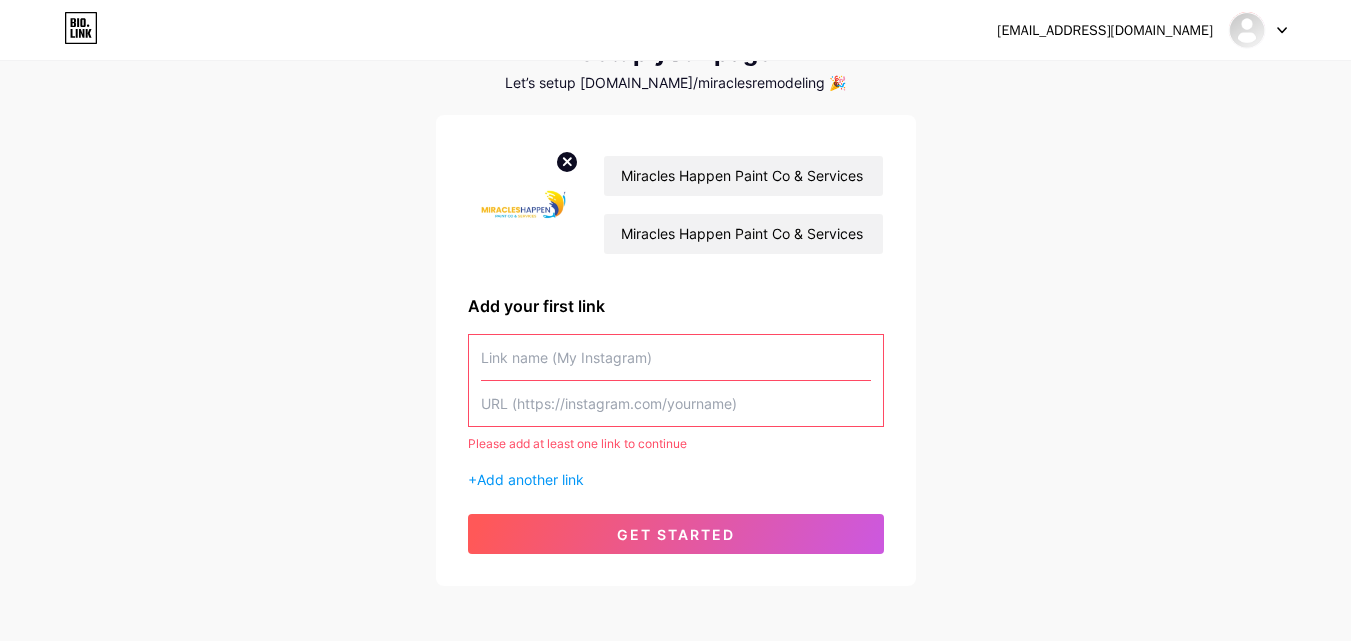 scroll, scrollTop: 178, scrollLeft: 0, axis: vertical 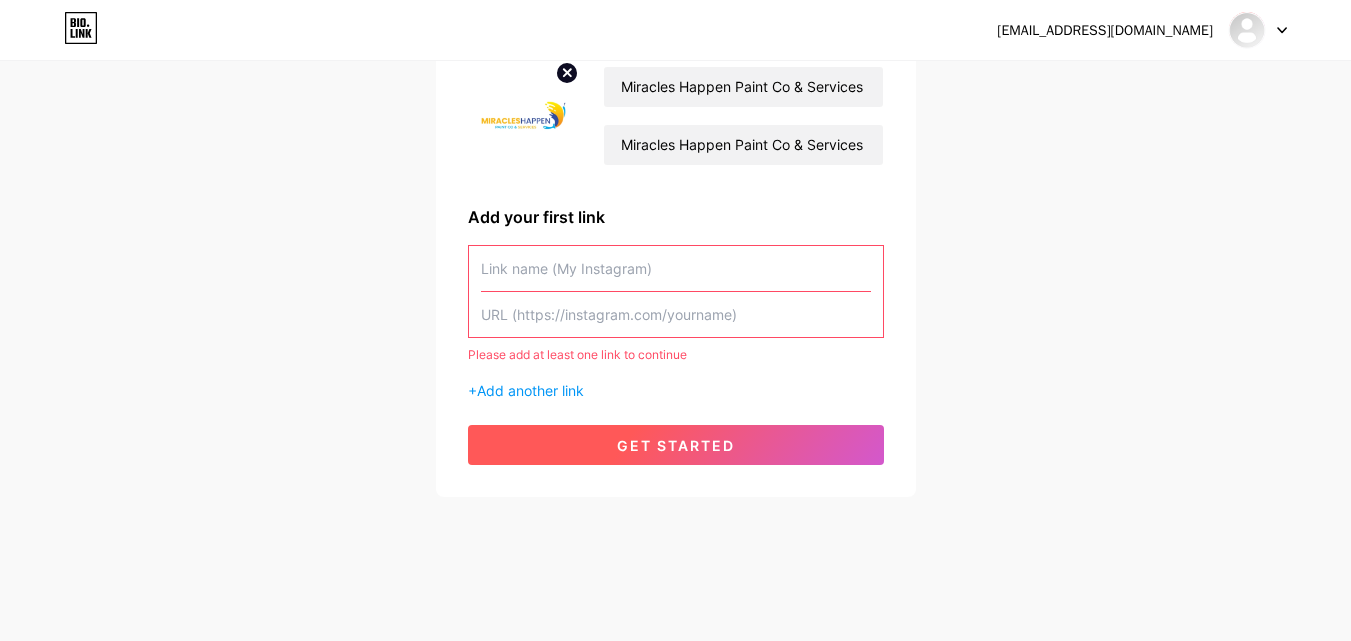 click on "get started" at bounding box center (676, 445) 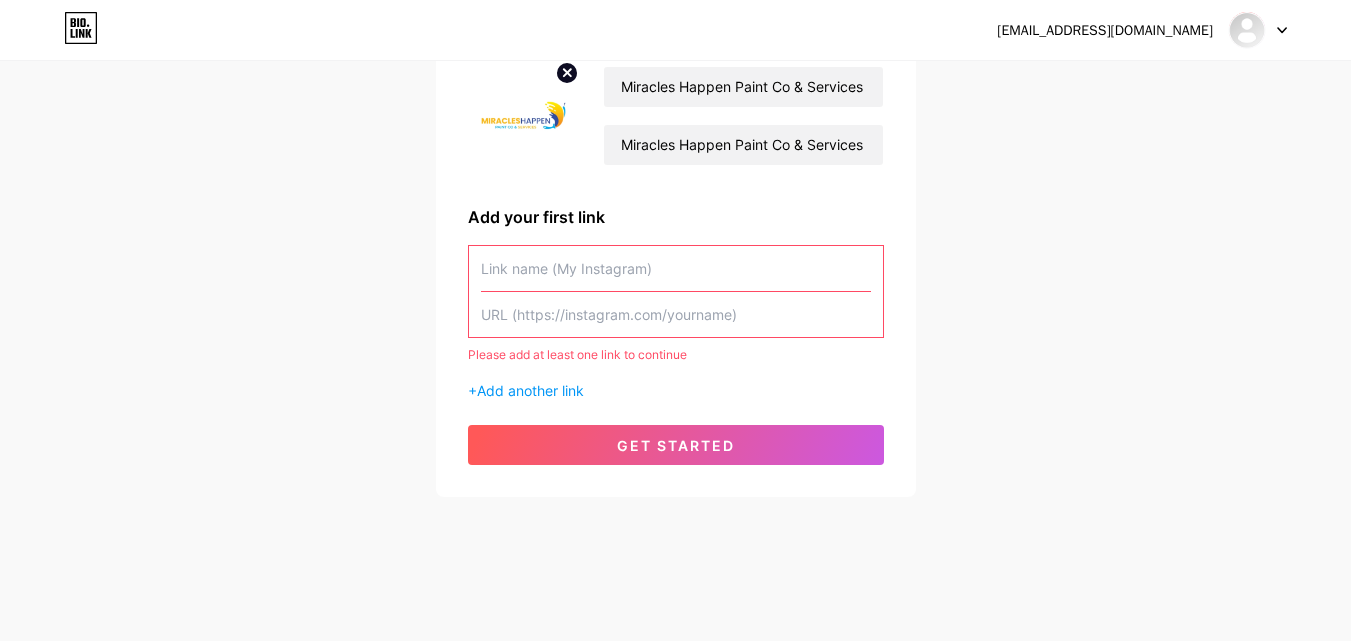 click at bounding box center [676, 268] 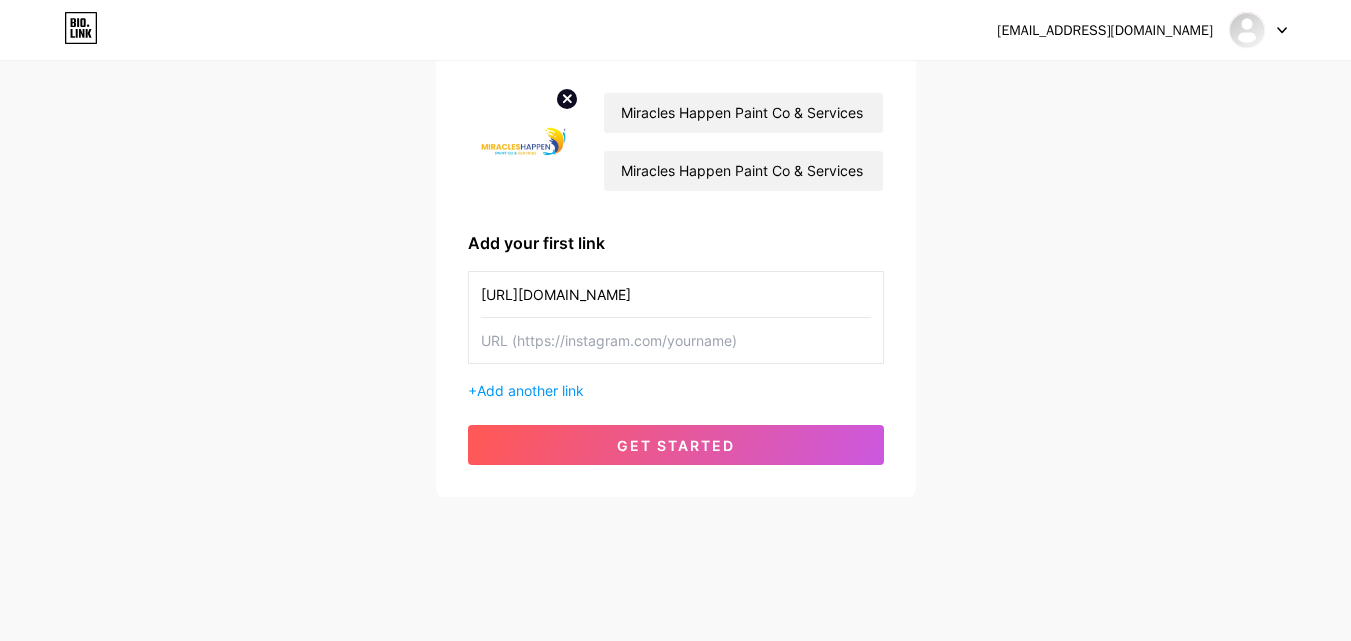 type on "[URL][DOMAIN_NAME]" 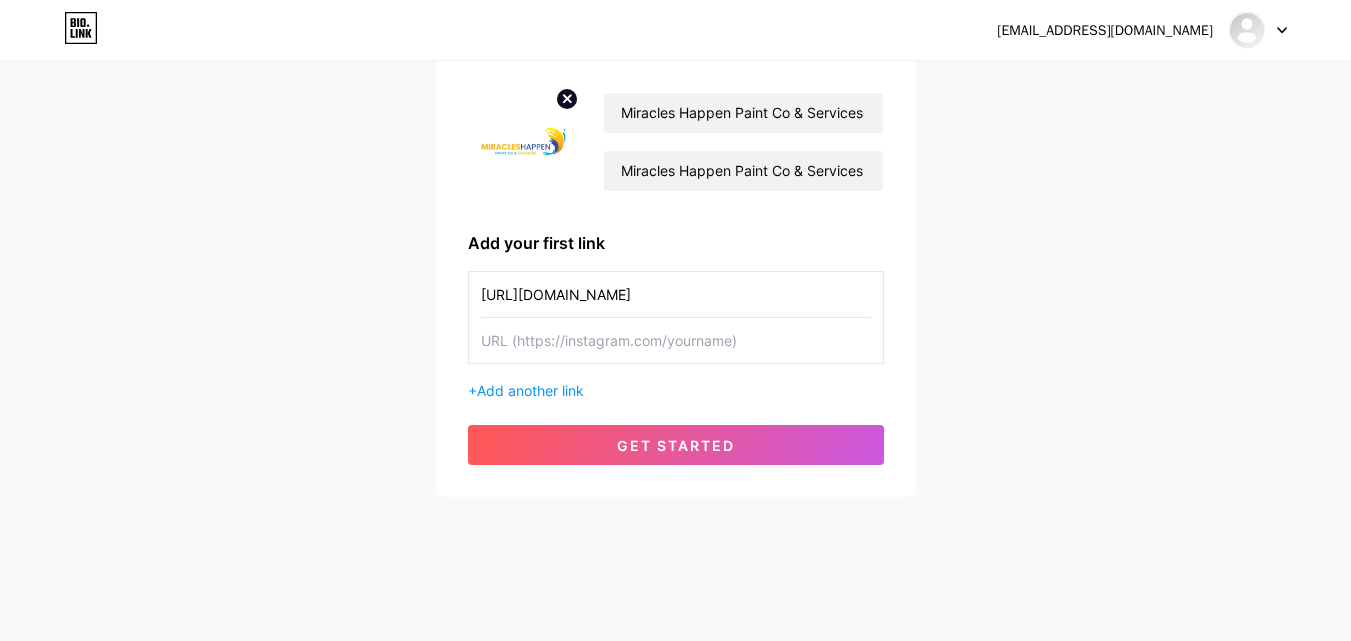 paste on "[URL][DOMAIN_NAME]" 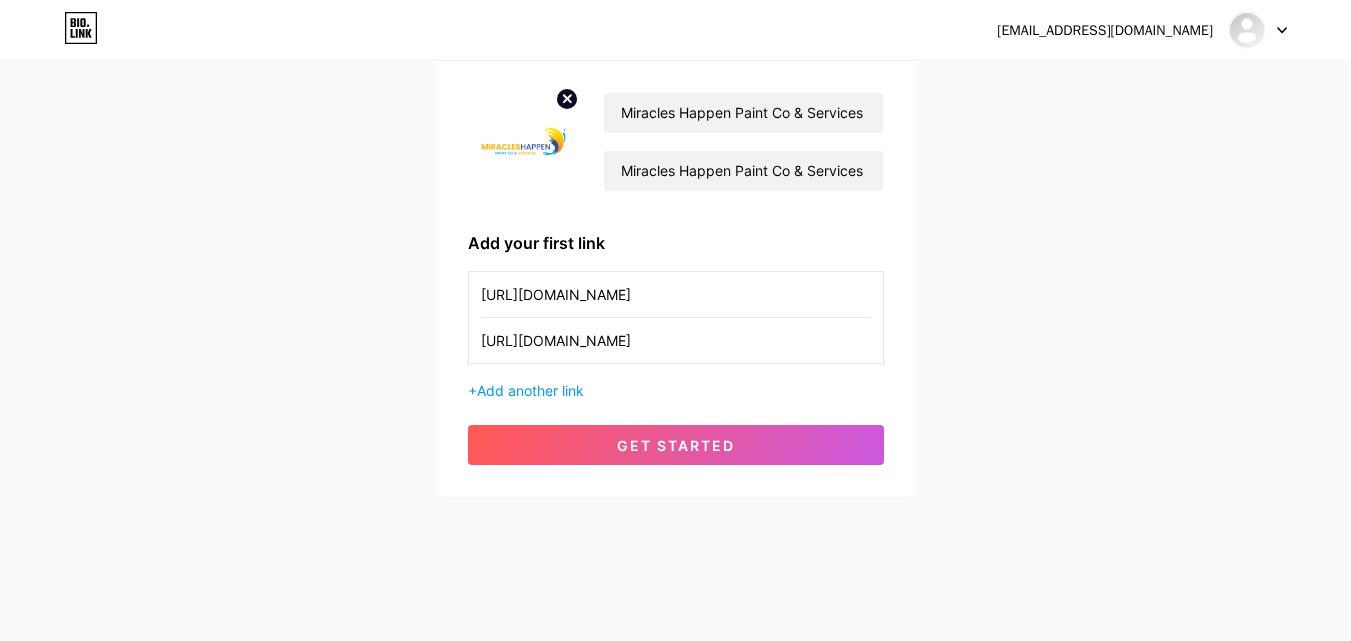 type on "[URL][DOMAIN_NAME]" 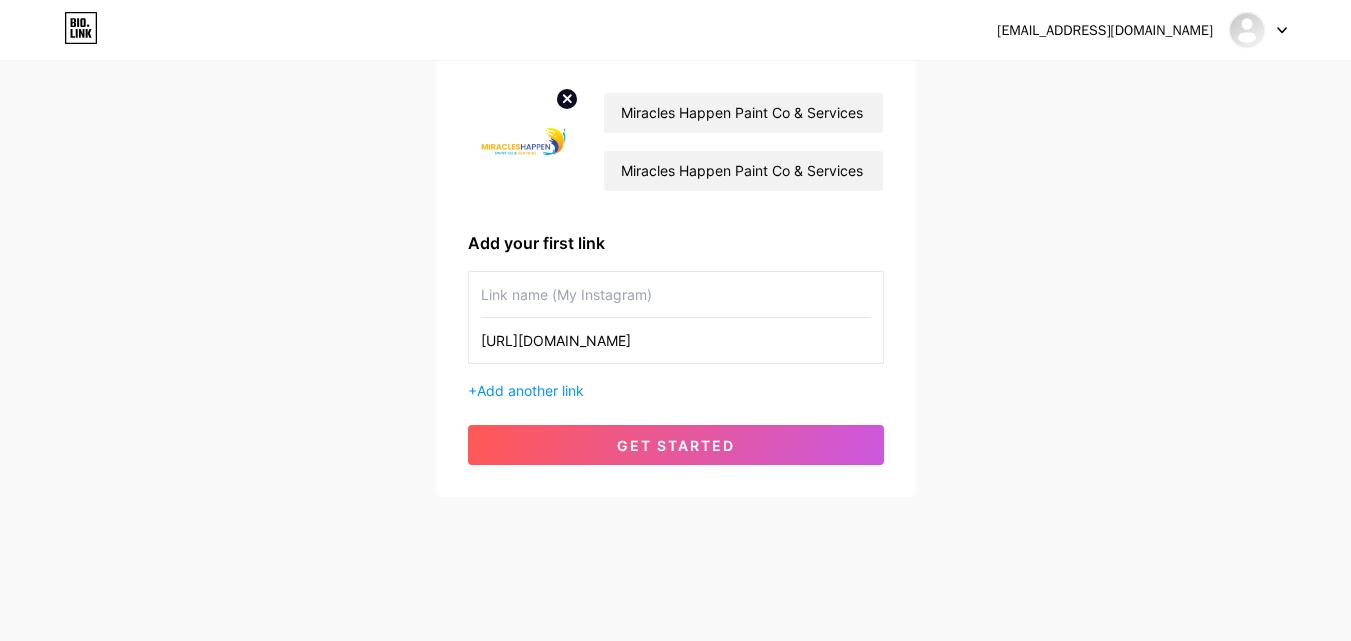 click at bounding box center (676, 294) 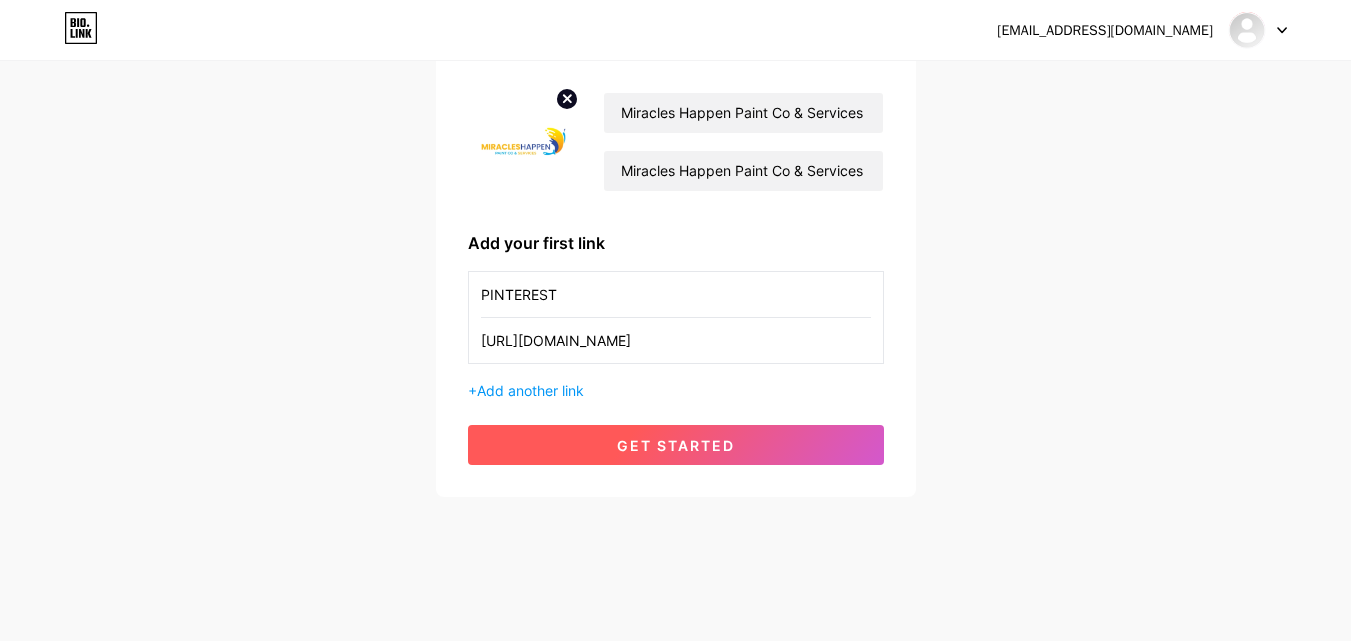 type on "PINTEREST" 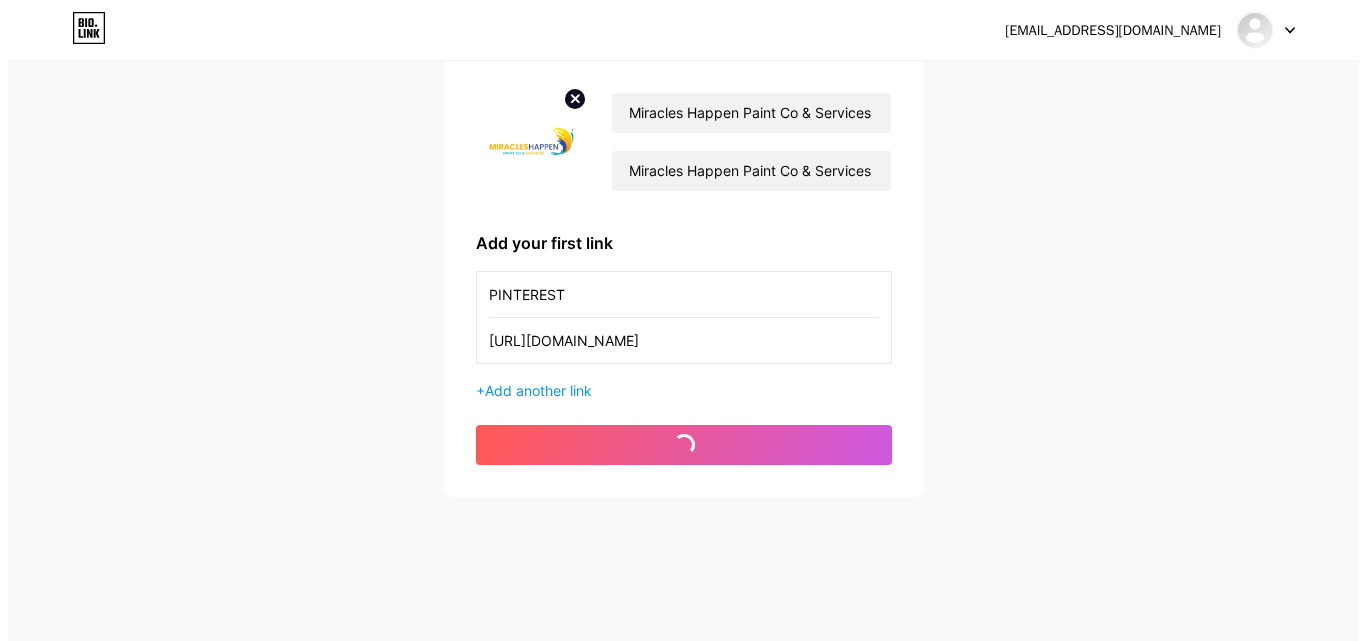 scroll, scrollTop: 0, scrollLeft: 0, axis: both 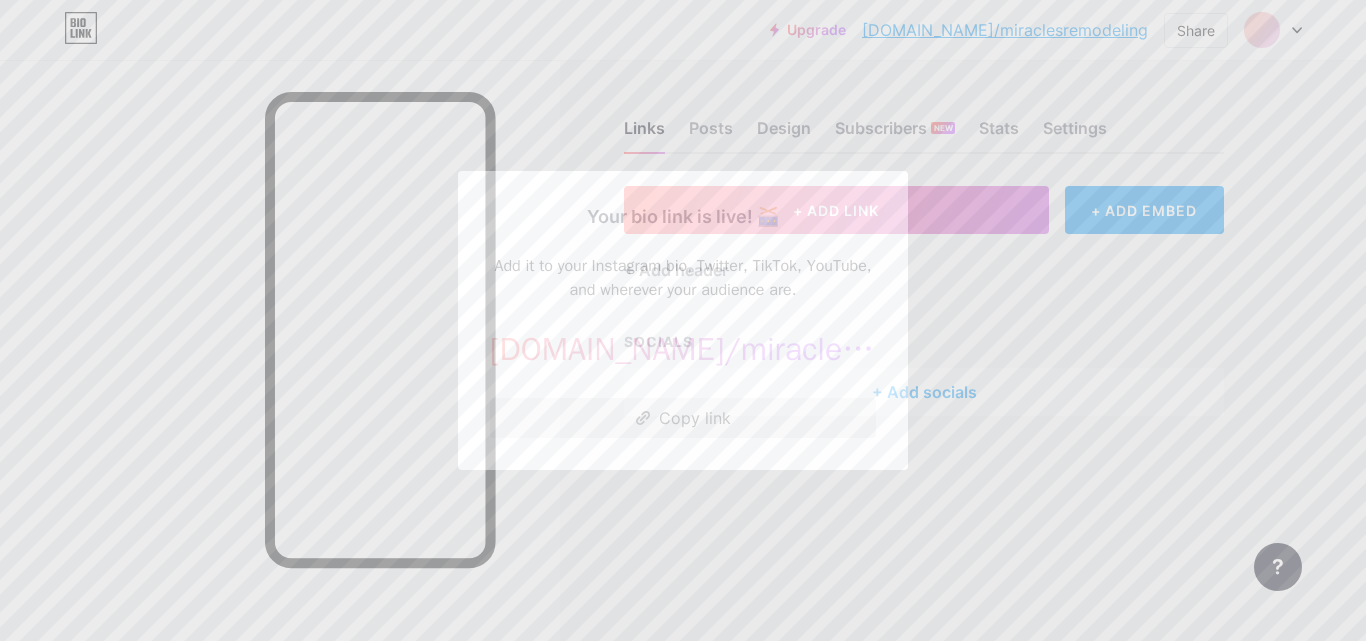 click on "Copy link" at bounding box center (683, 418) 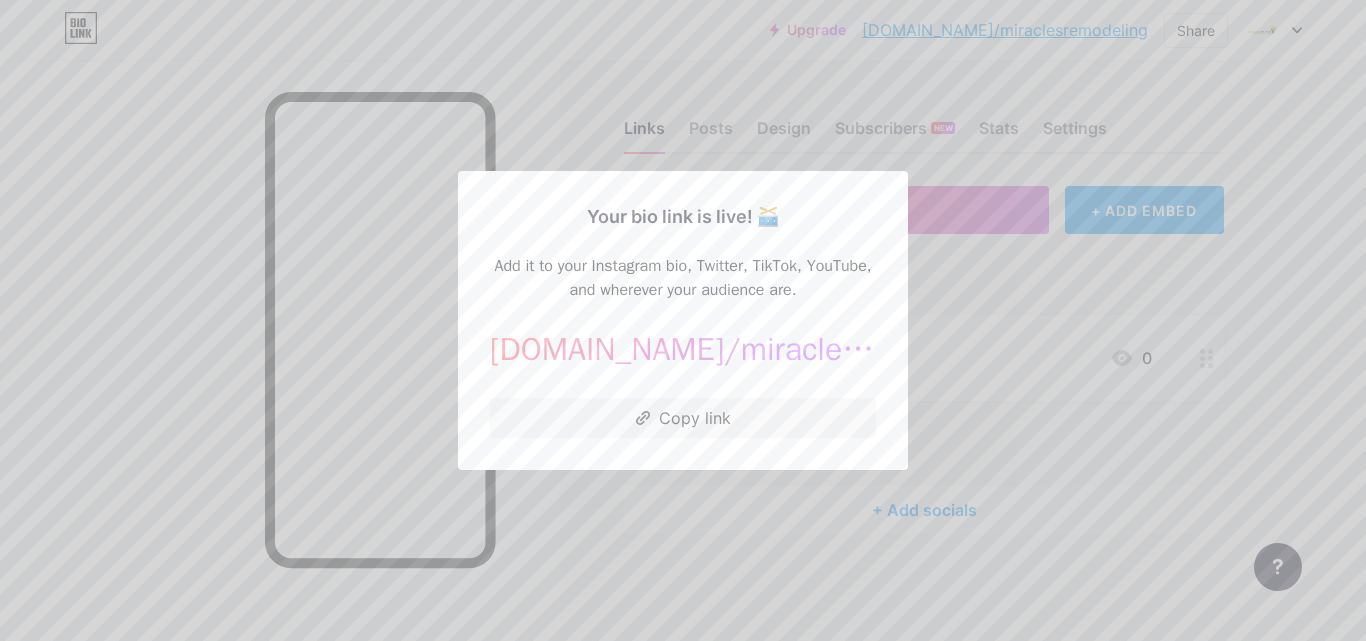 click at bounding box center [683, 320] 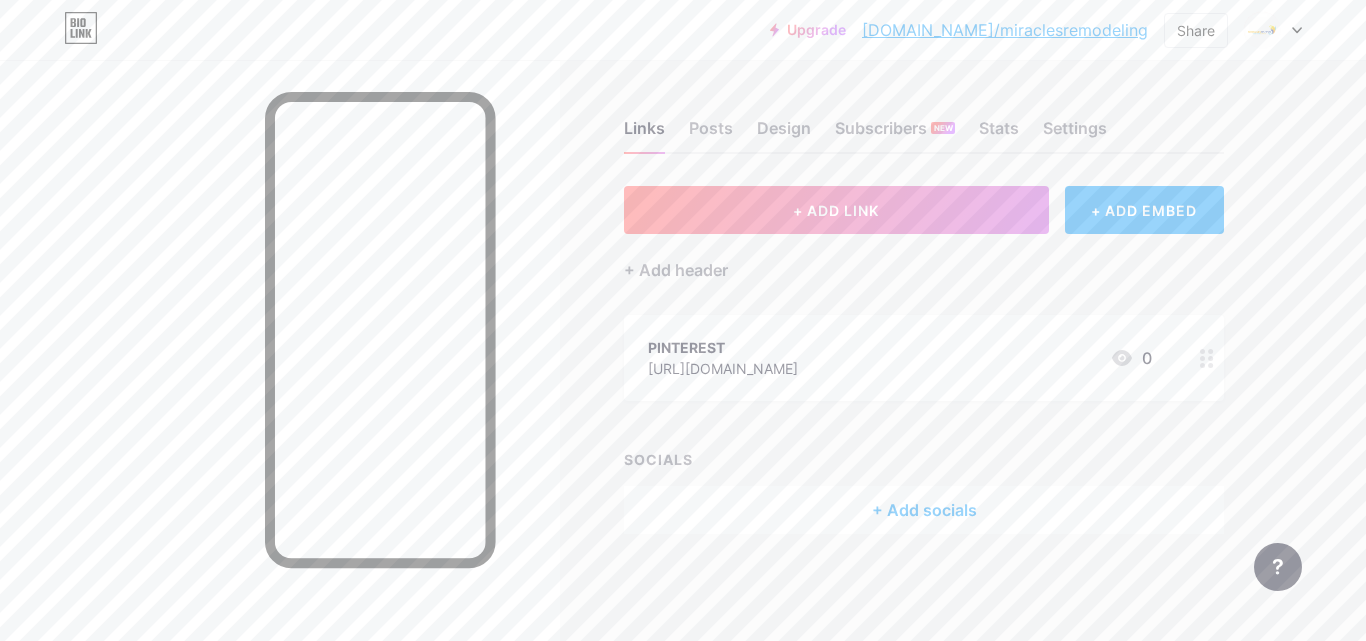 click on "+ Add socials" at bounding box center [924, 510] 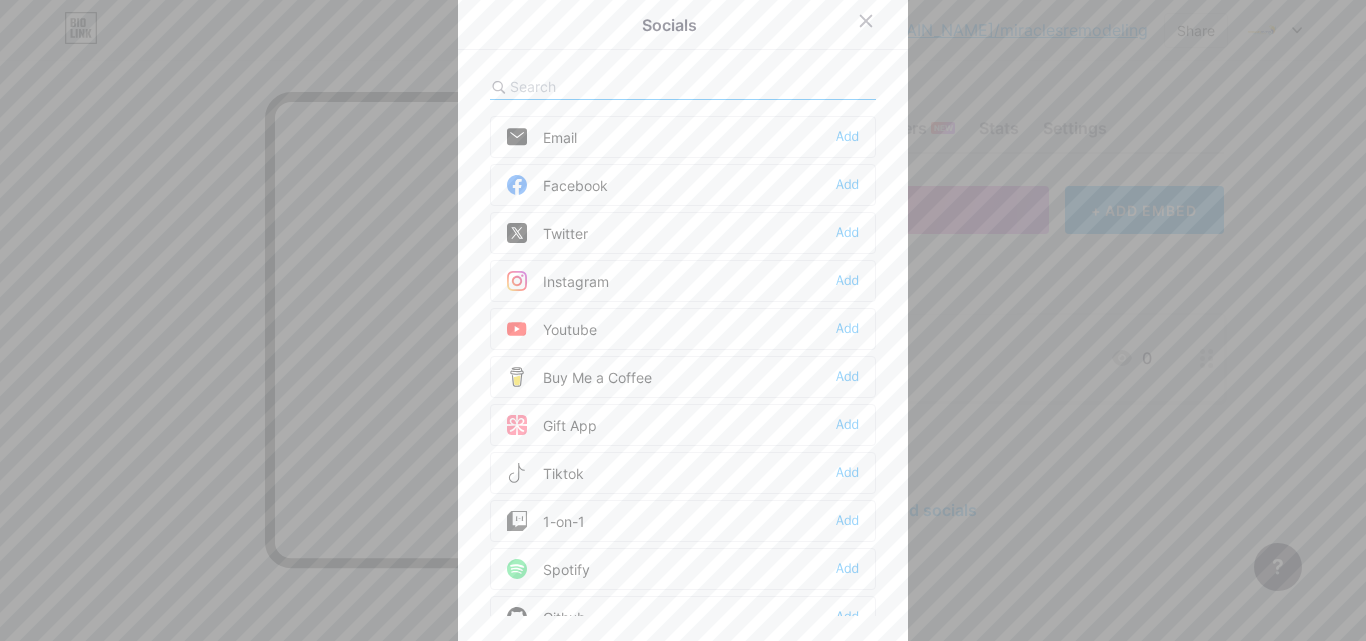 click on "Email
Add" at bounding box center [683, 137] 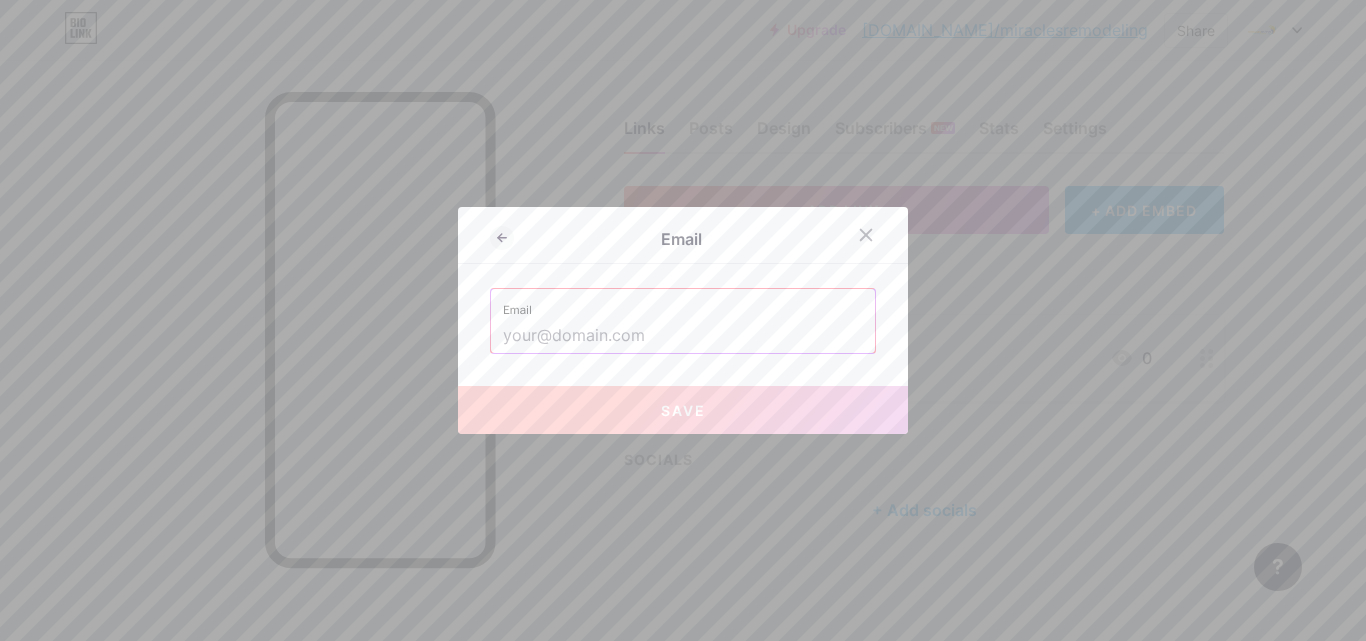 click at bounding box center (683, 336) 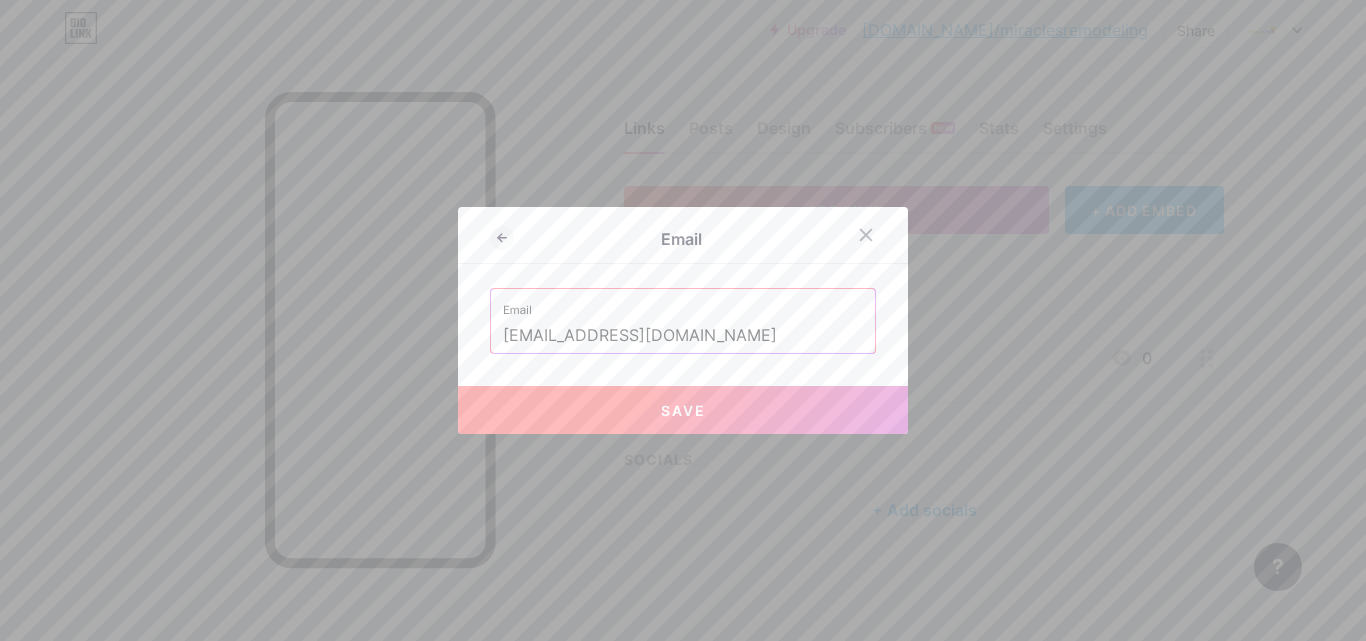 click on "Save" at bounding box center [683, 410] 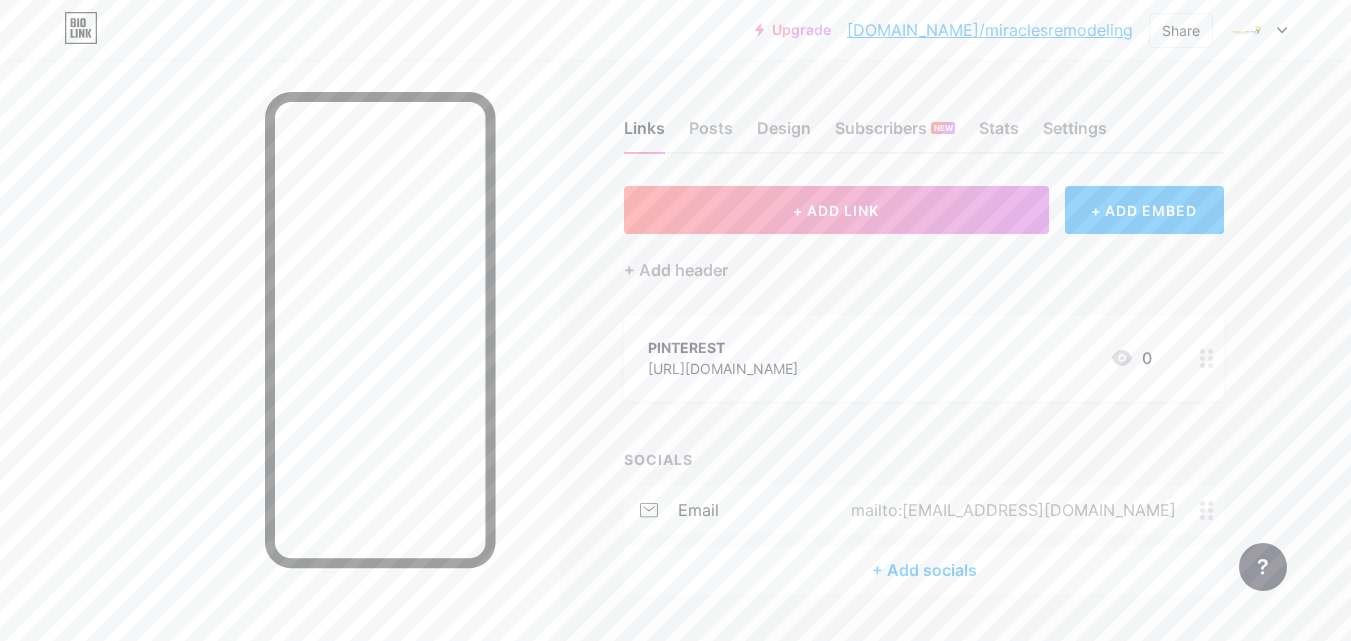 click on "+ Add socials" at bounding box center (924, 570) 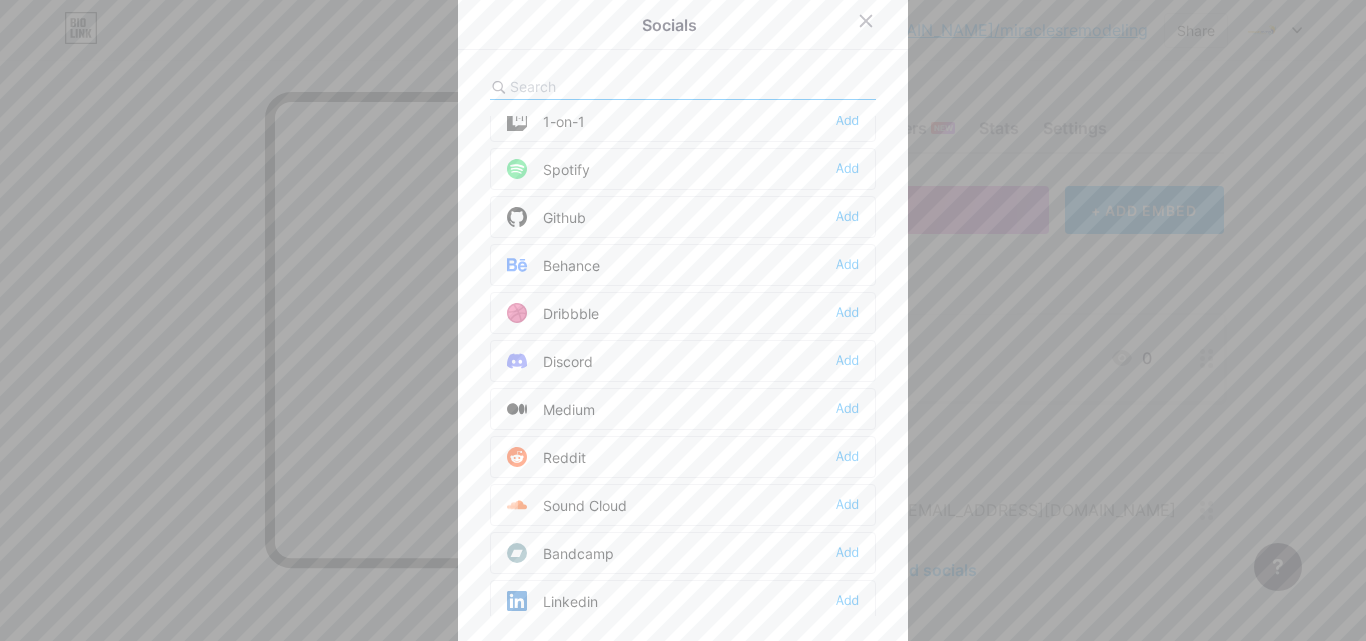 scroll, scrollTop: 500, scrollLeft: 0, axis: vertical 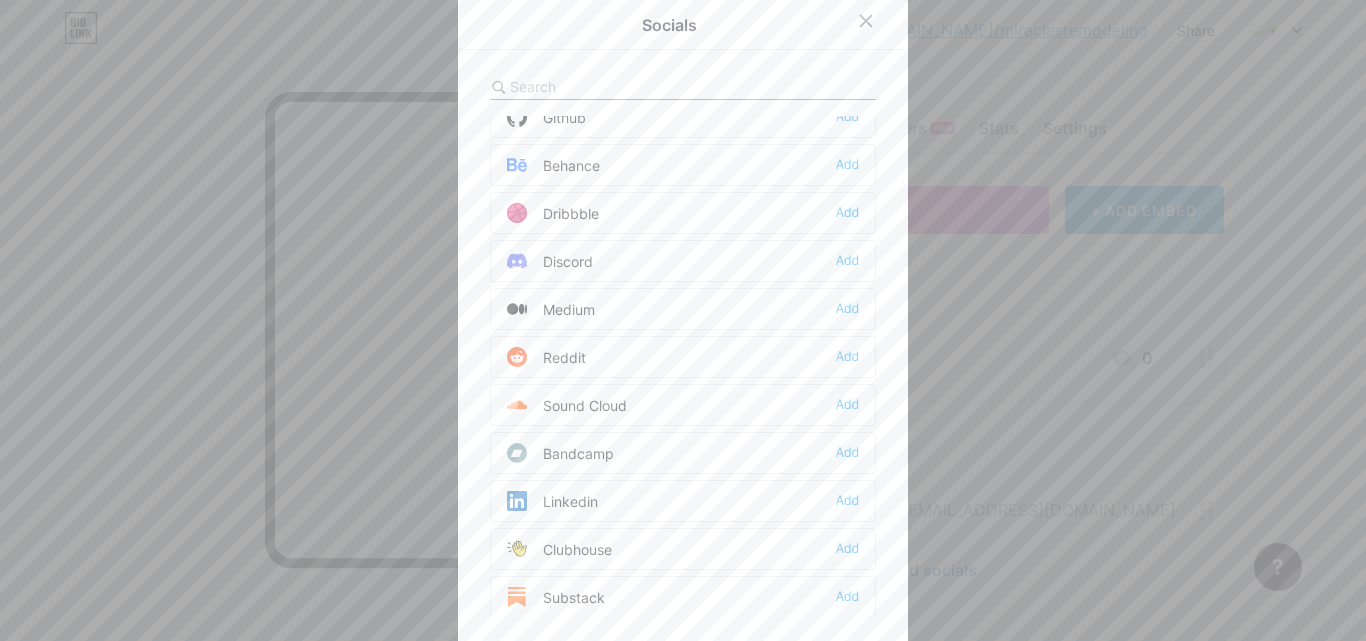 click on "Medium
Add" at bounding box center [683, 309] 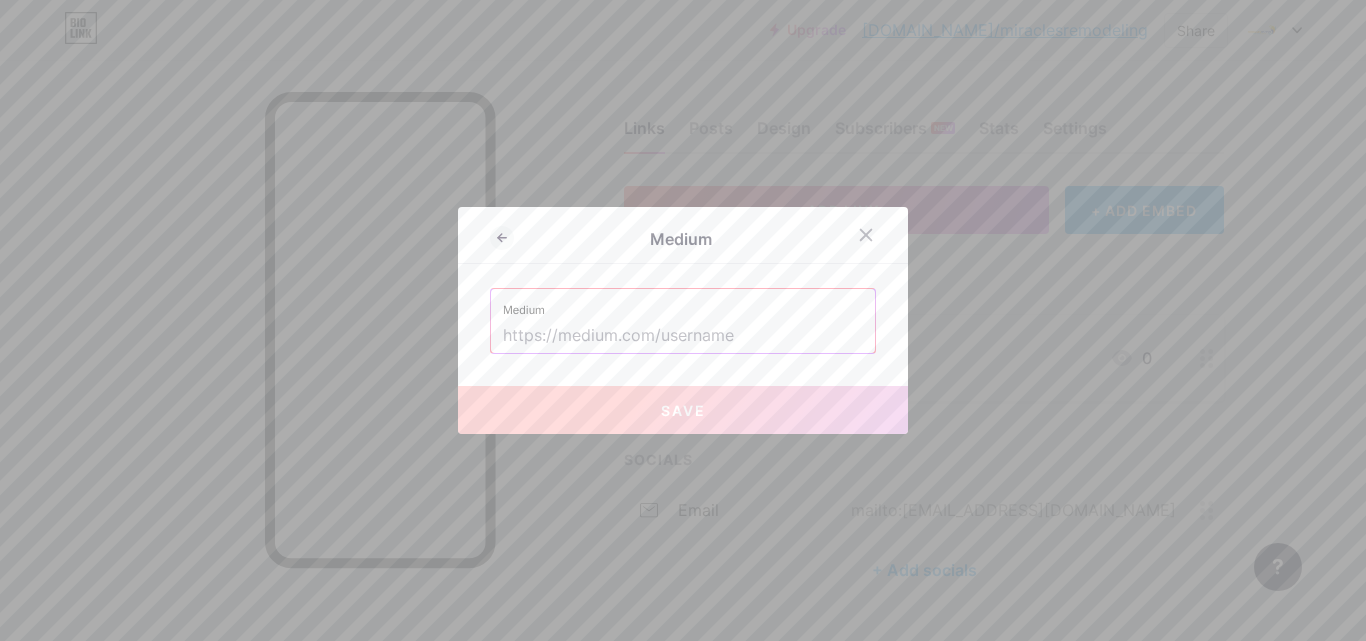 click on "Medium" at bounding box center [683, 304] 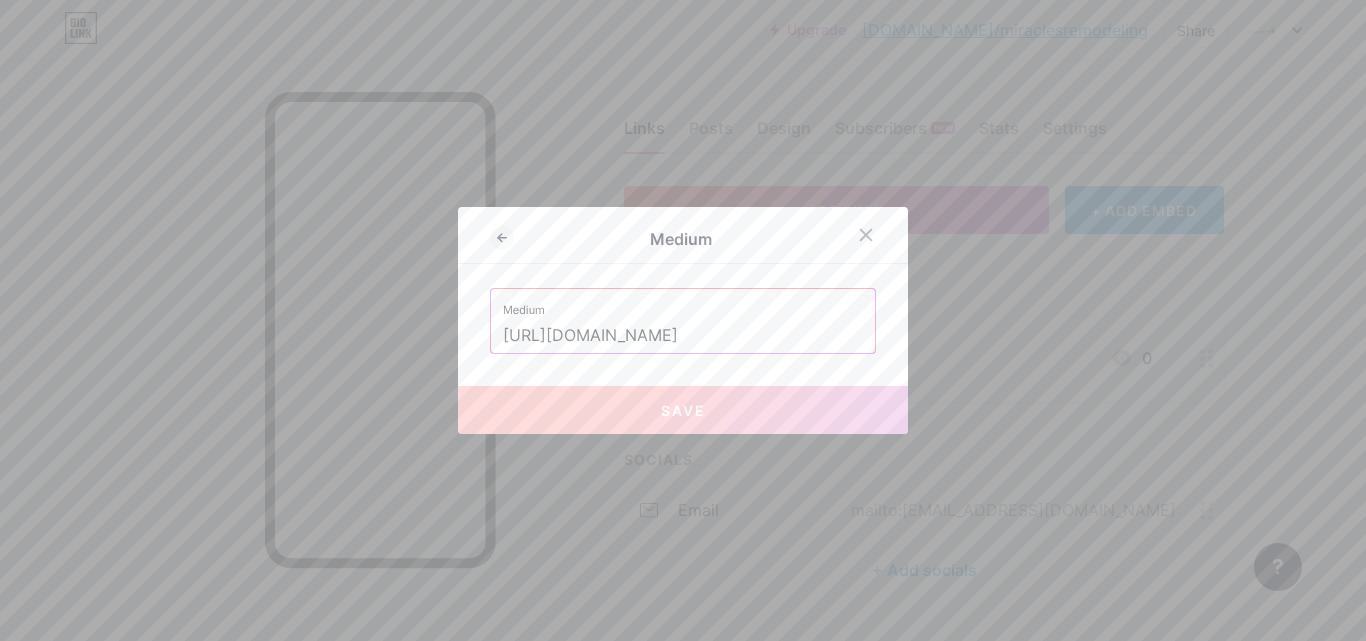 scroll, scrollTop: 0, scrollLeft: 9, axis: horizontal 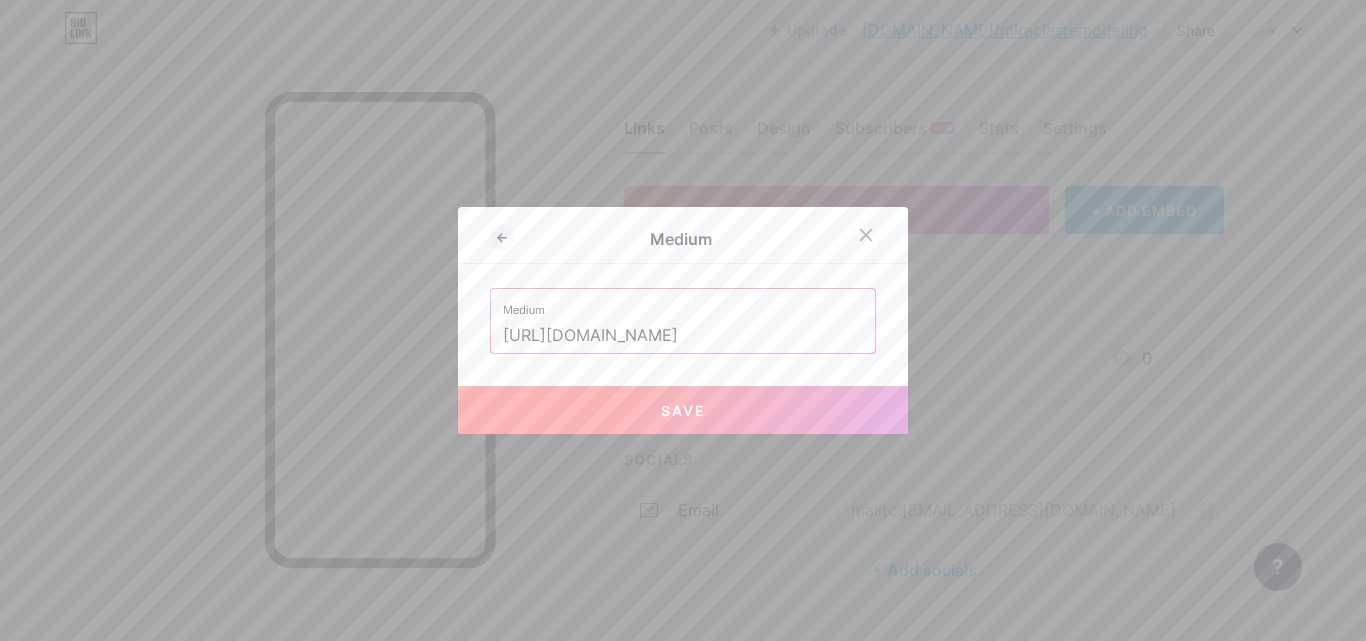 type on "[URL][DOMAIN_NAME]" 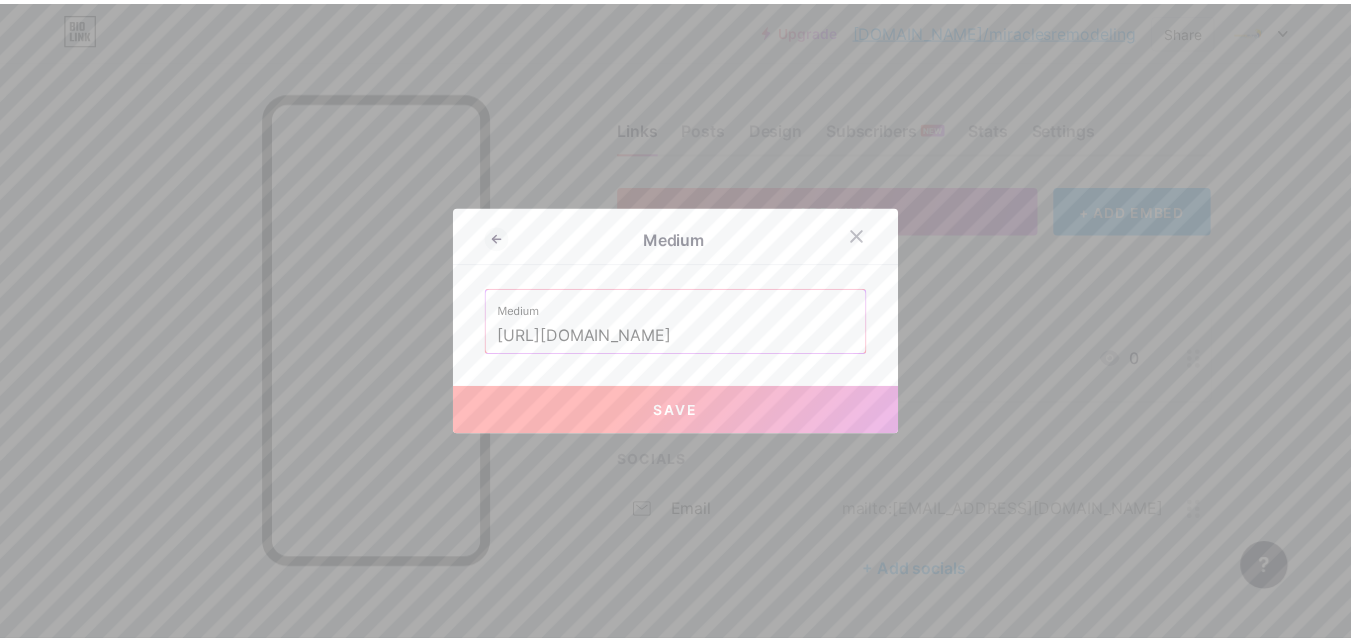 scroll, scrollTop: 0, scrollLeft: 0, axis: both 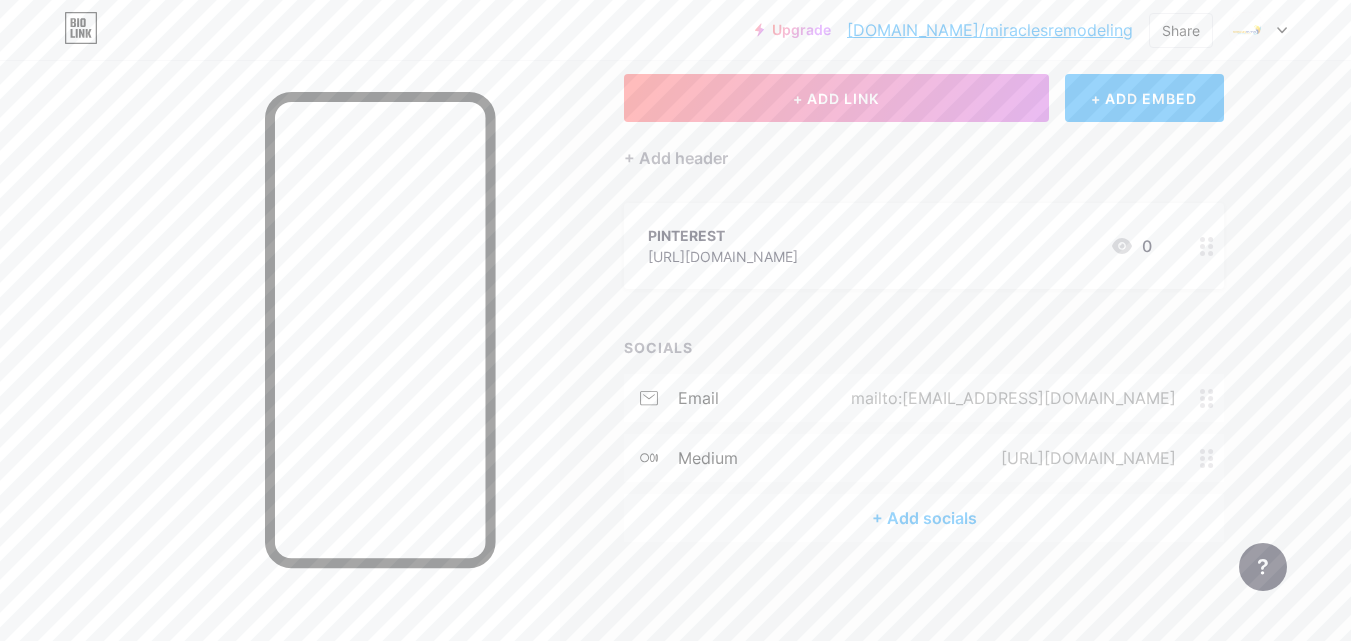 click on "+ Add socials" at bounding box center (924, 518) 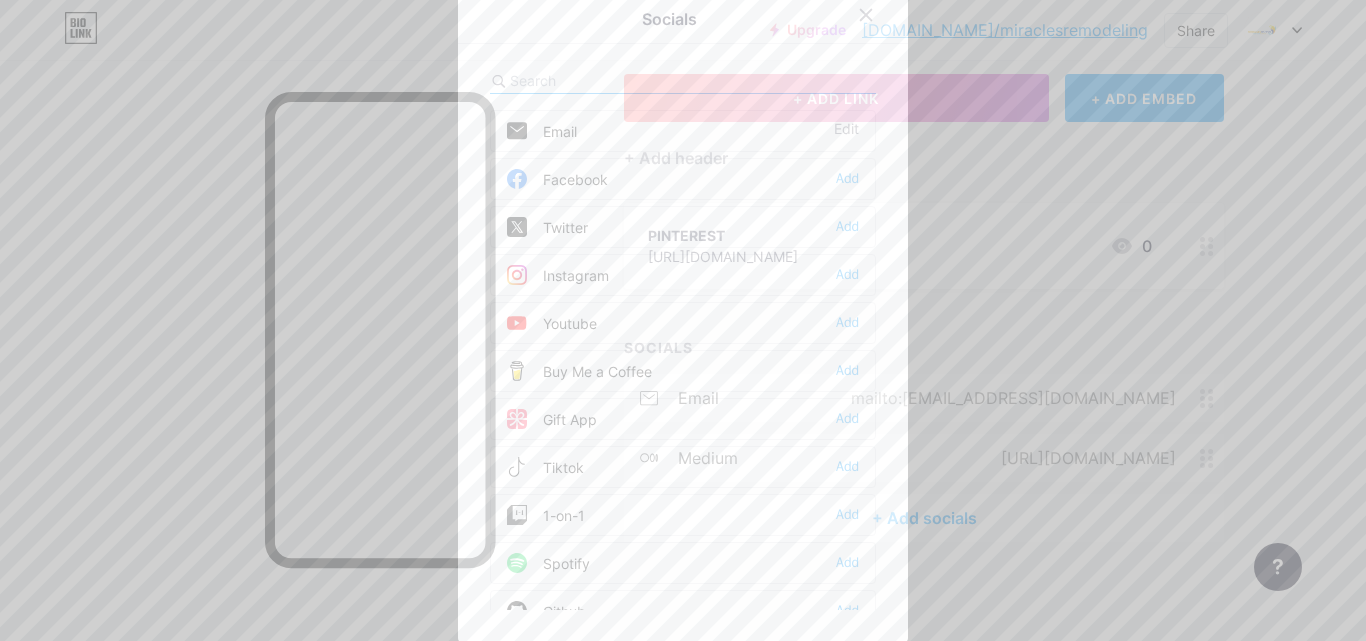 scroll, scrollTop: 7, scrollLeft: 0, axis: vertical 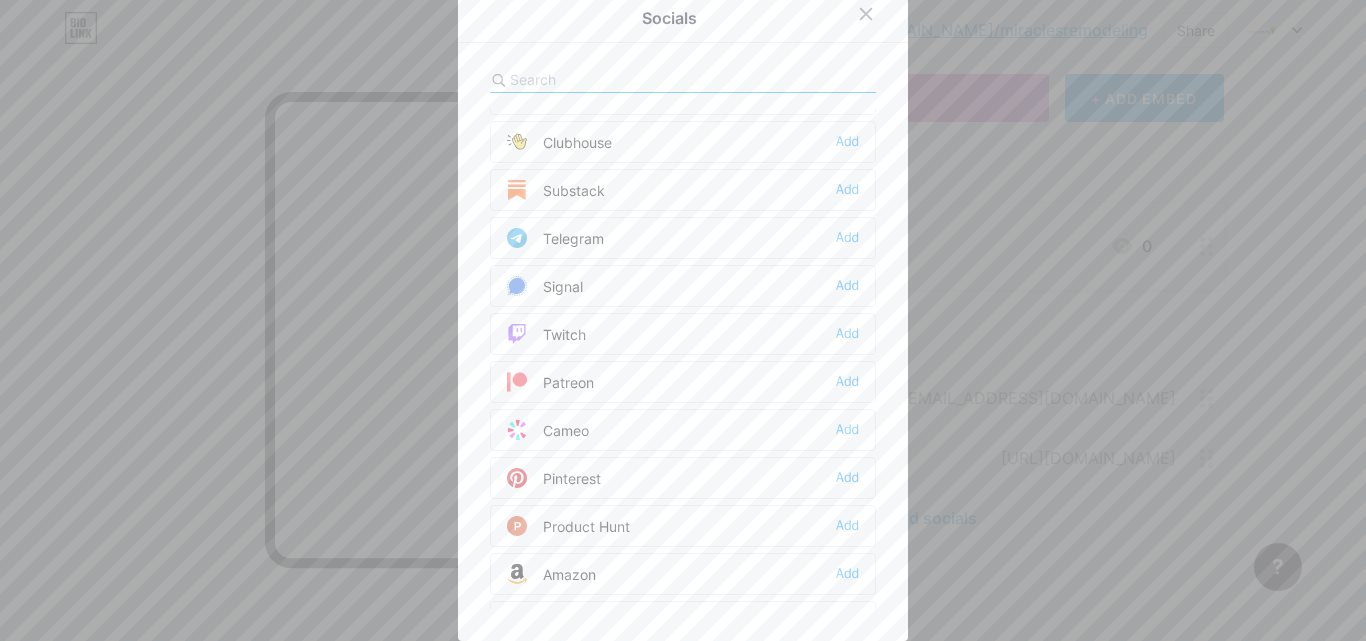click on "Pinterest
Add" at bounding box center (683, 478) 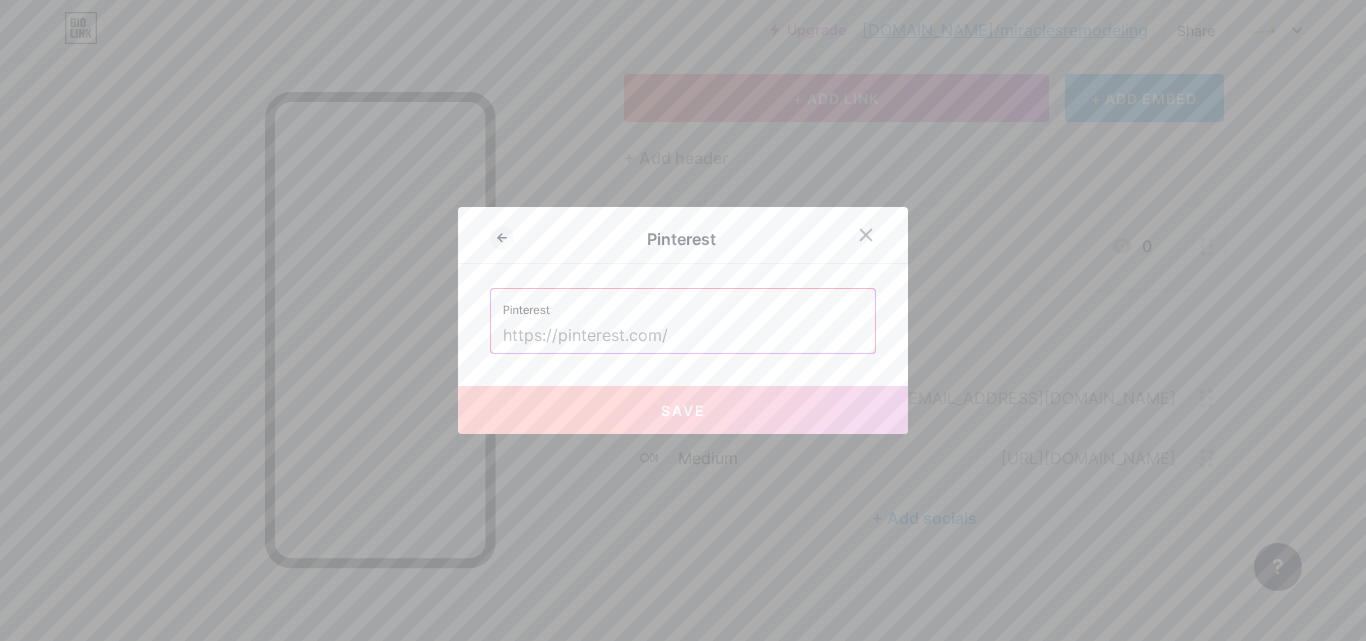 click at bounding box center [683, 336] 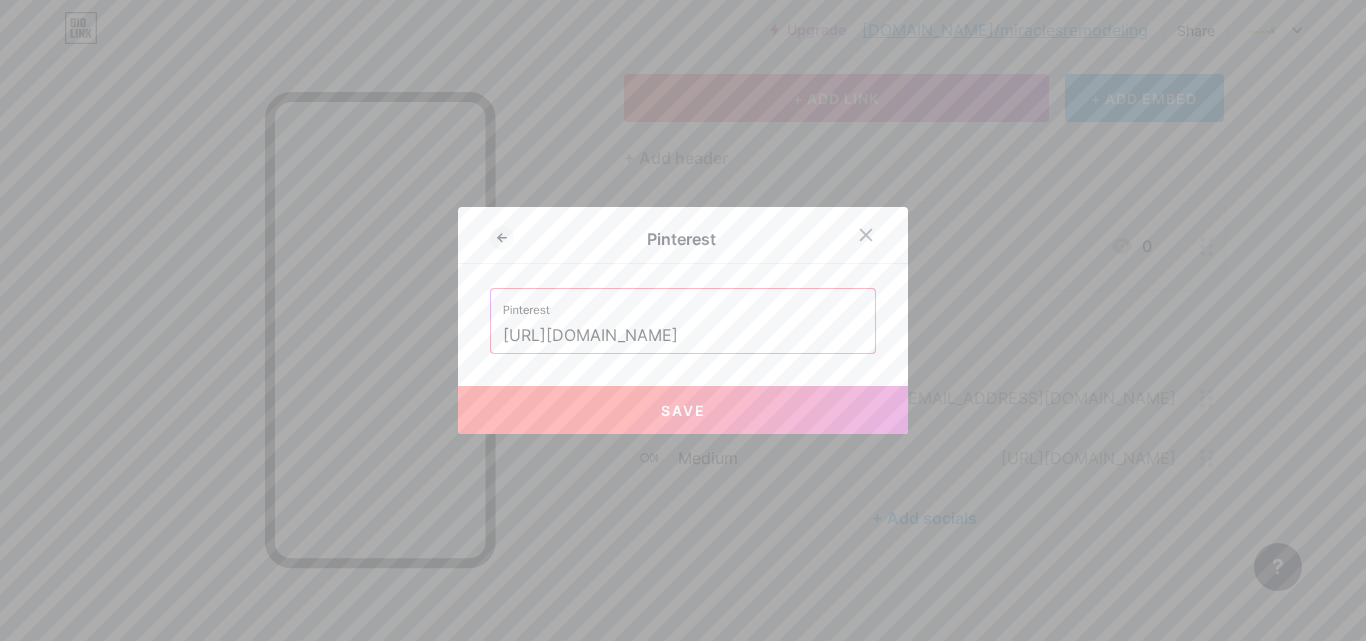 type on "[URL][DOMAIN_NAME]" 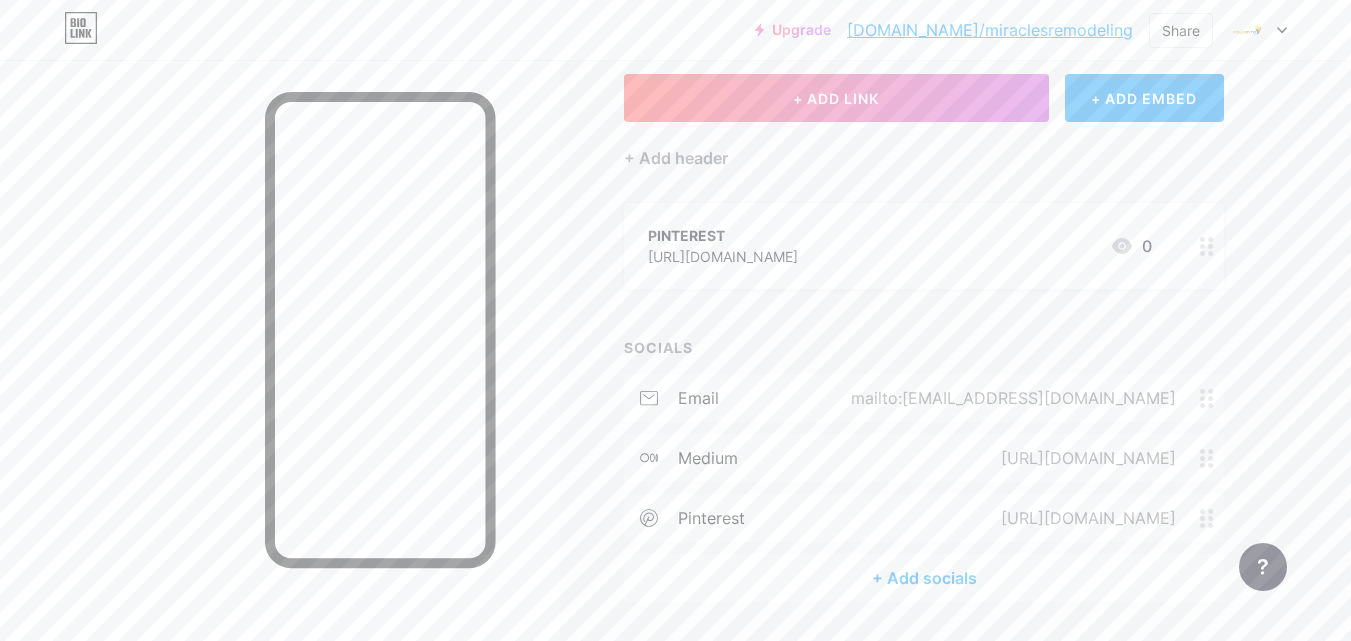 click on "+ Add socials" at bounding box center [924, 578] 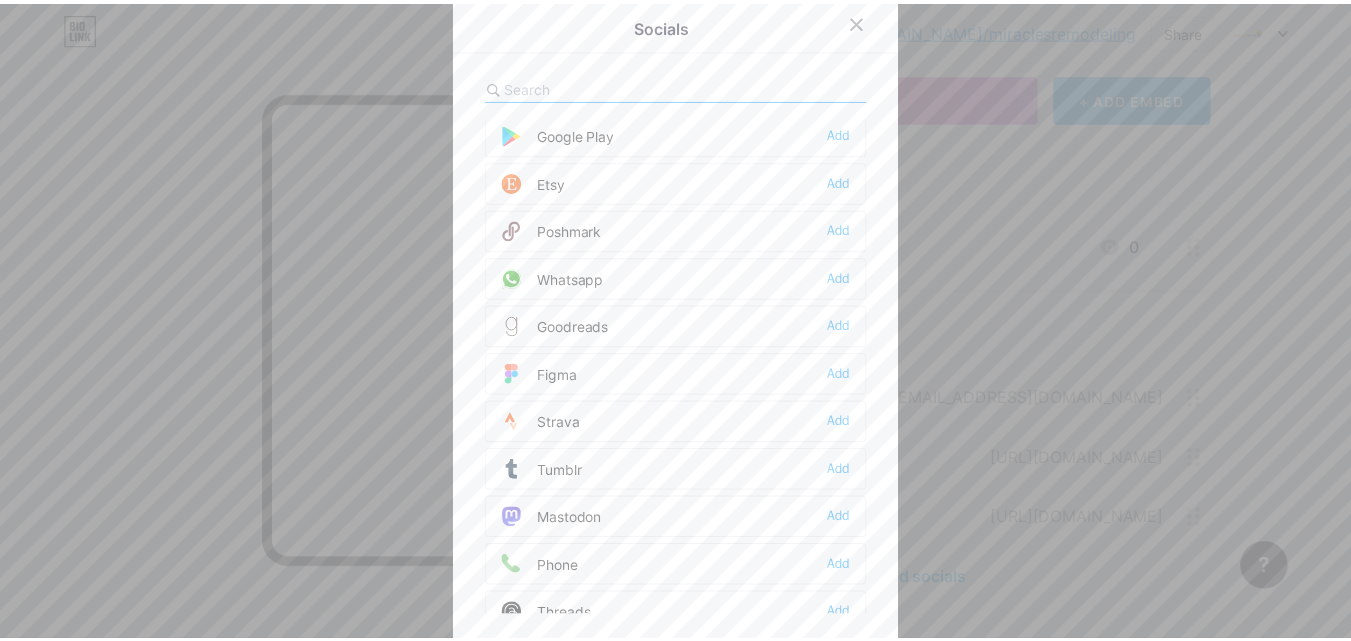 scroll, scrollTop: 1600, scrollLeft: 0, axis: vertical 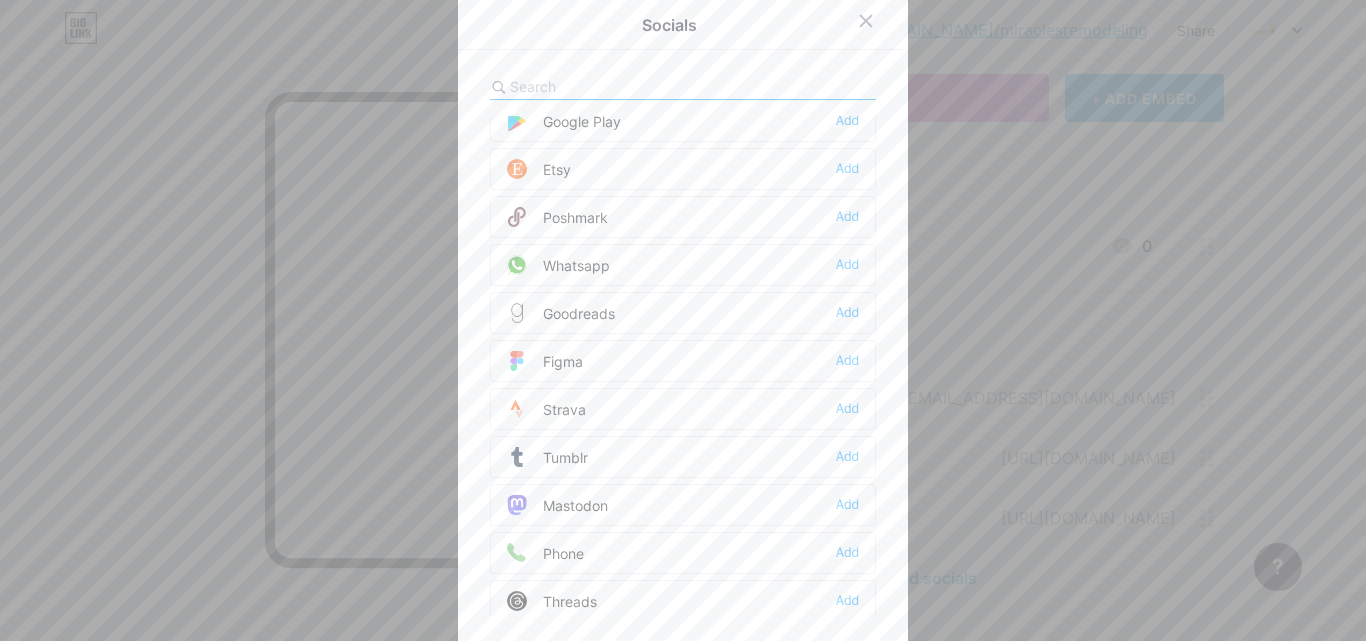 click on "Phone" at bounding box center (545, 553) 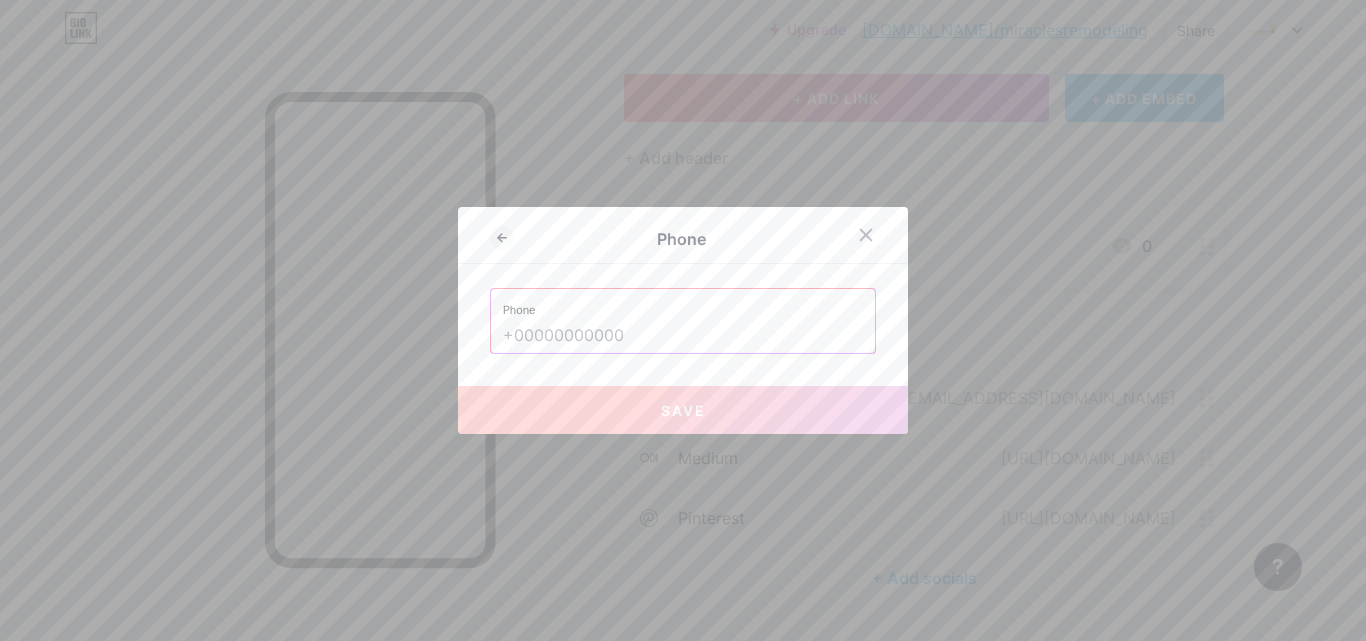 click at bounding box center [683, 336] 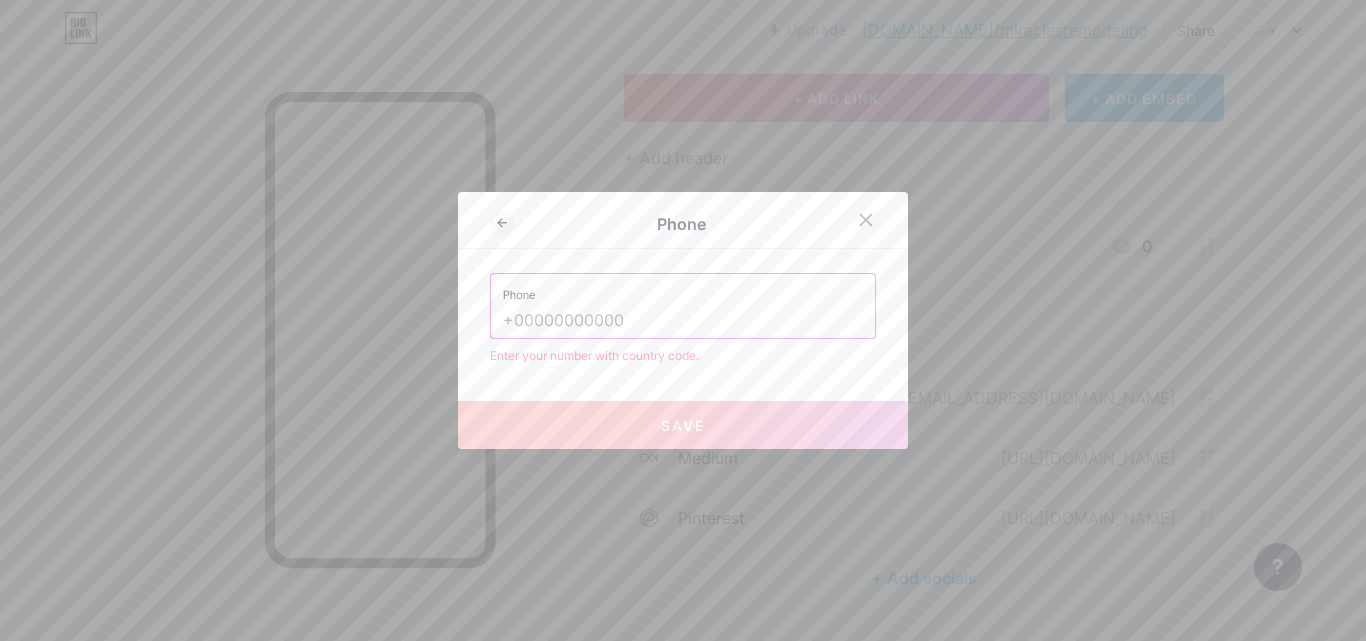 paste on "[PHONE_NUMBER]" 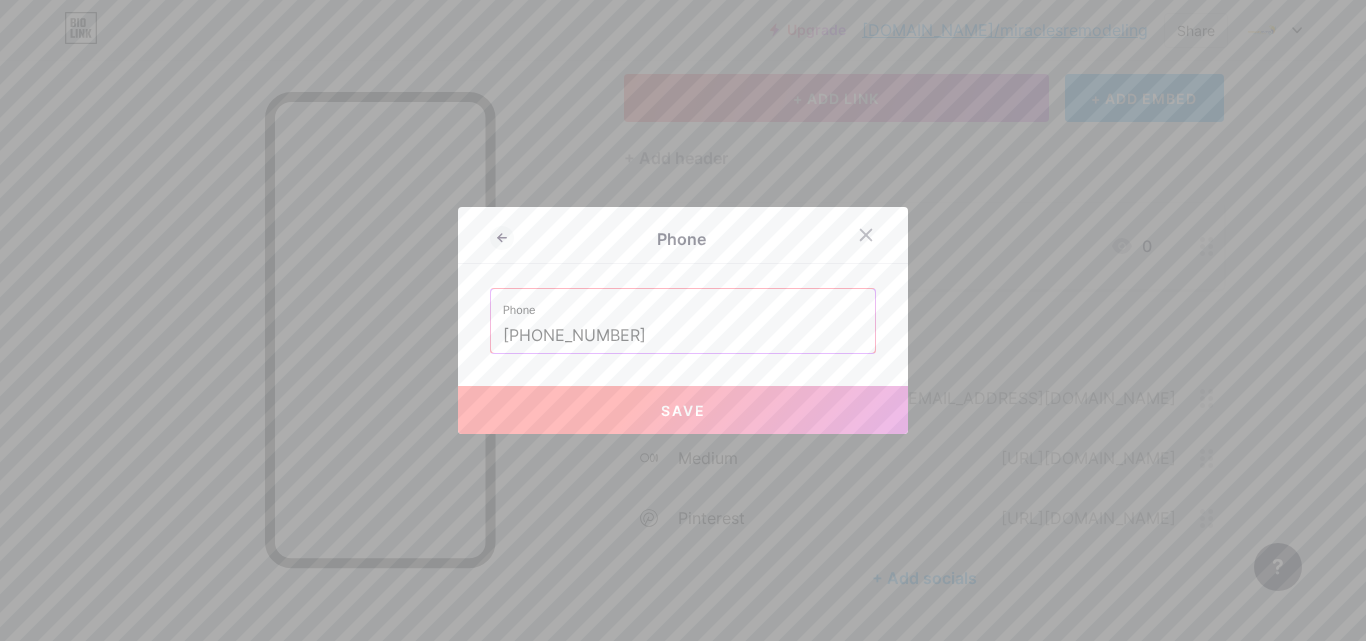 click on "Save" at bounding box center (683, 410) 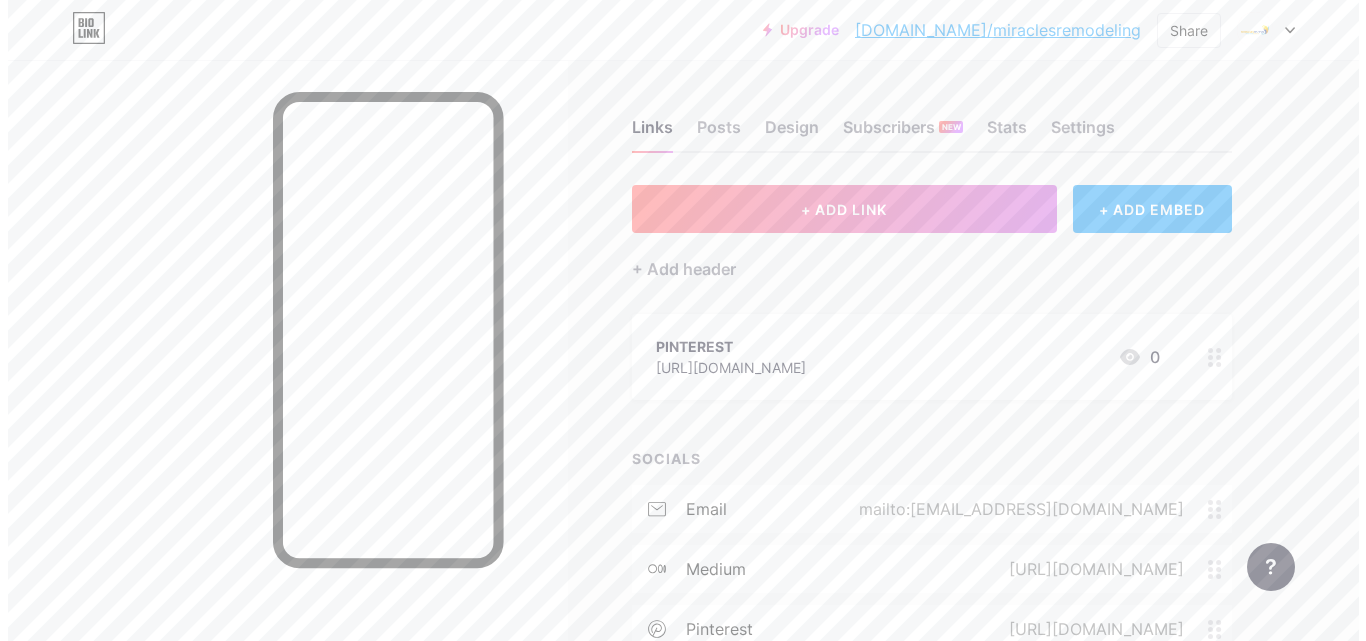 scroll, scrollTop: 0, scrollLeft: 0, axis: both 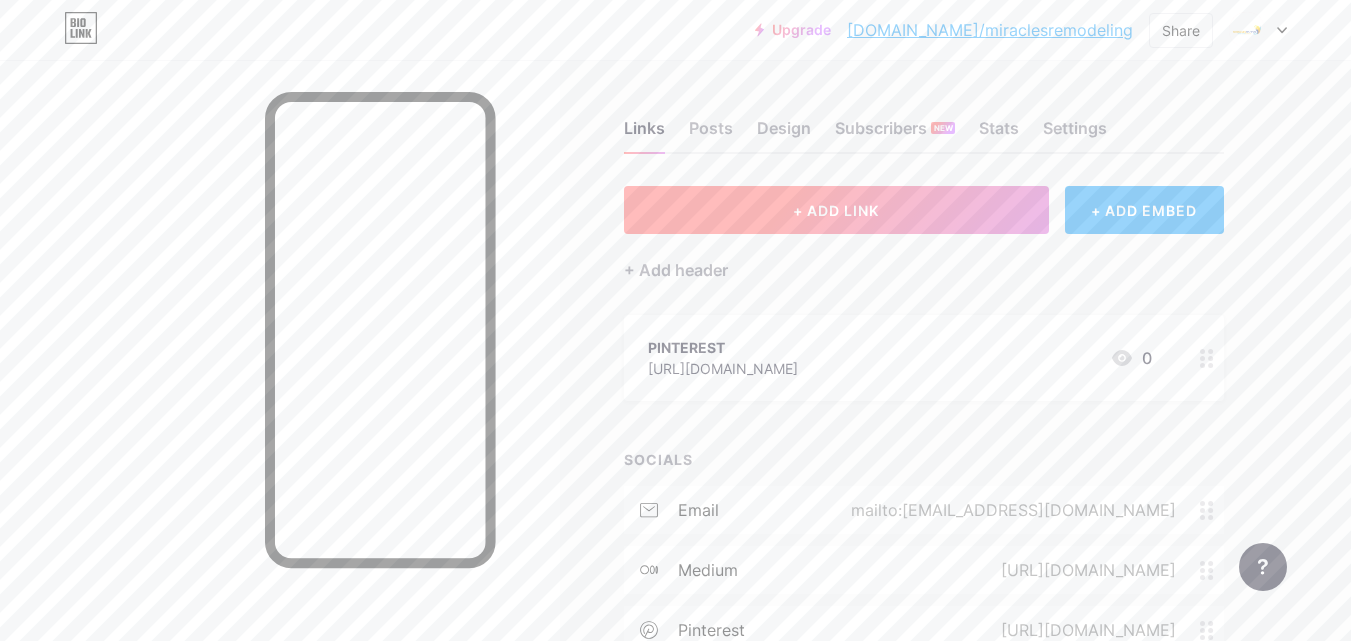 click on "+ ADD LINK" at bounding box center (836, 210) 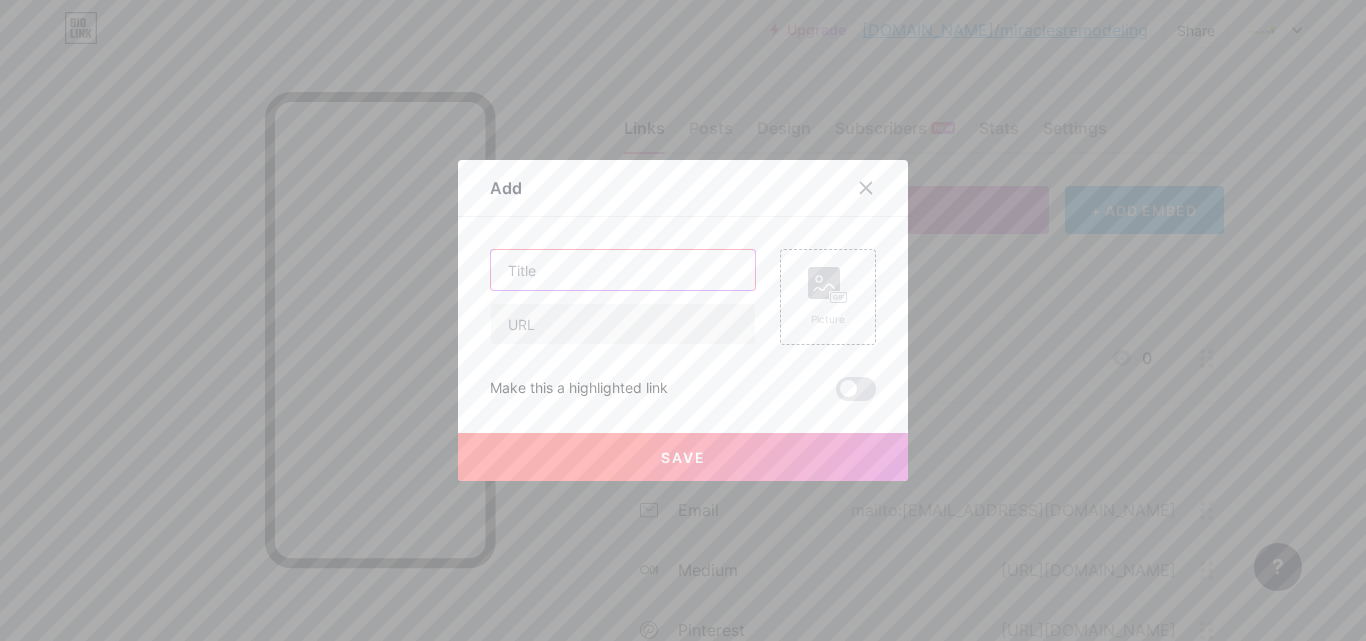 click at bounding box center (623, 270) 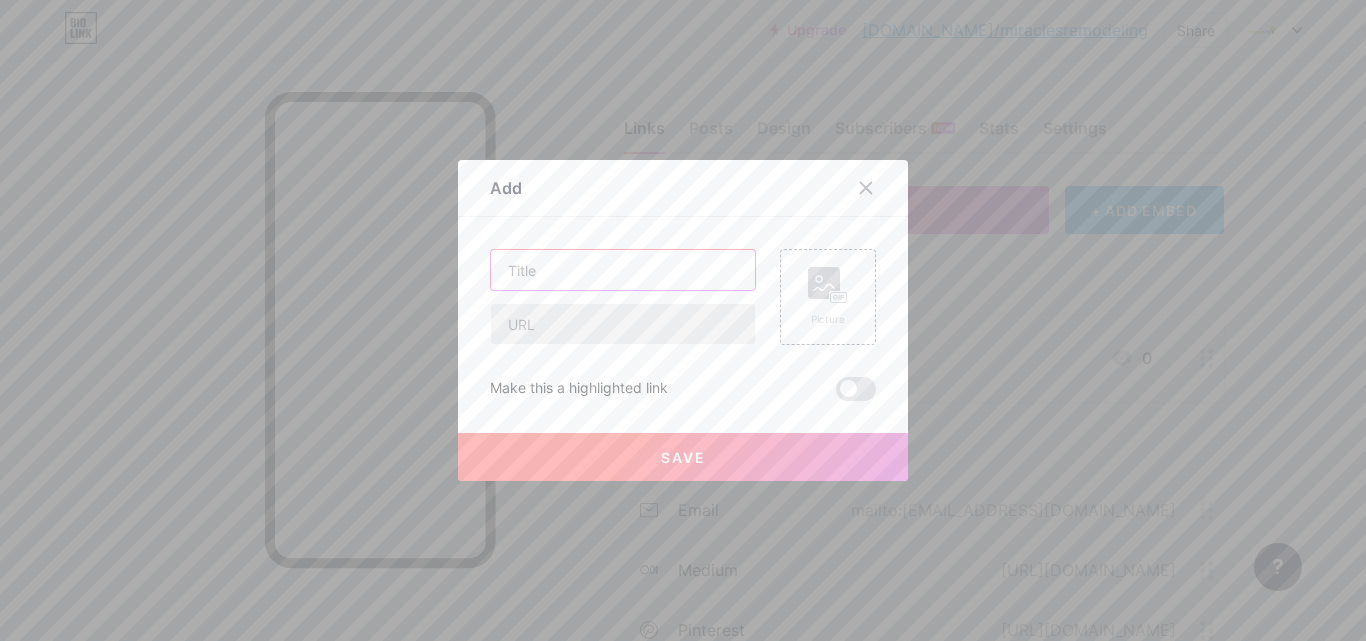 paste on "[URL][DOMAIN_NAME]" 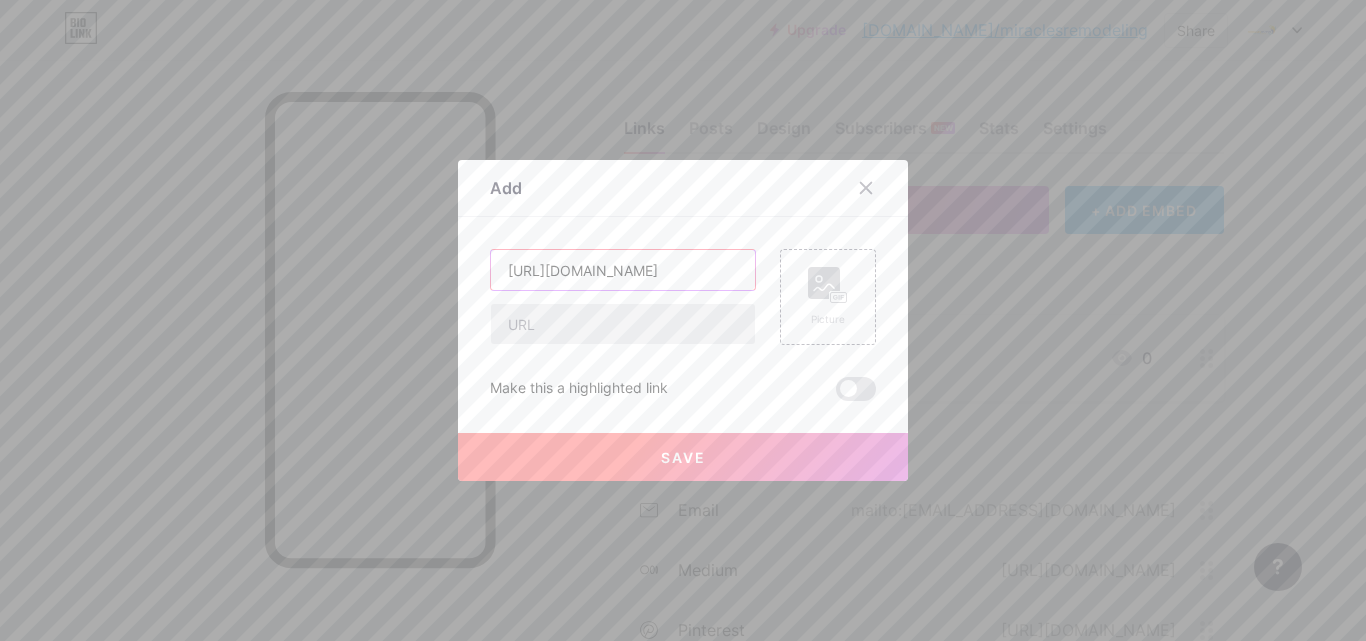 scroll, scrollTop: 0, scrollLeft: 132, axis: horizontal 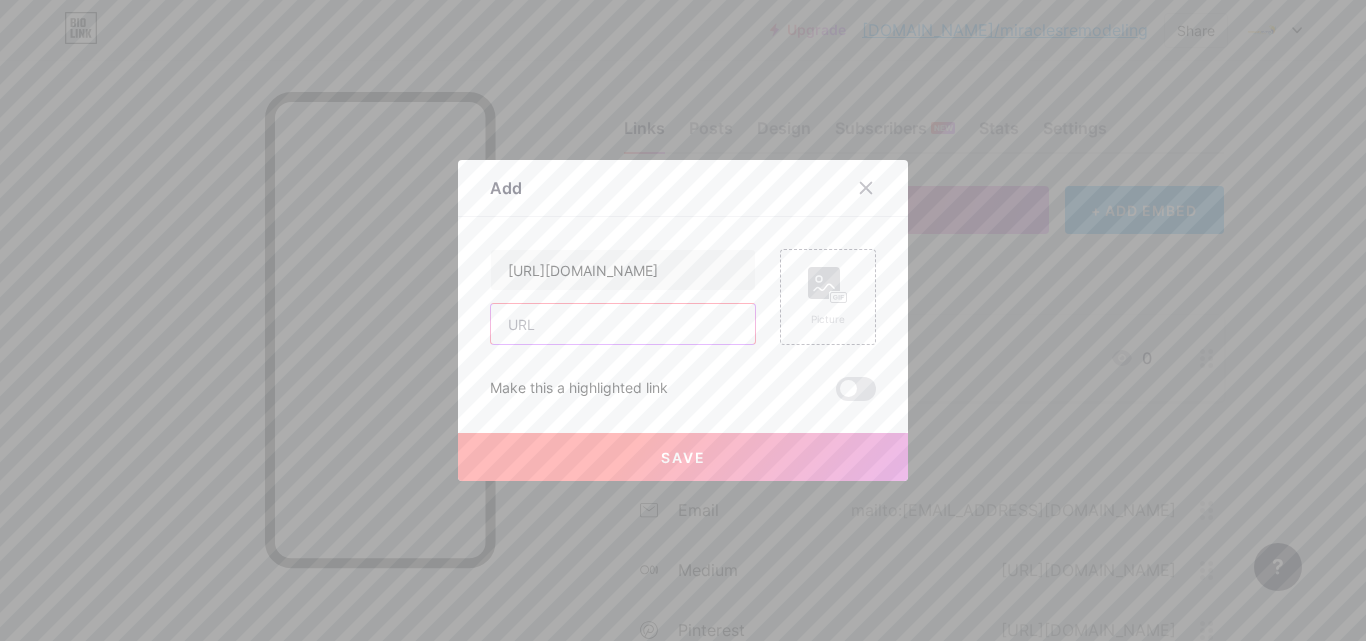 click at bounding box center [623, 324] 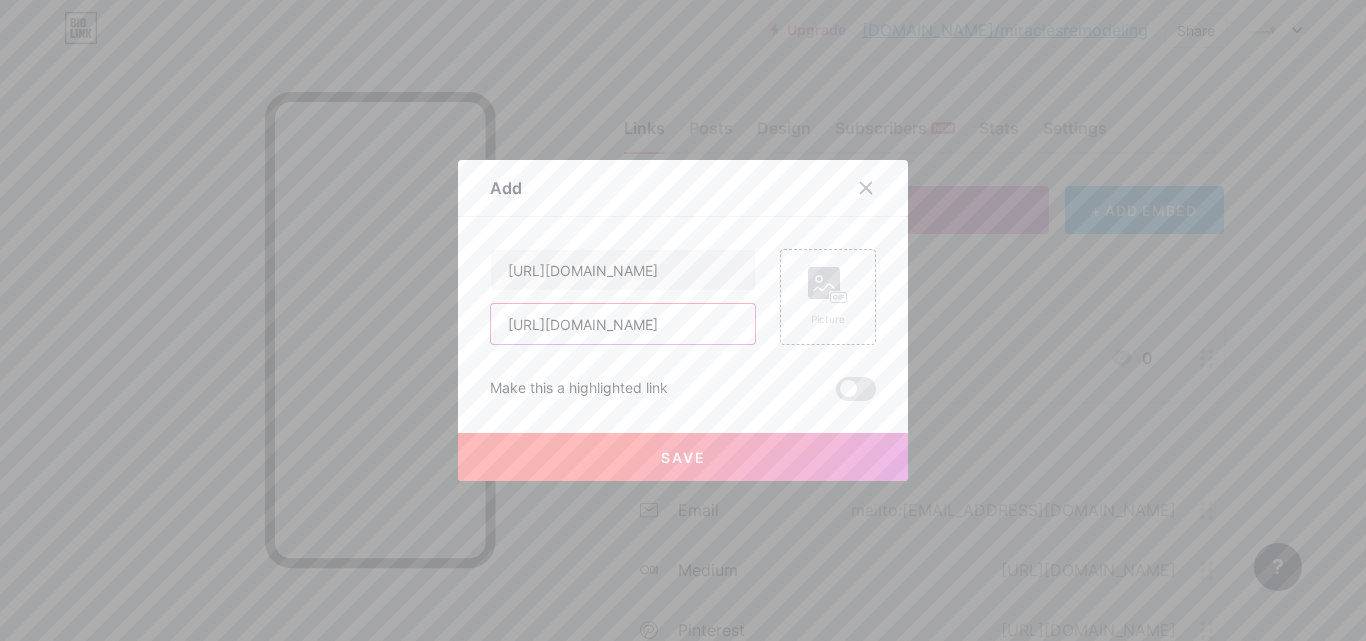 scroll, scrollTop: 0, scrollLeft: 132, axis: horizontal 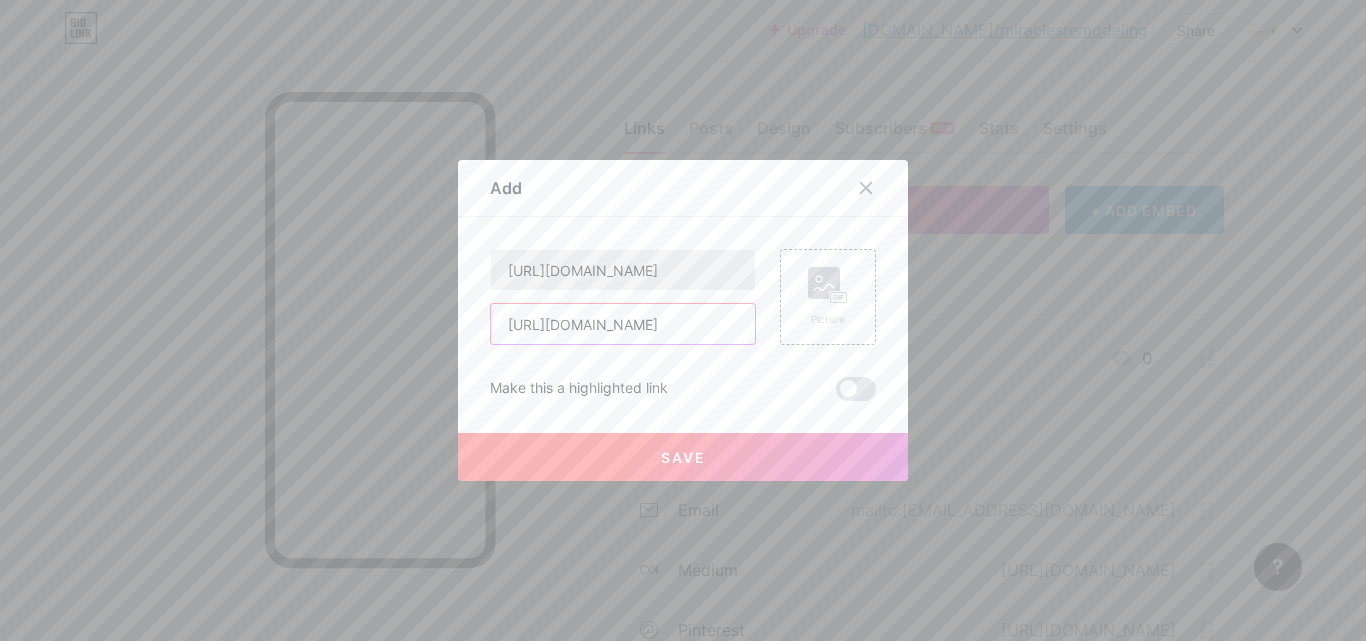 type on "[URL][DOMAIN_NAME]" 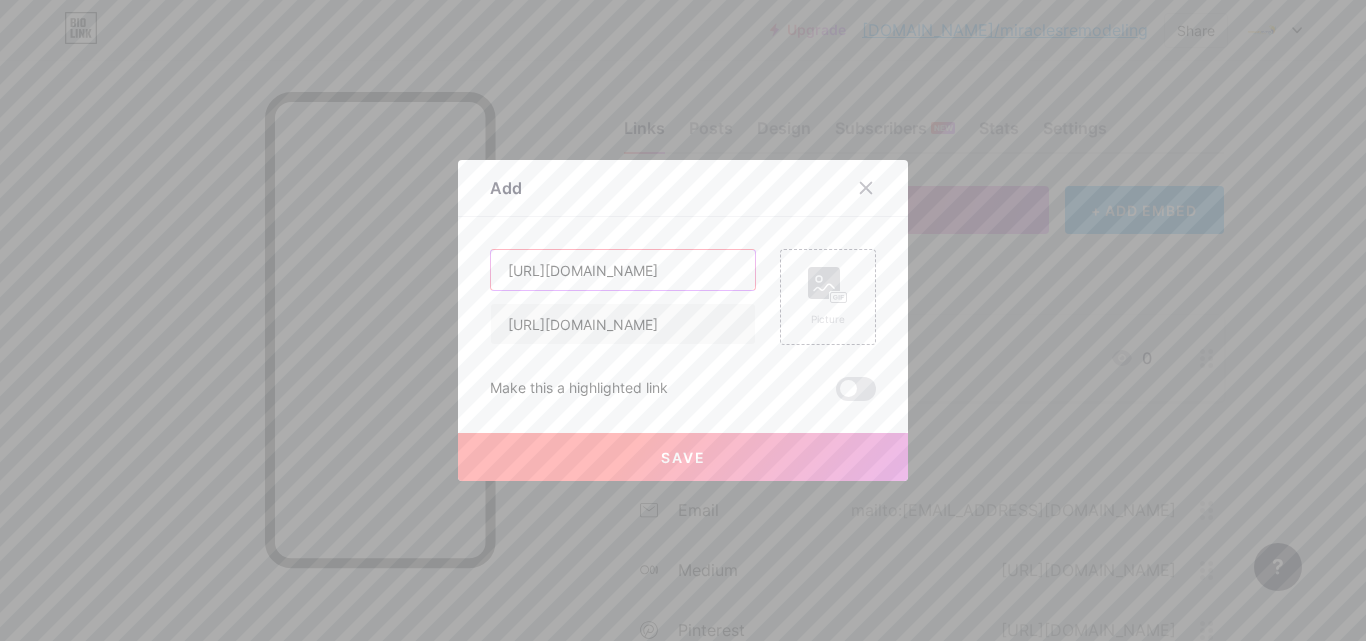 click on "[URL][DOMAIN_NAME]" at bounding box center (623, 270) 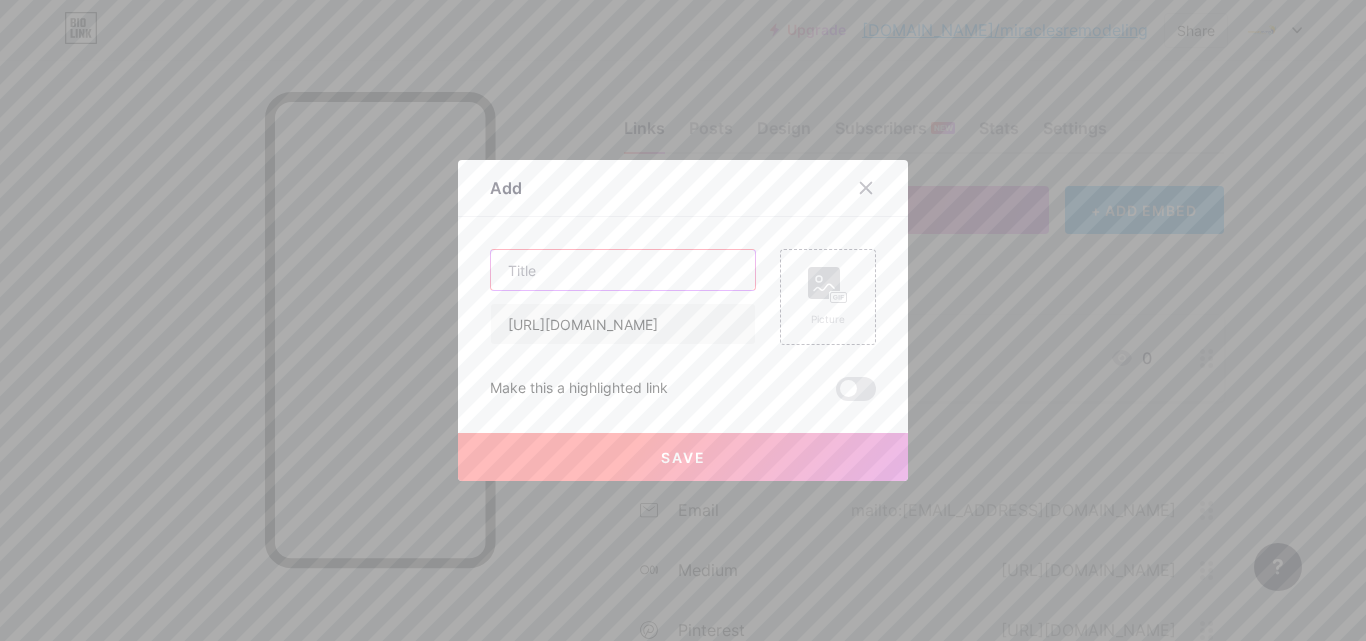paste on "Bathroom Remodel [GEOGRAPHIC_DATA]: Transform Your Space with Expert Tips and Trends for" 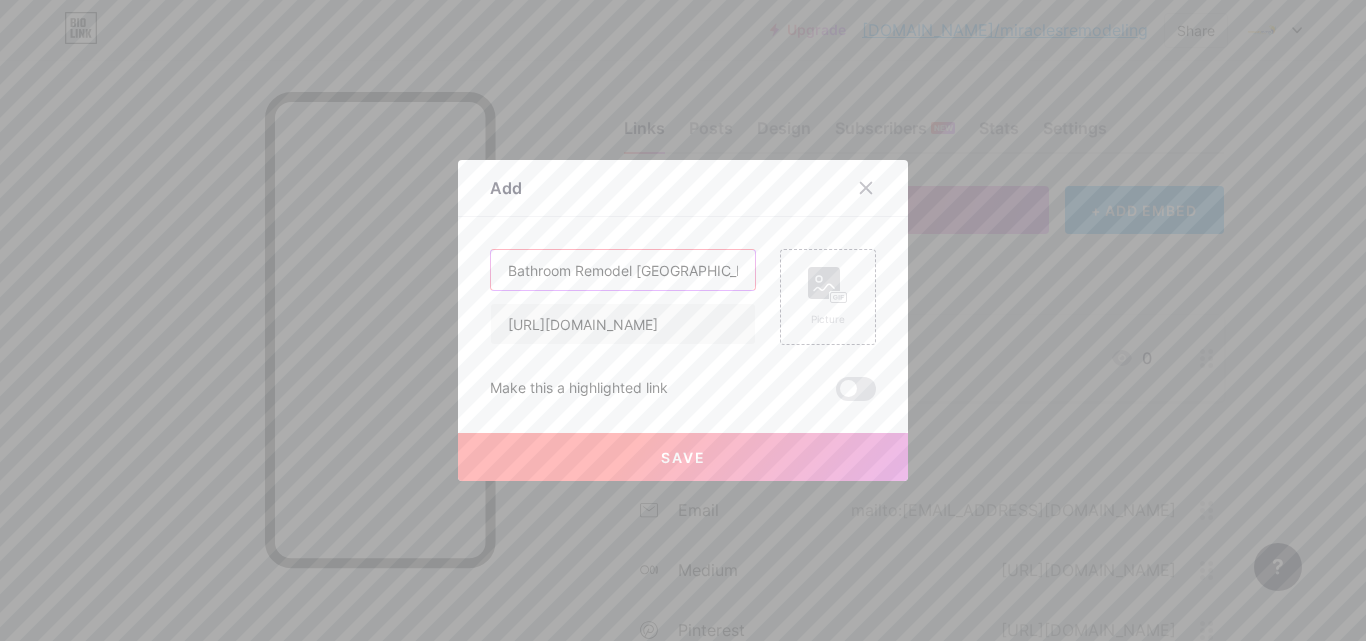 scroll, scrollTop: 0, scrollLeft: 317, axis: horizontal 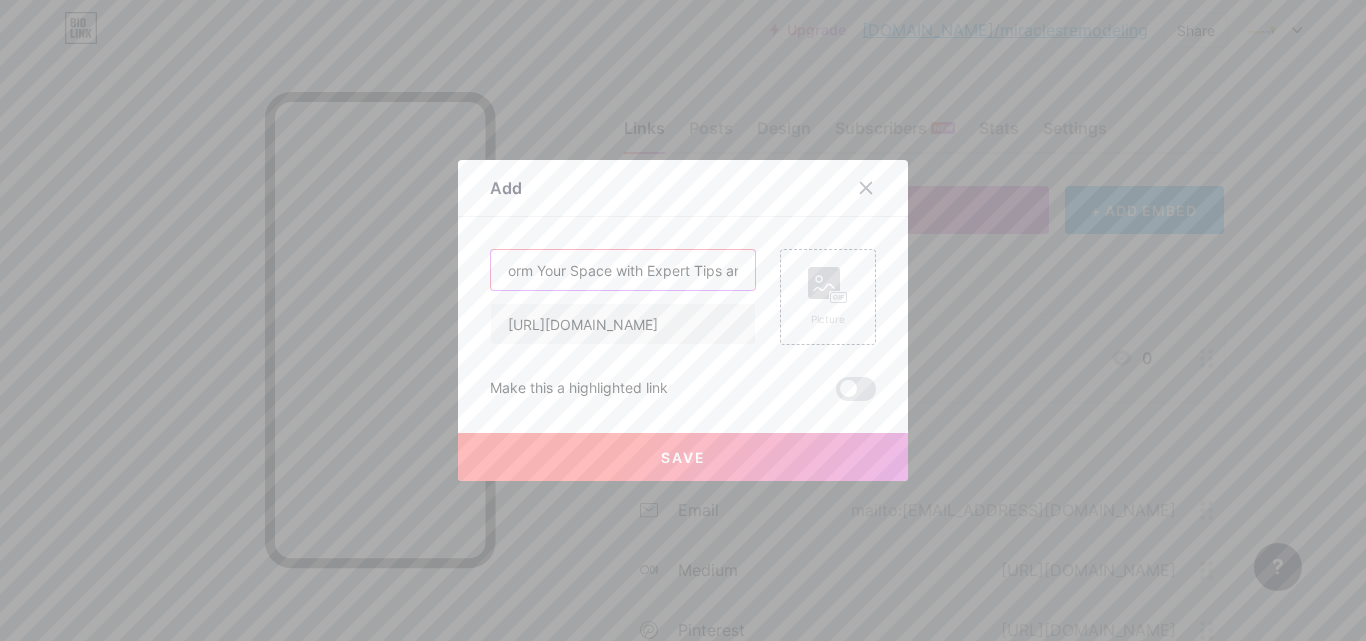type on "Bathroom Remodel [GEOGRAPHIC_DATA]: Transform Your Space with Expert Tips and Trends for" 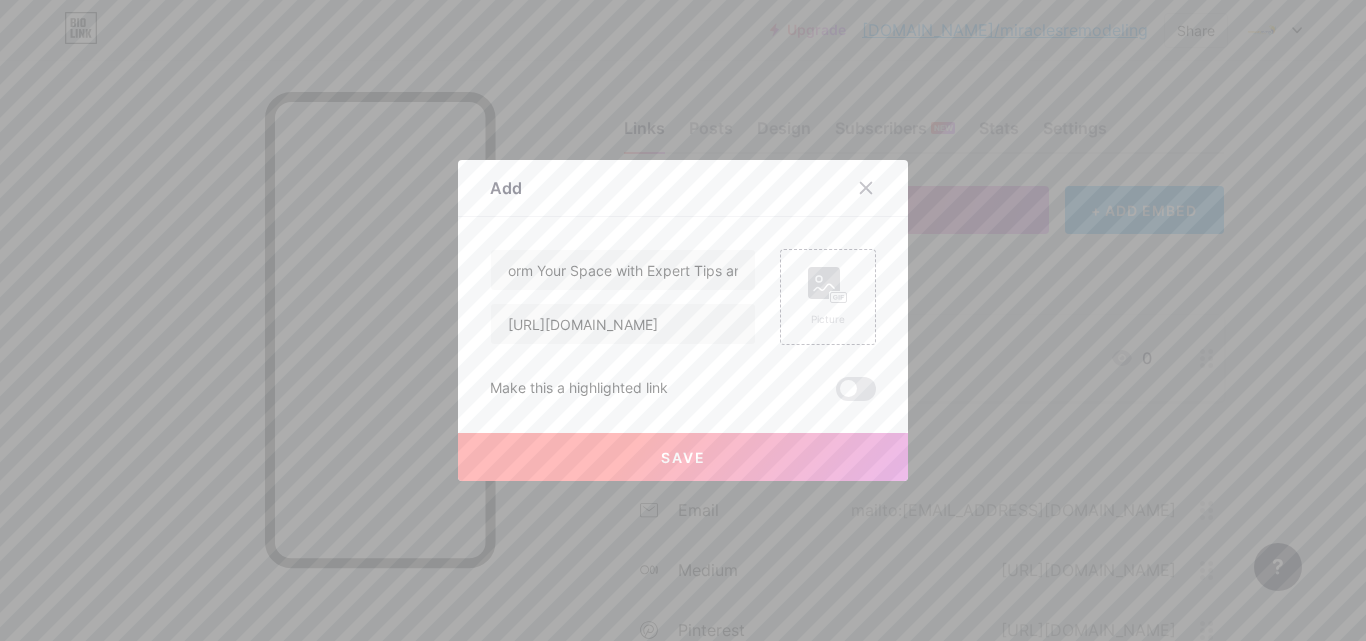 click on "Save" at bounding box center [683, 457] 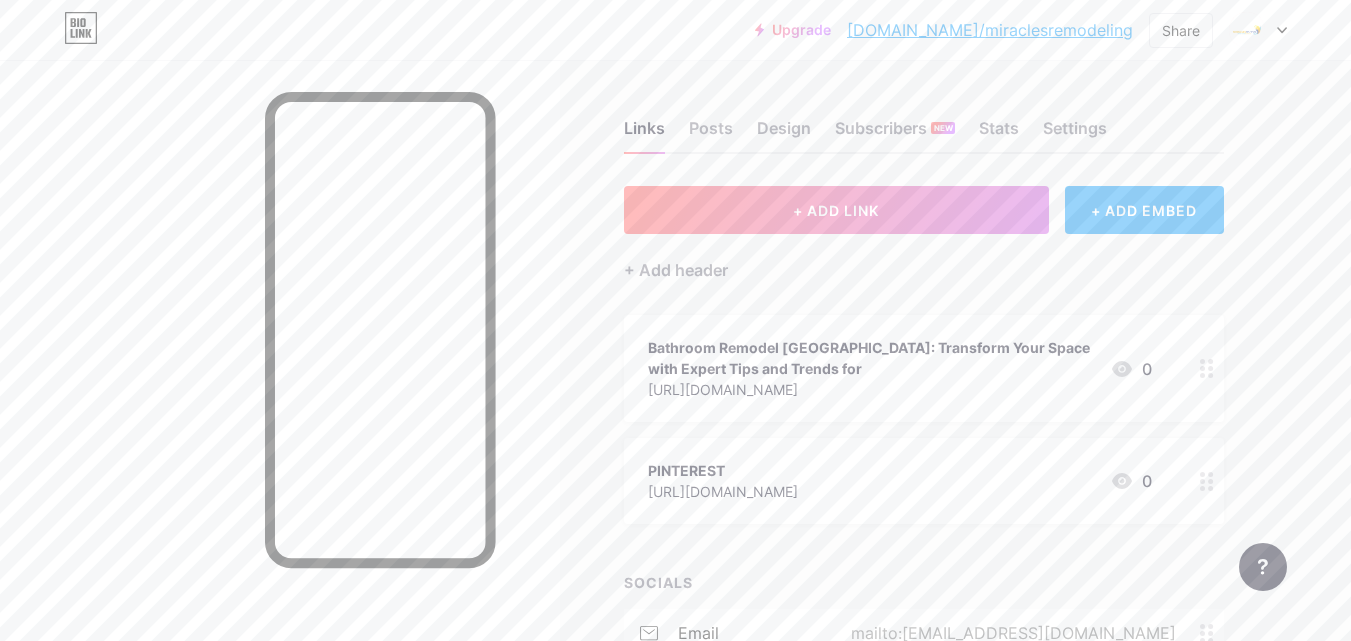 click on "PINTEREST
[URL][DOMAIN_NAME]
0" at bounding box center [900, 481] 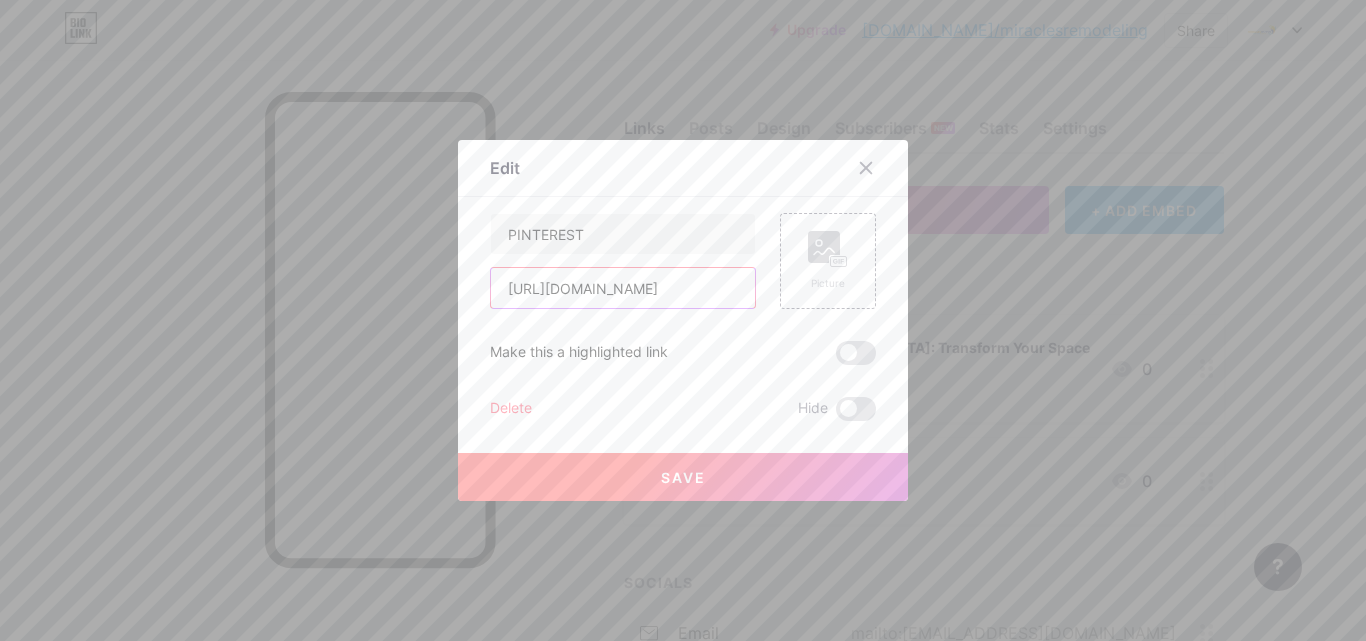 click on "[URL][DOMAIN_NAME]" at bounding box center [623, 288] 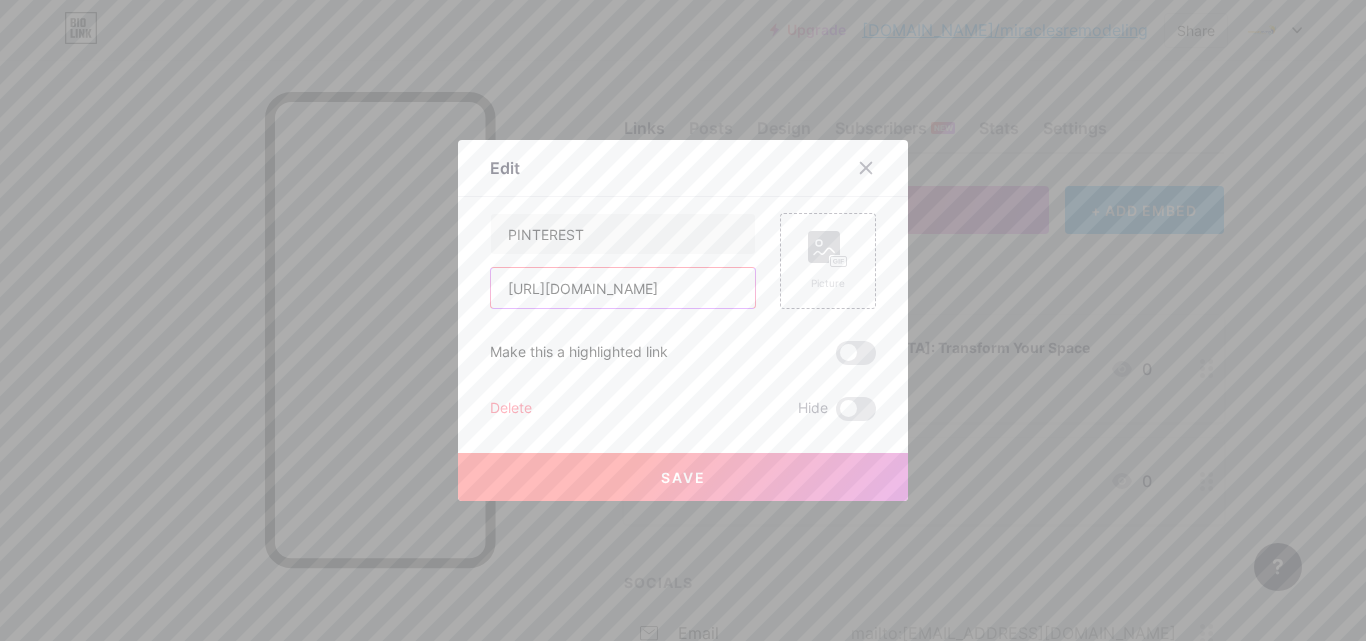 type on "[URL][DOMAIN_NAME]" 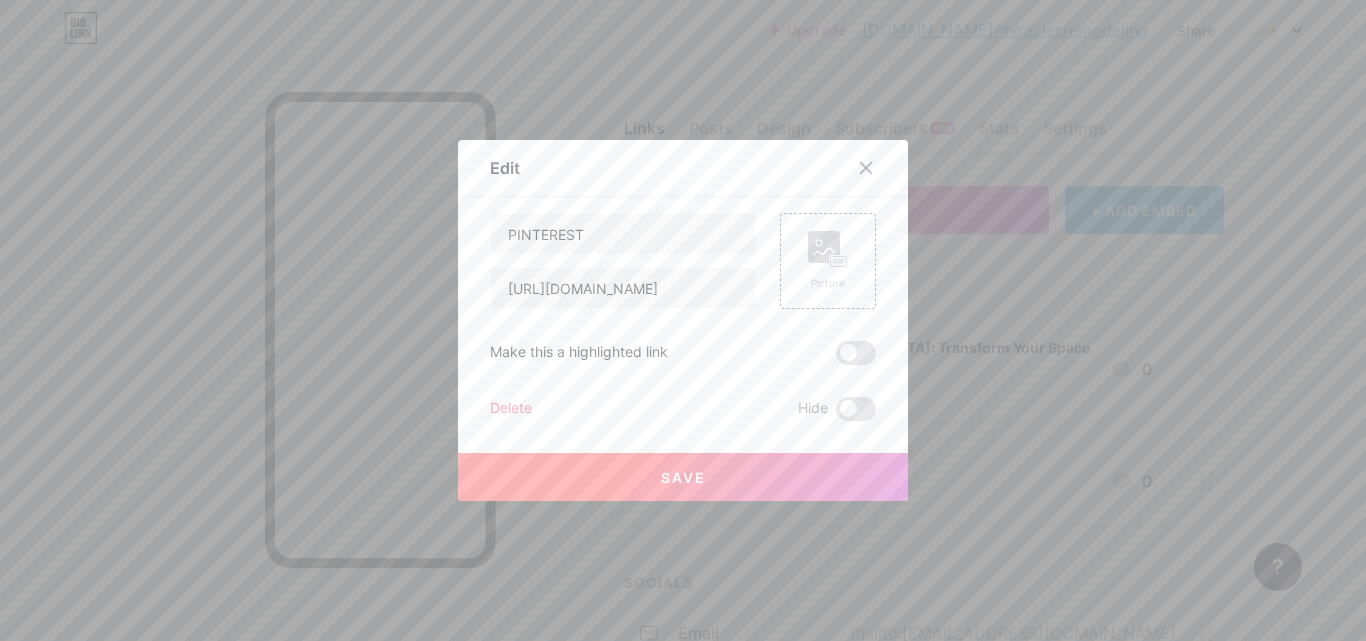 scroll, scrollTop: 0, scrollLeft: 0, axis: both 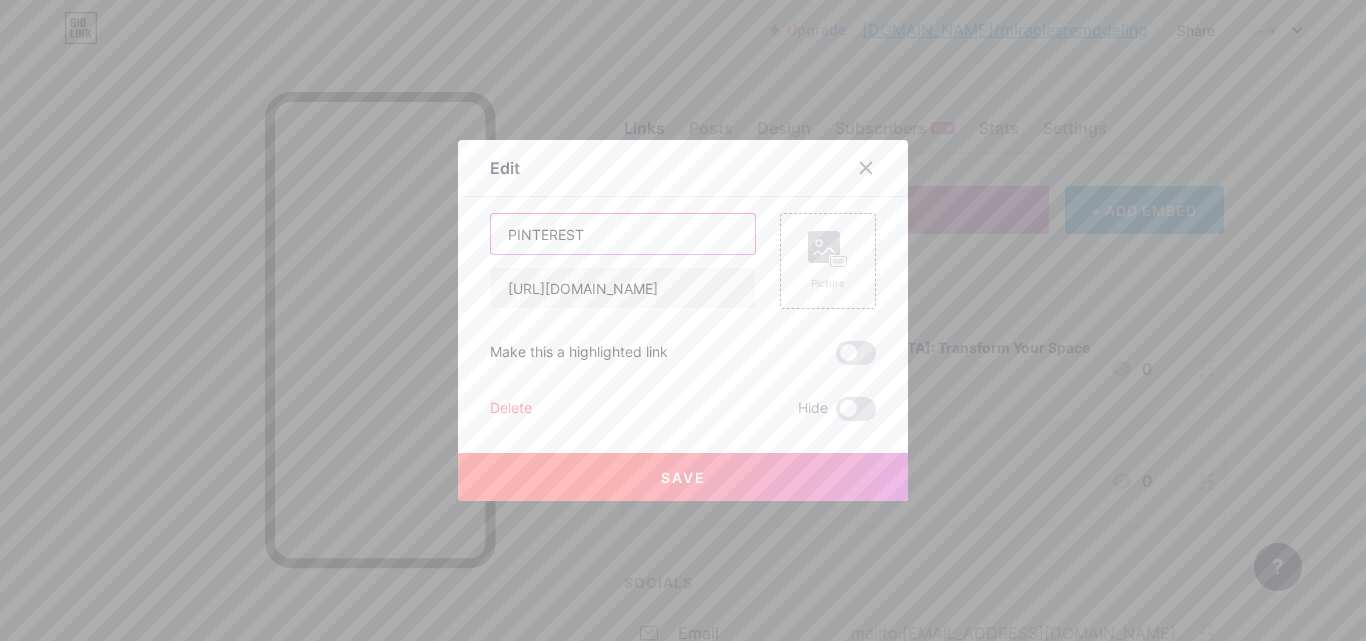 drag, startPoint x: 593, startPoint y: 216, endPoint x: 437, endPoint y: 248, distance: 159.24823 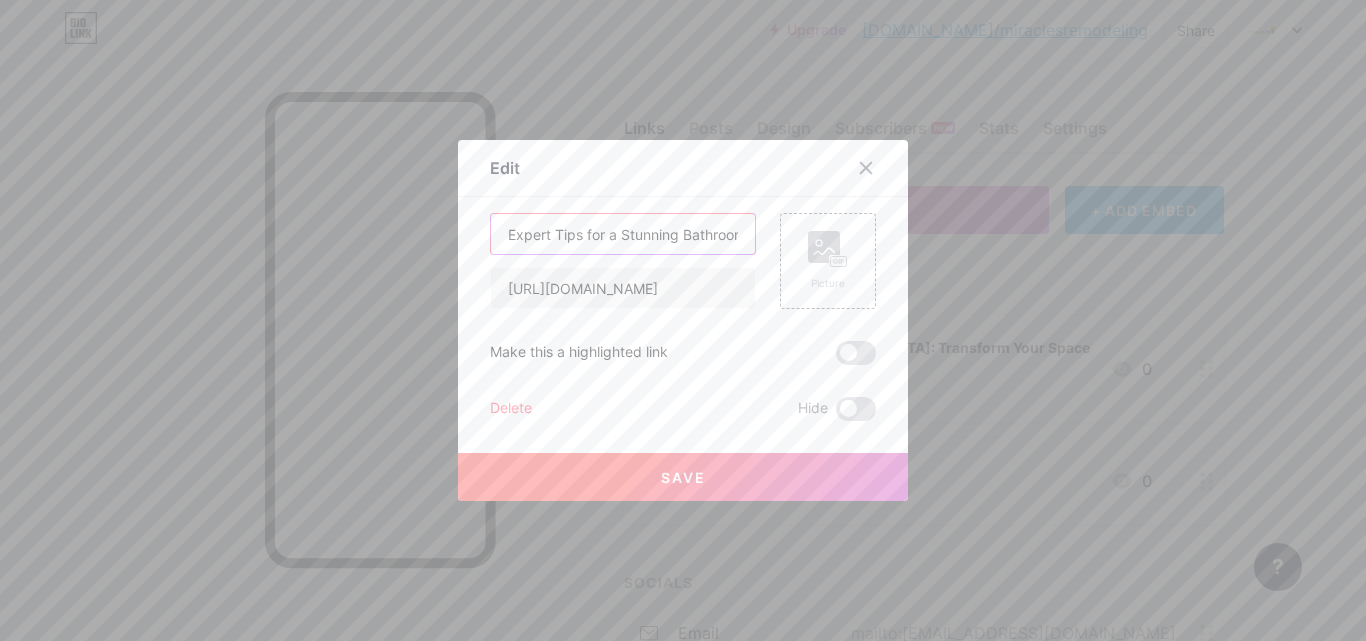 scroll, scrollTop: 0, scrollLeft: 206, axis: horizontal 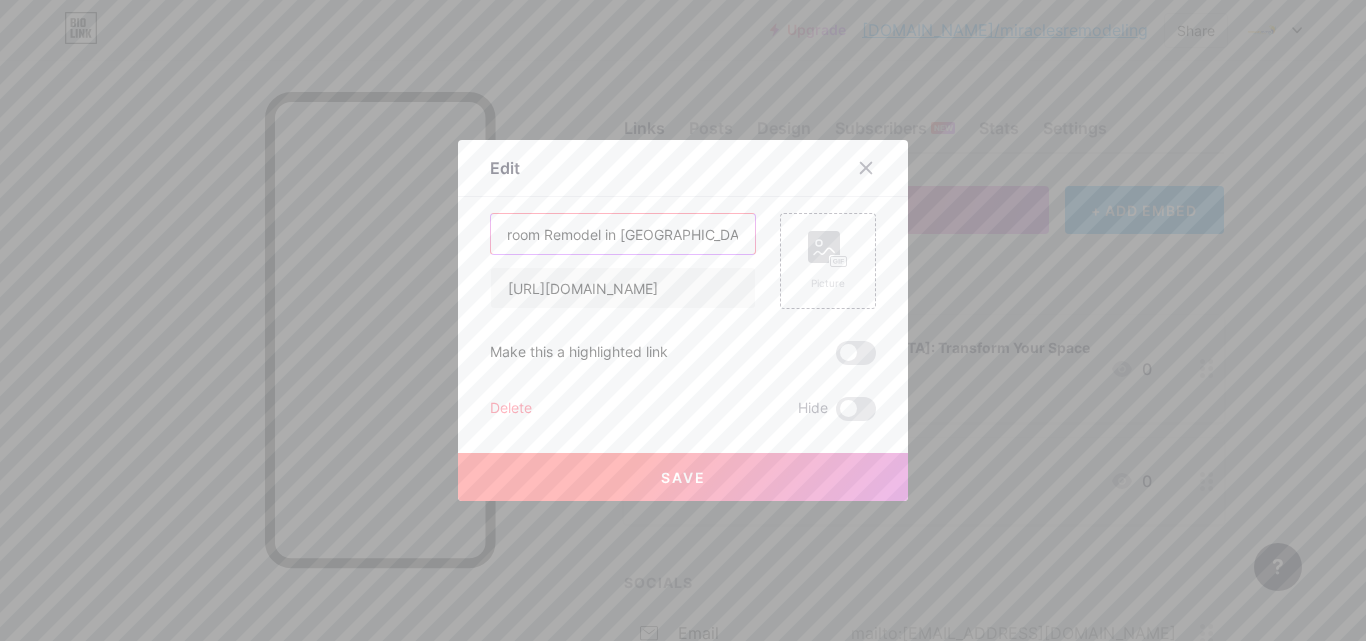 type on "Expert Tips for a Stunning Bathroom Remodel in [GEOGRAPHIC_DATA], [US_STATE]" 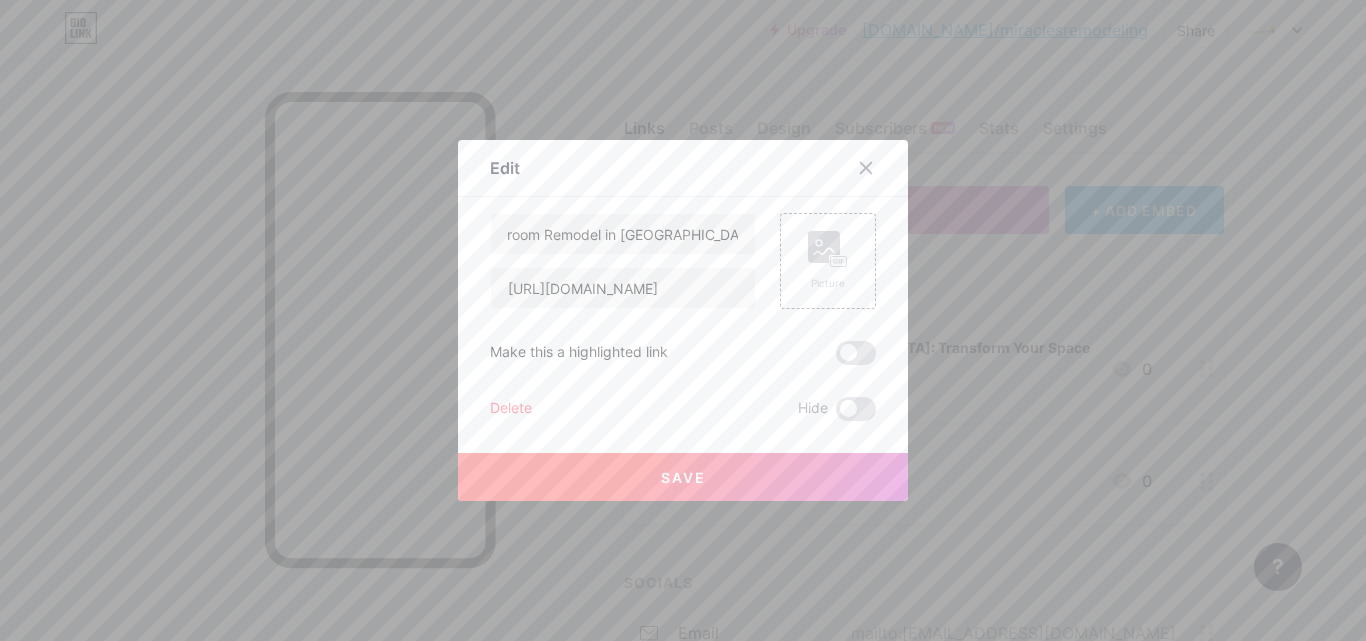 click on "Save" at bounding box center [683, 477] 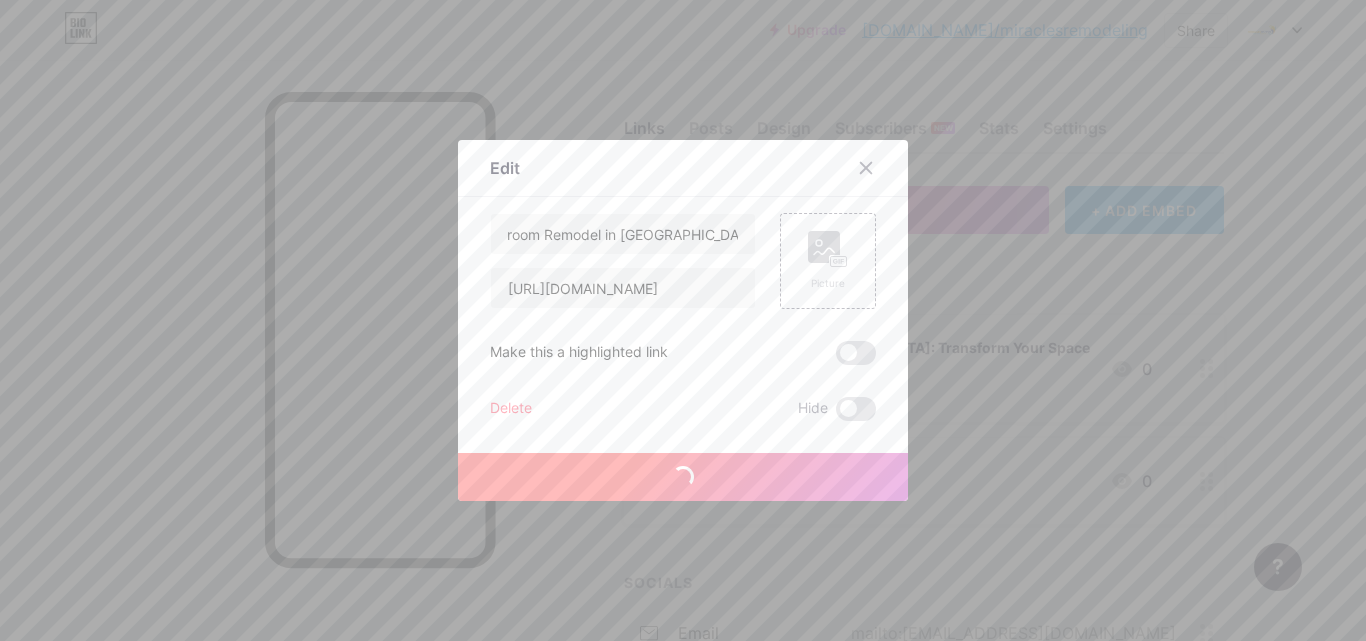 scroll, scrollTop: 0, scrollLeft: 0, axis: both 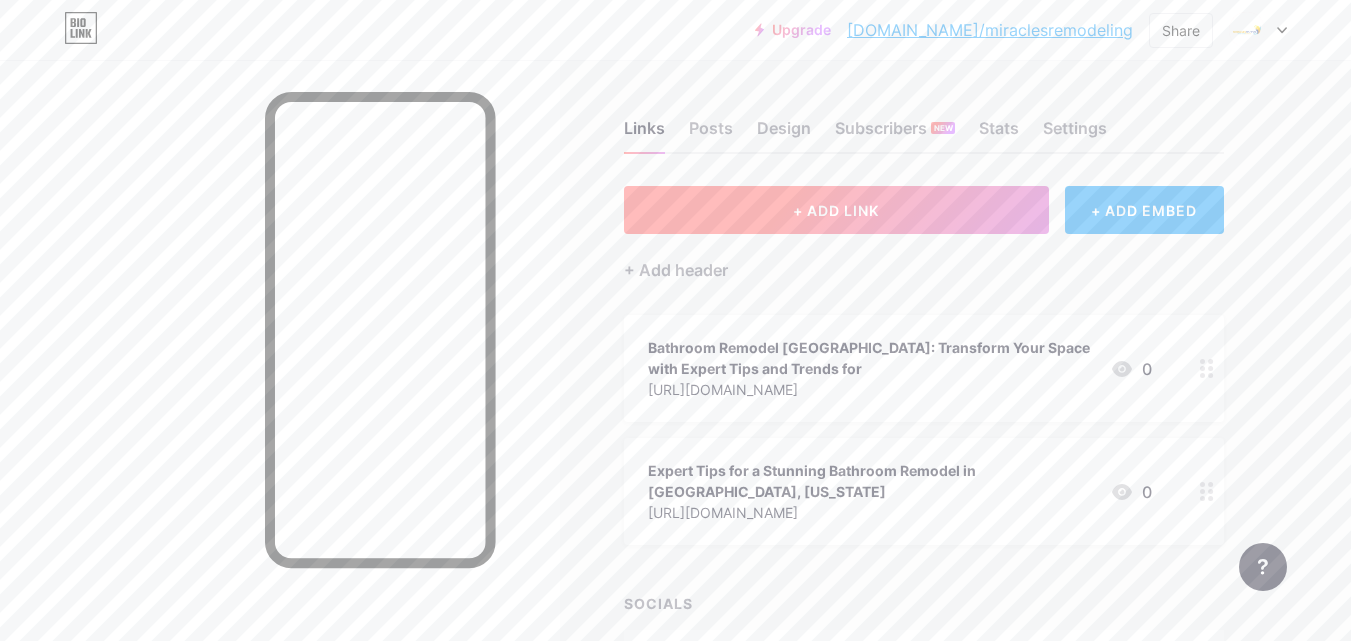 click on "+ ADD LINK" at bounding box center [836, 210] 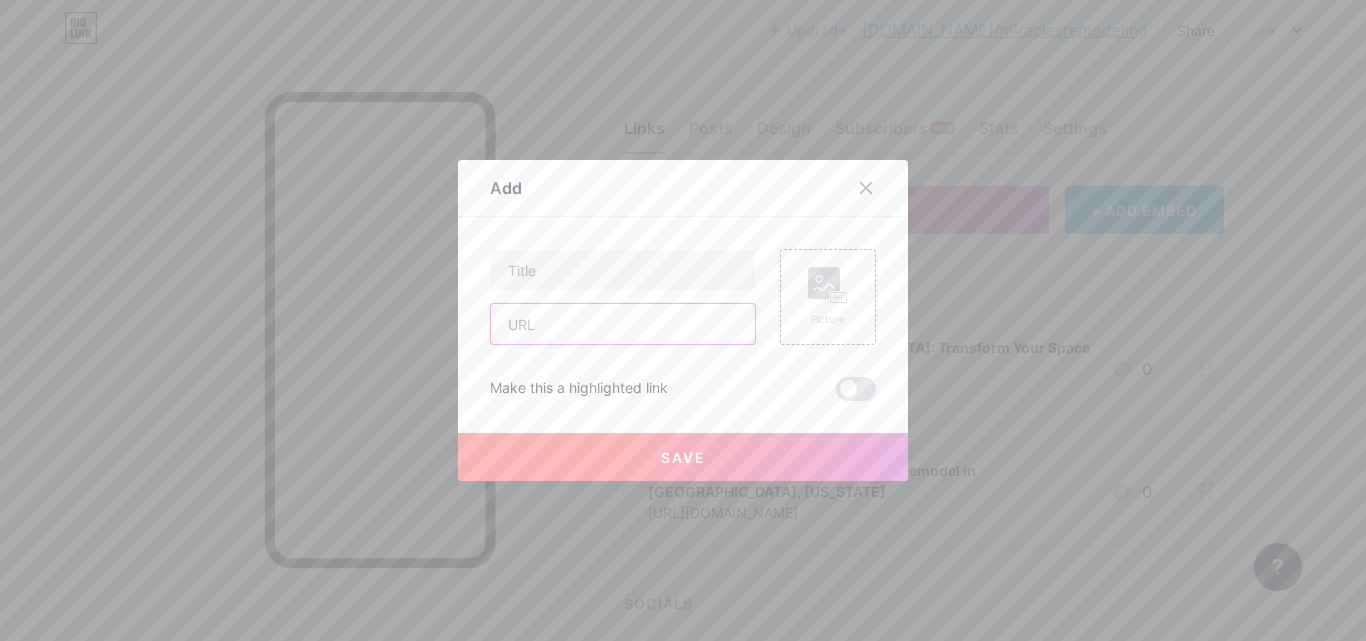 click at bounding box center (623, 324) 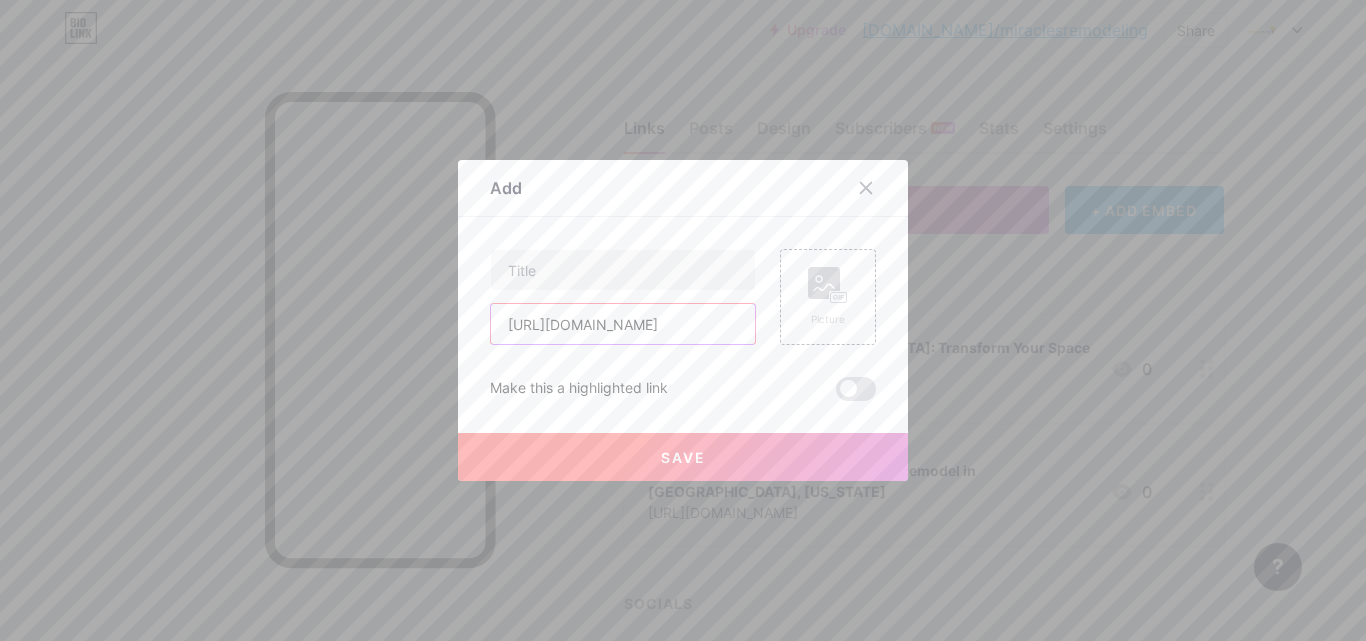 scroll, scrollTop: 0, scrollLeft: 19, axis: horizontal 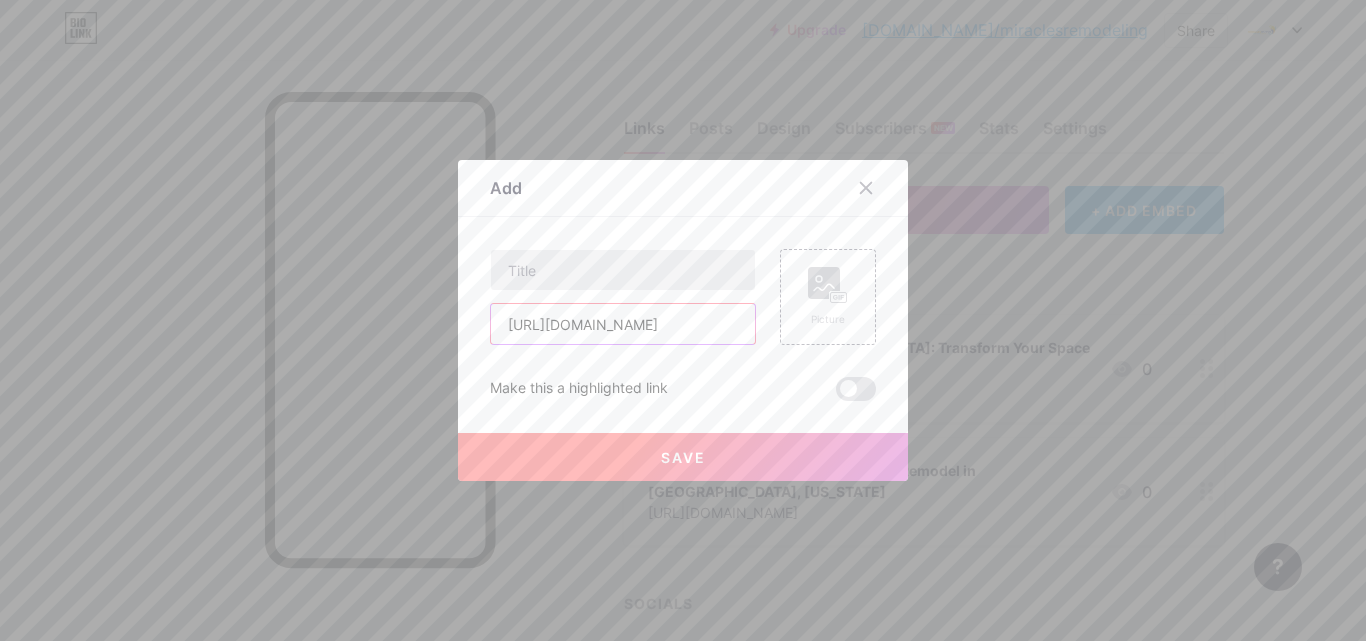 type on "[URL][DOMAIN_NAME]" 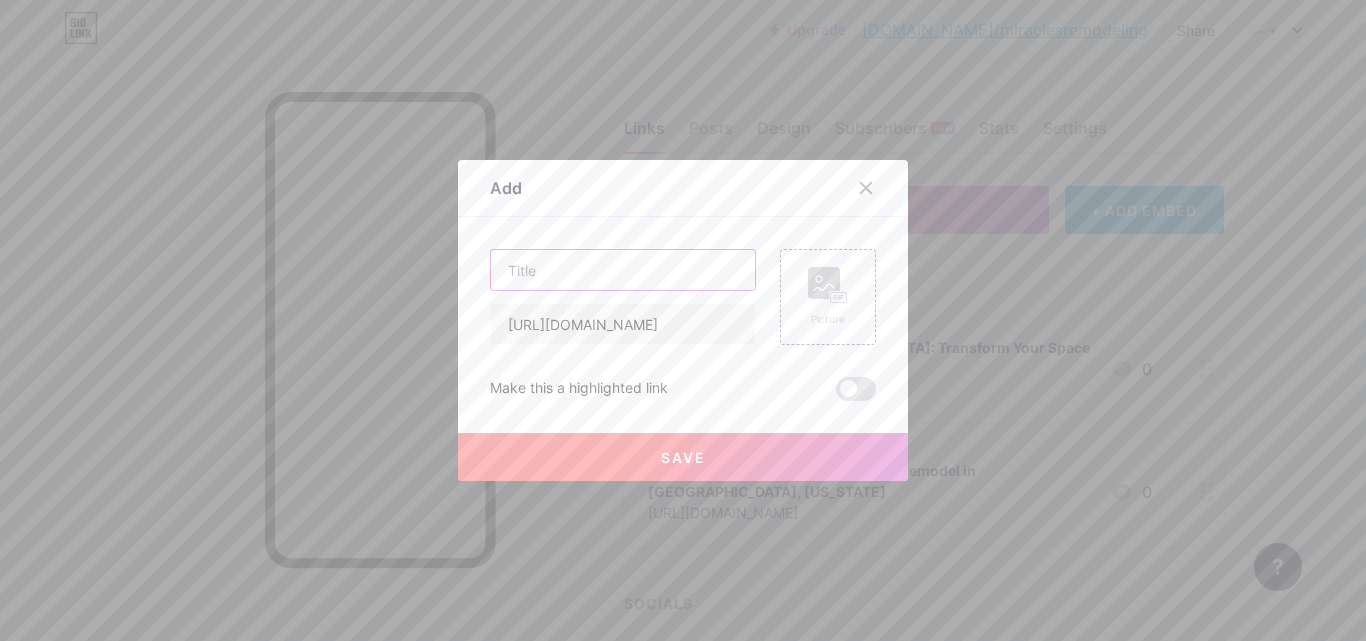 click at bounding box center (623, 270) 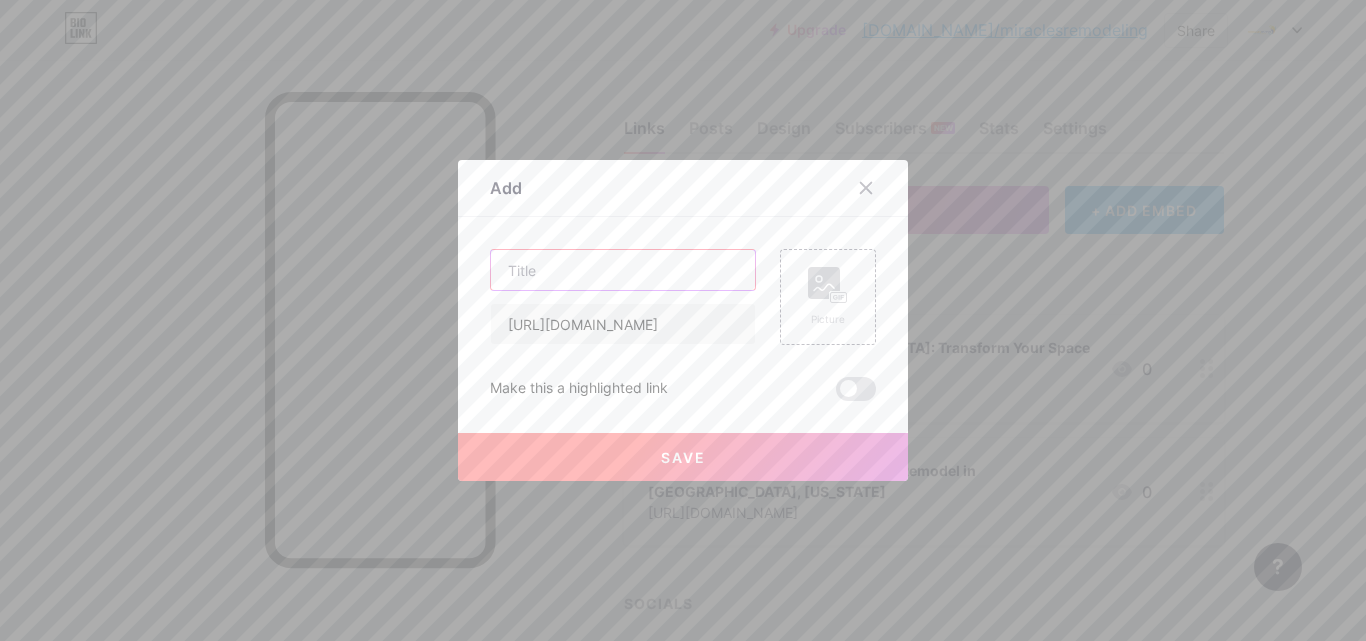 paste on "Top Benefits of Denver Home Additions: Enhance Space, Style & Property Value [DATE]" 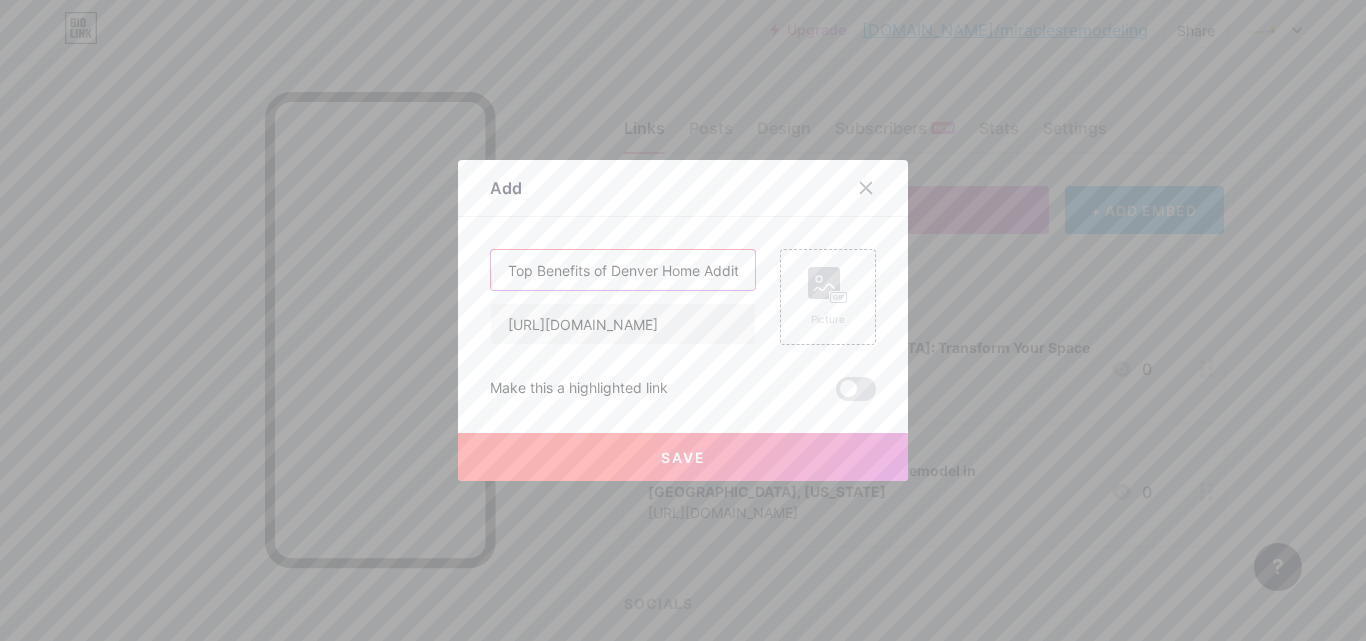 scroll, scrollTop: 0, scrollLeft: 344, axis: horizontal 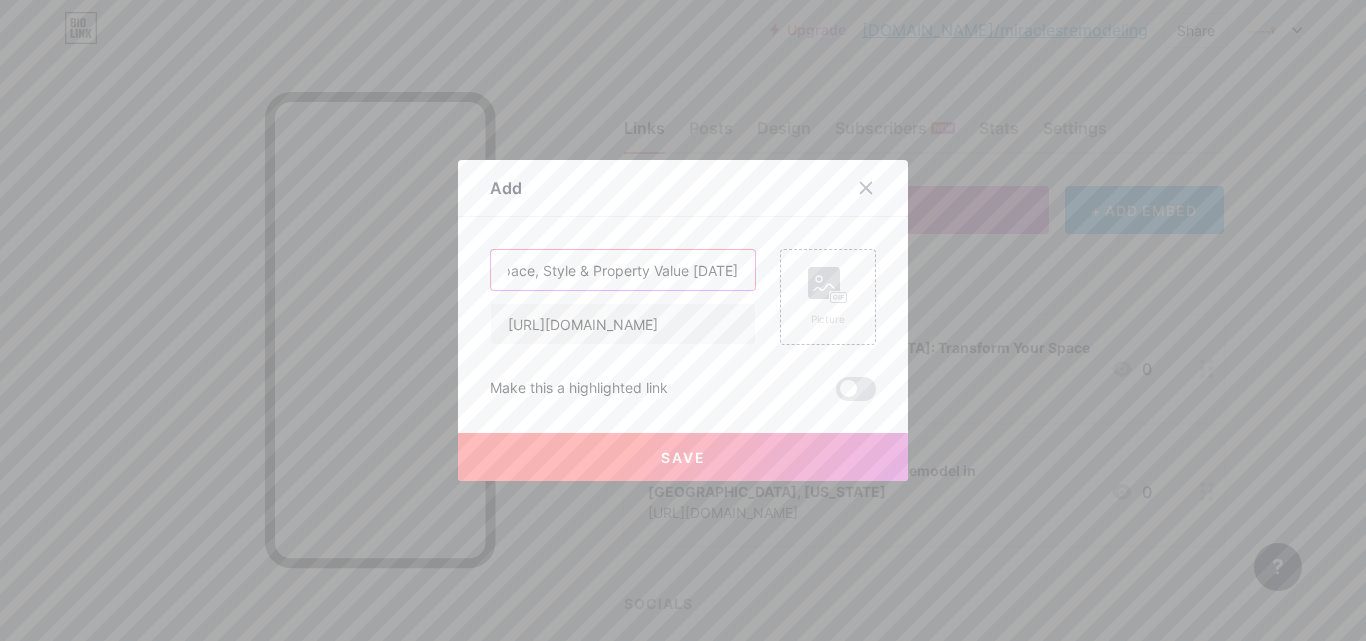 type on "Top Benefits of Denver Home Additions: Enhance Space, Style & Property Value [DATE]" 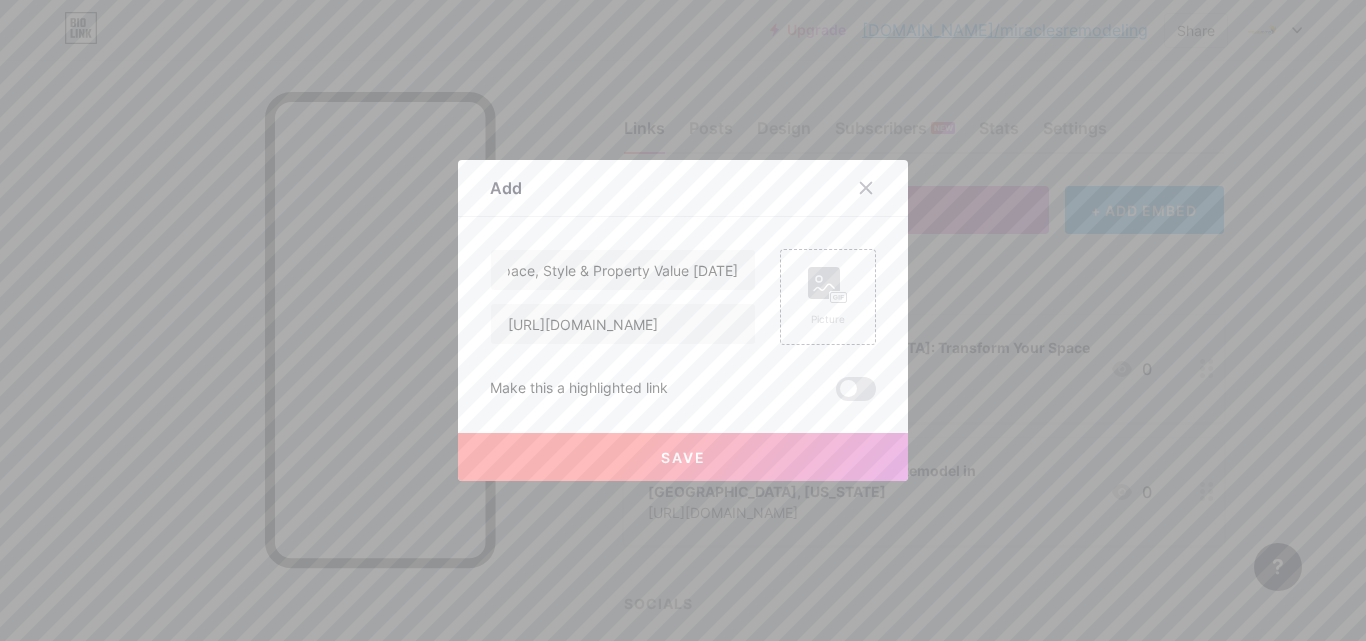 click on "Save" at bounding box center (683, 457) 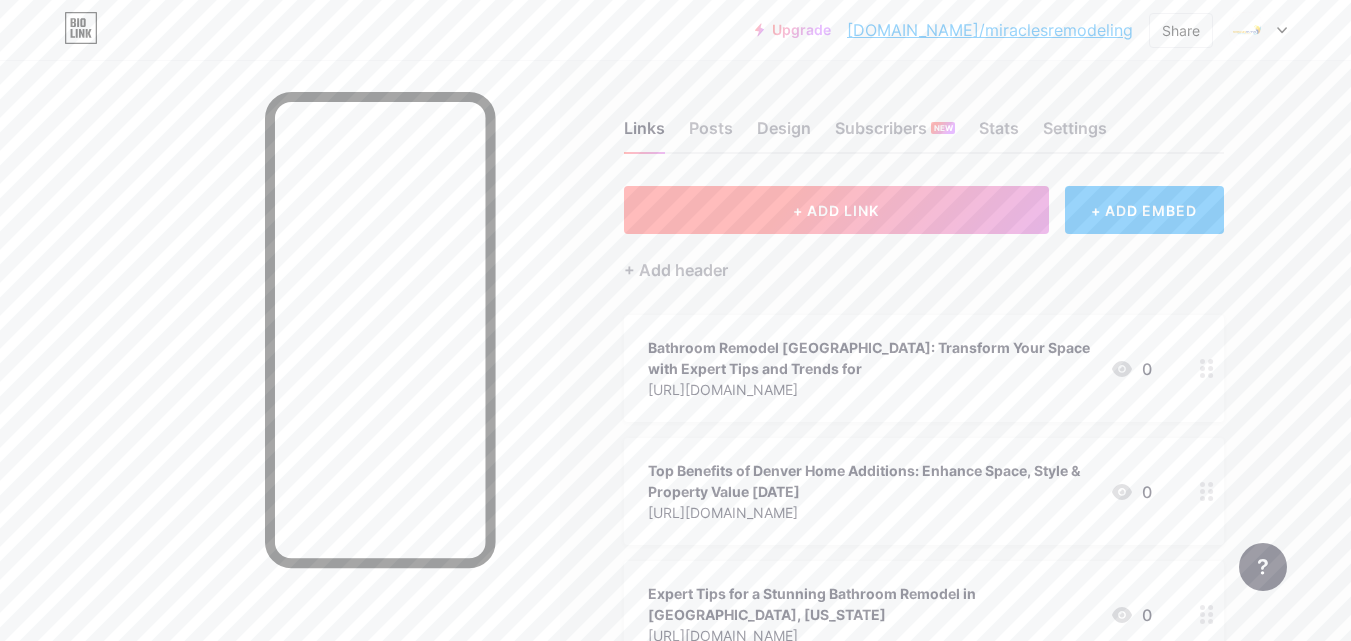 click on "+ ADD LINK" at bounding box center (836, 210) 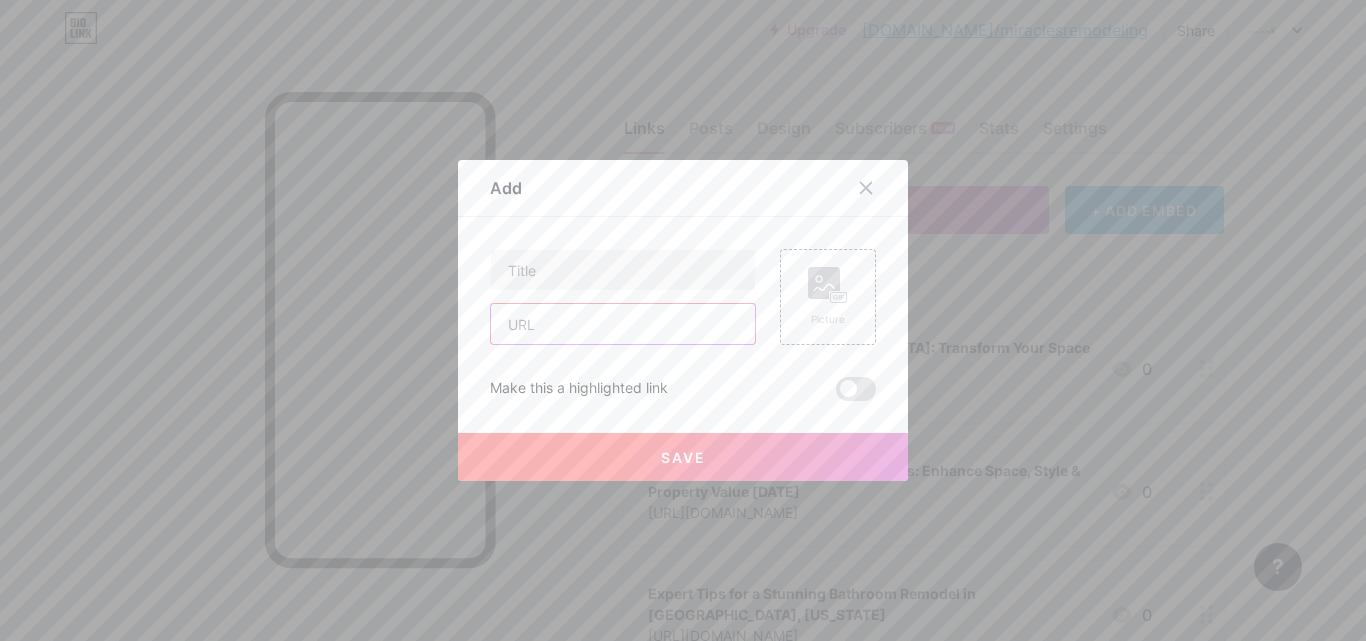 click at bounding box center (623, 324) 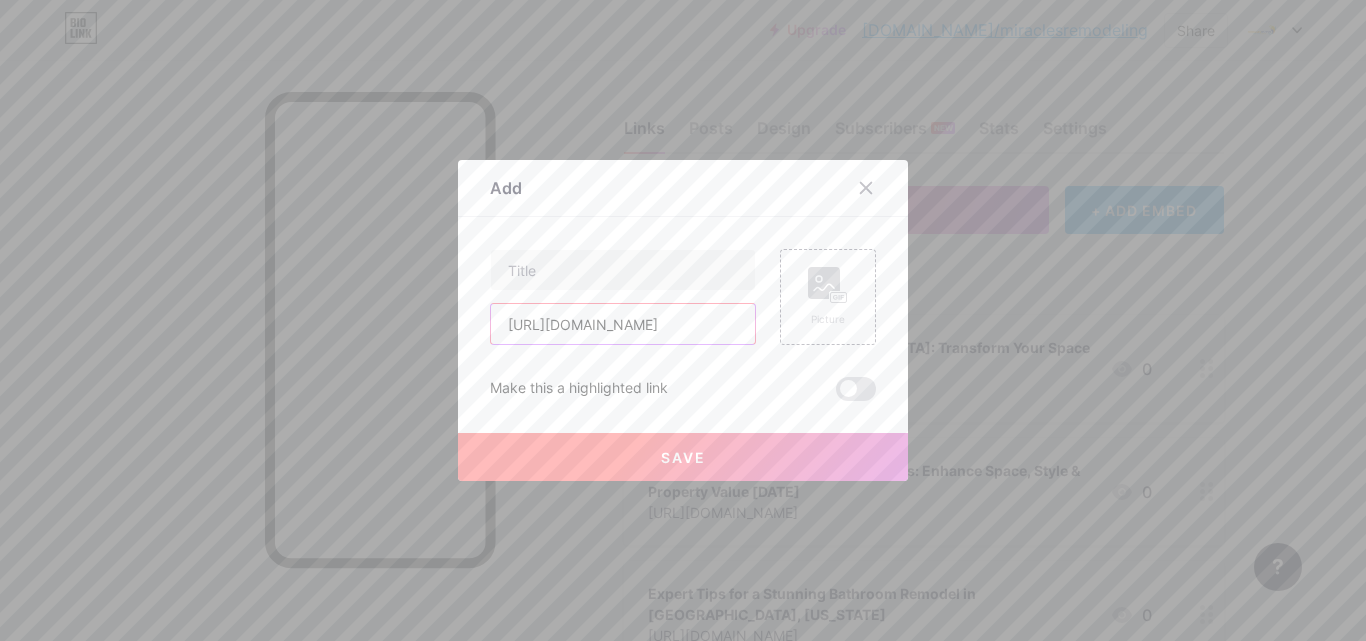 scroll, scrollTop: 0, scrollLeft: 162, axis: horizontal 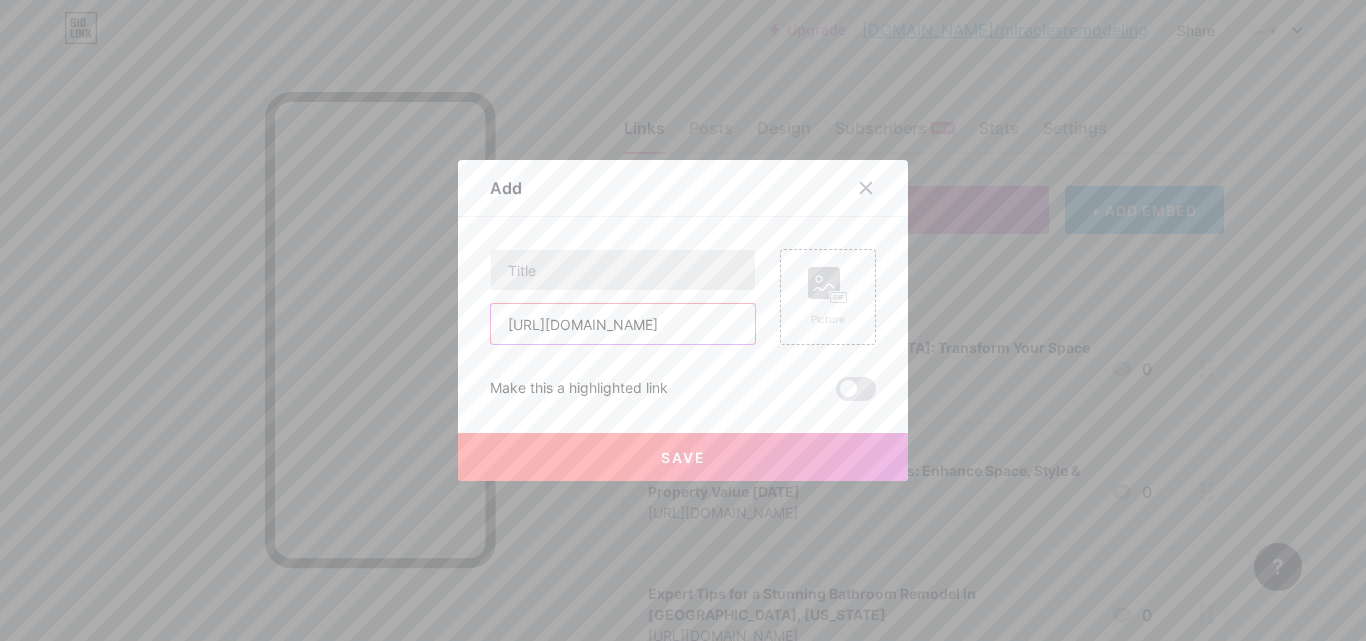 type on "[URL][DOMAIN_NAME]" 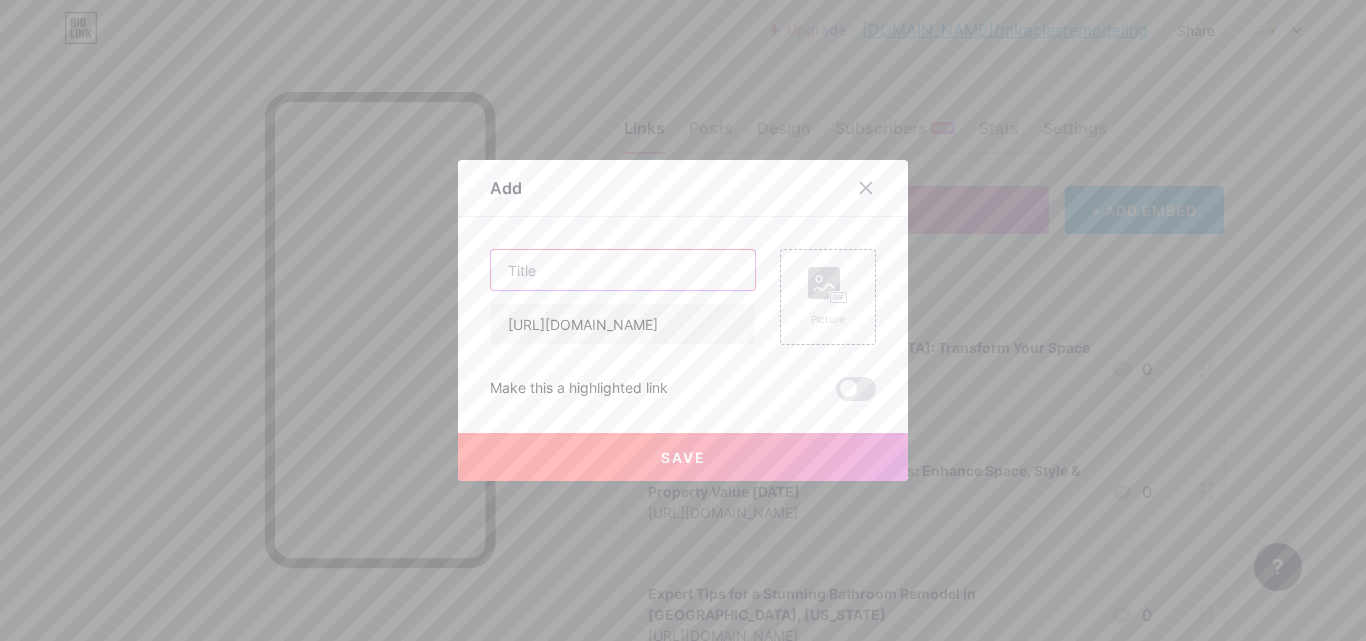click at bounding box center [623, 270] 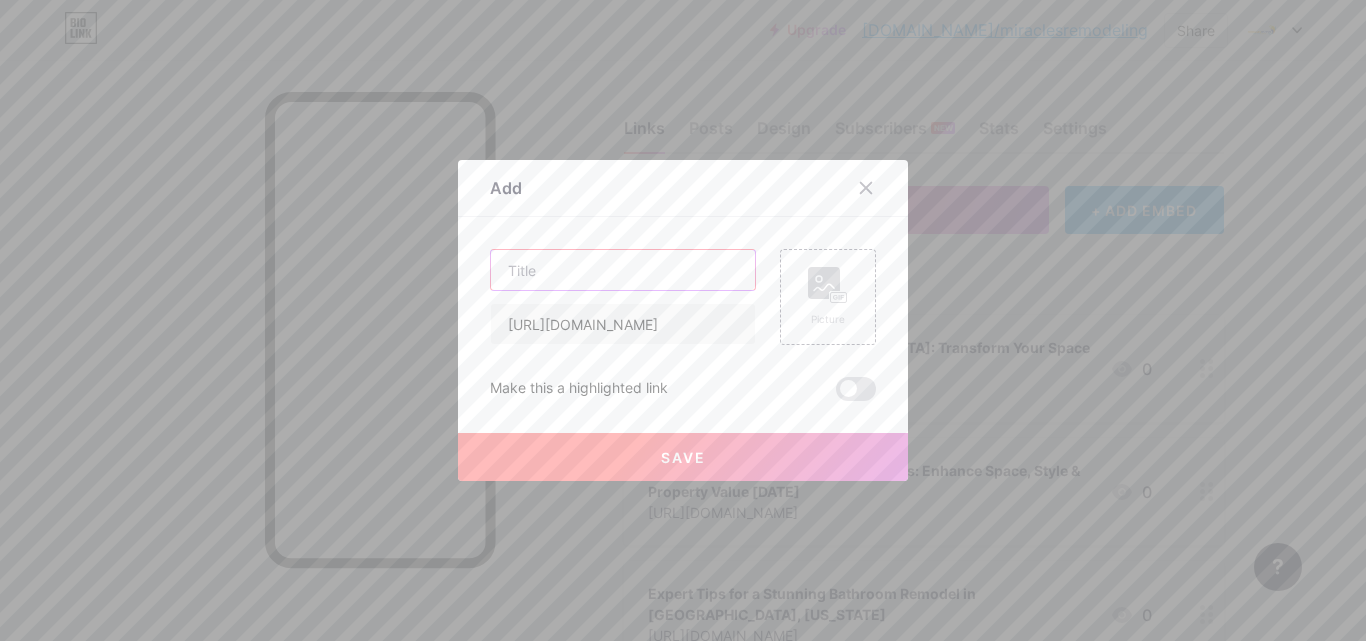 paste on "Transform Your Living Space with Expert Home Remodeling Denver Services" 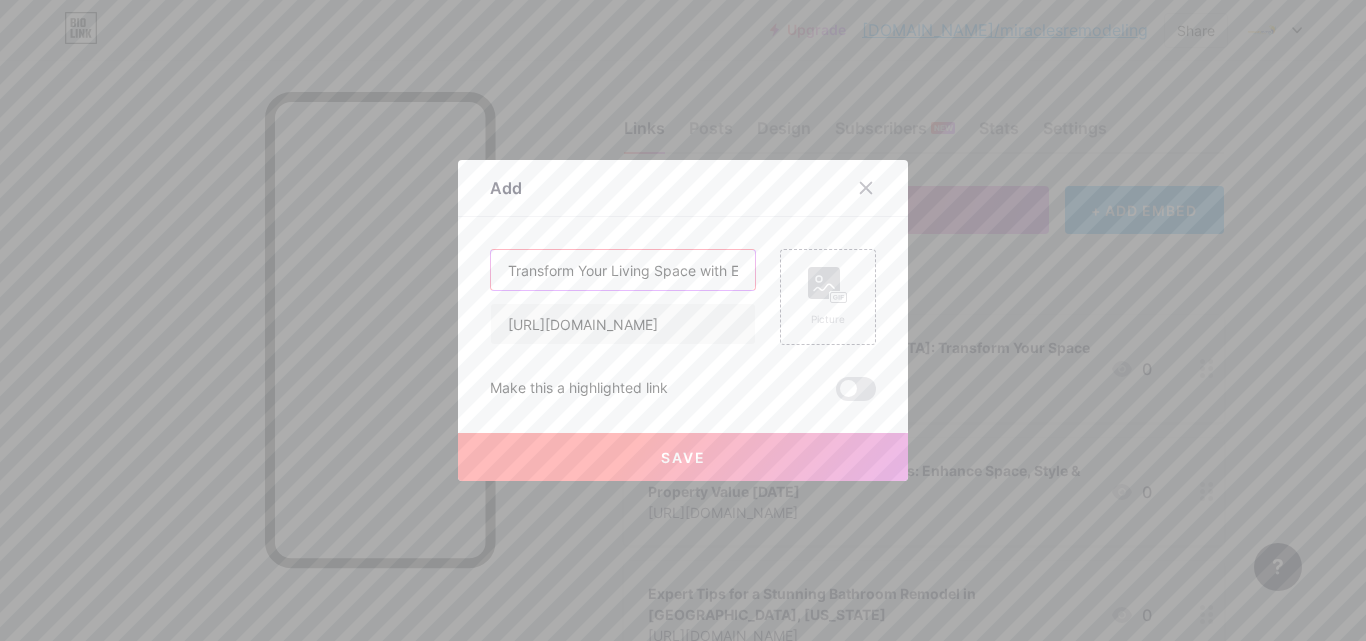 scroll, scrollTop: 0, scrollLeft: 275, axis: horizontal 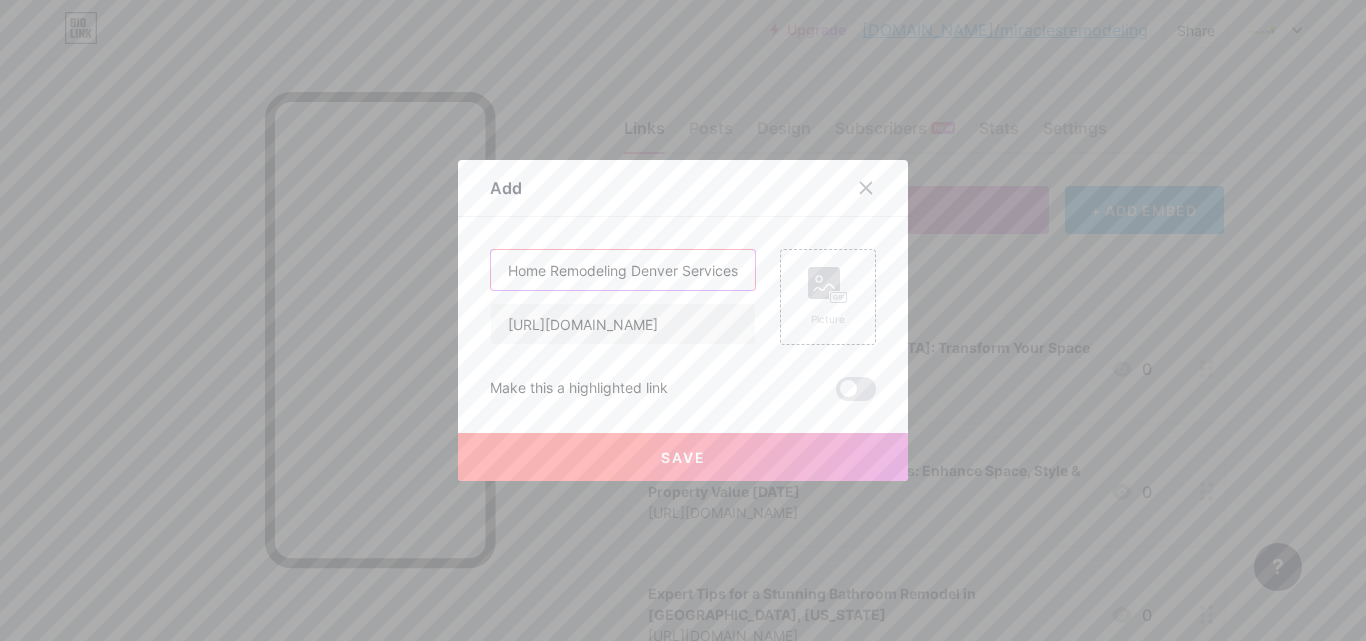 type on "Transform Your Living Space with Expert Home Remodeling Denver Services" 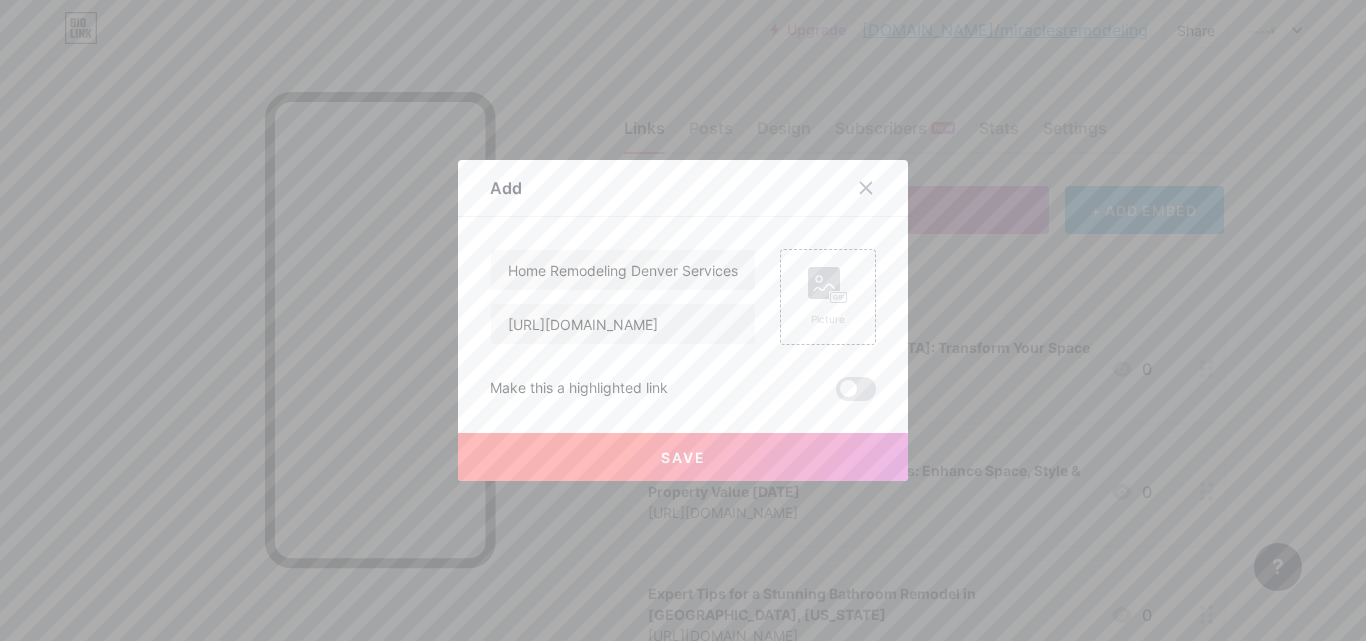click on "Save" at bounding box center (683, 457) 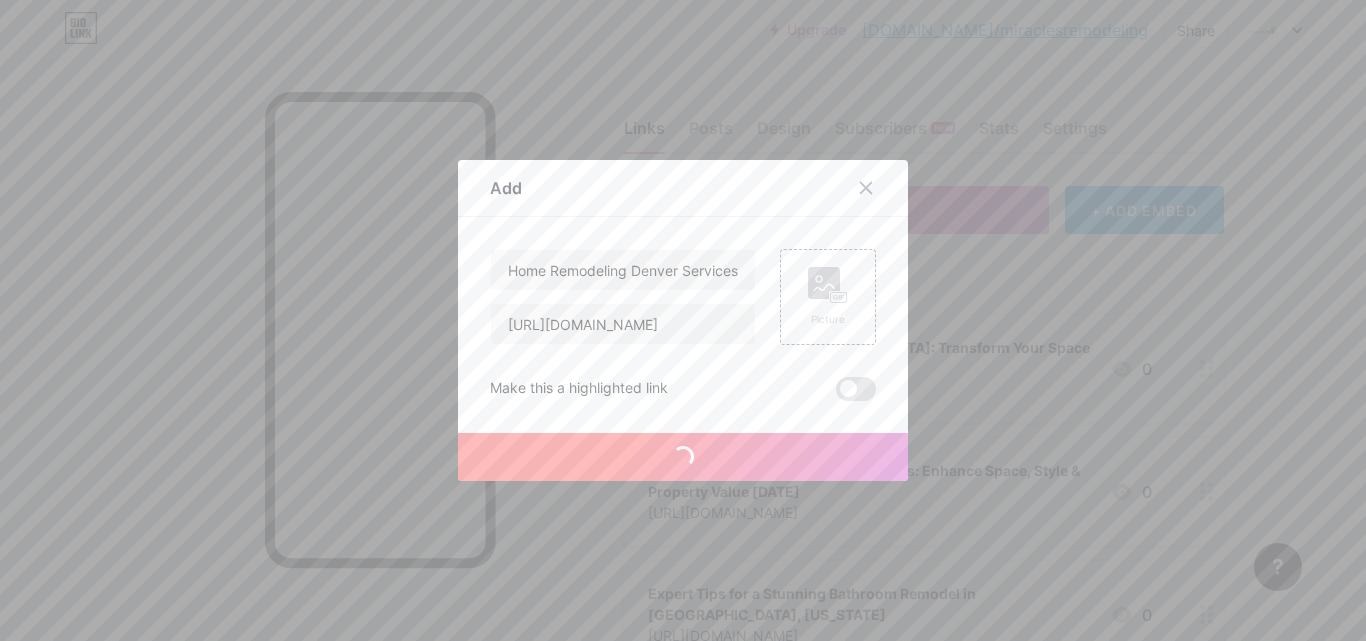 scroll, scrollTop: 0, scrollLeft: 0, axis: both 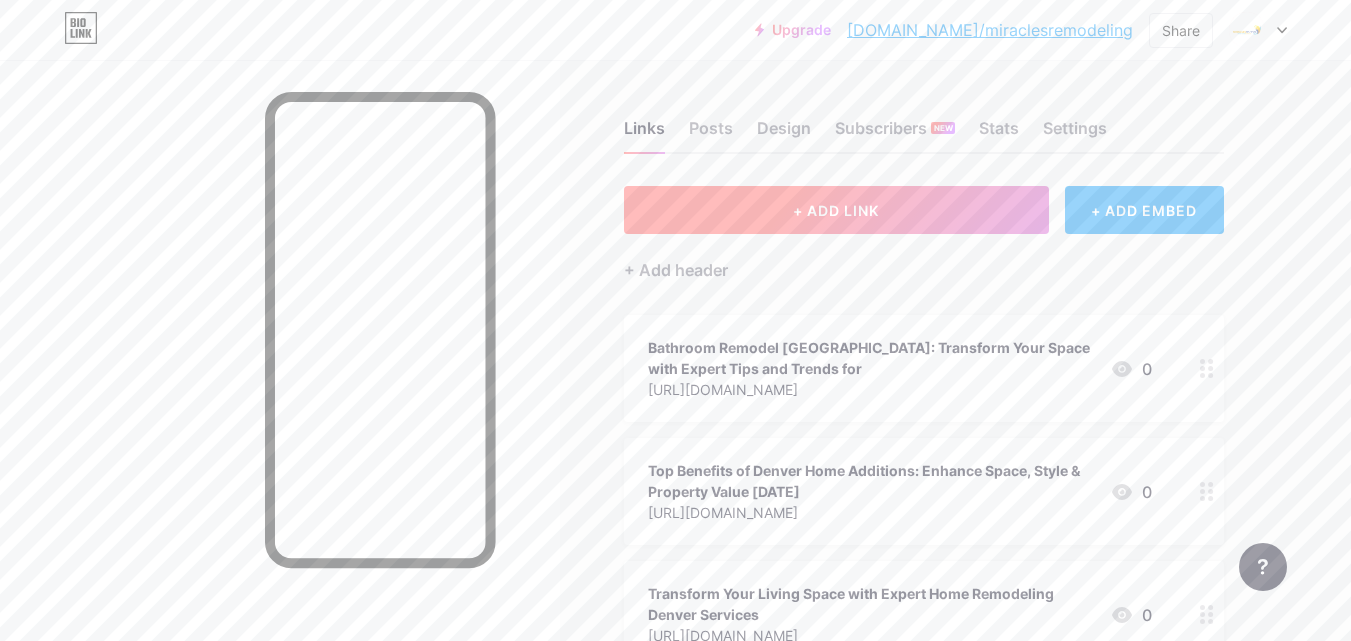 click on "+ ADD LINK" at bounding box center [836, 210] 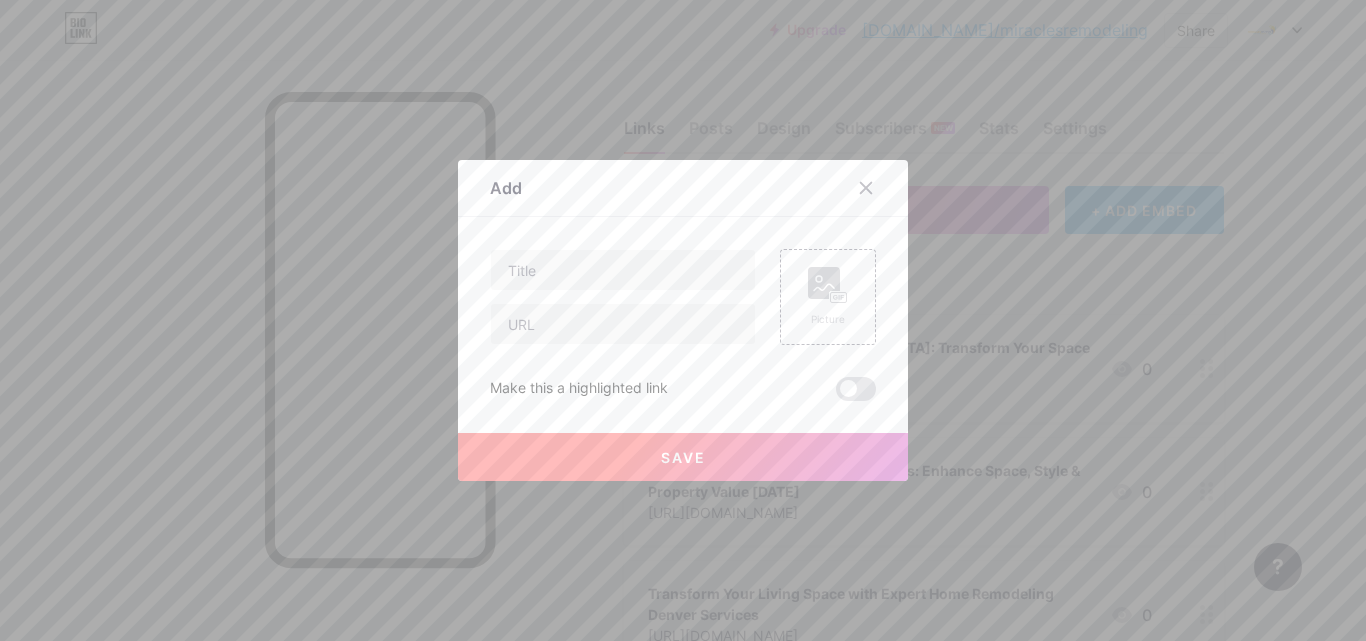 type 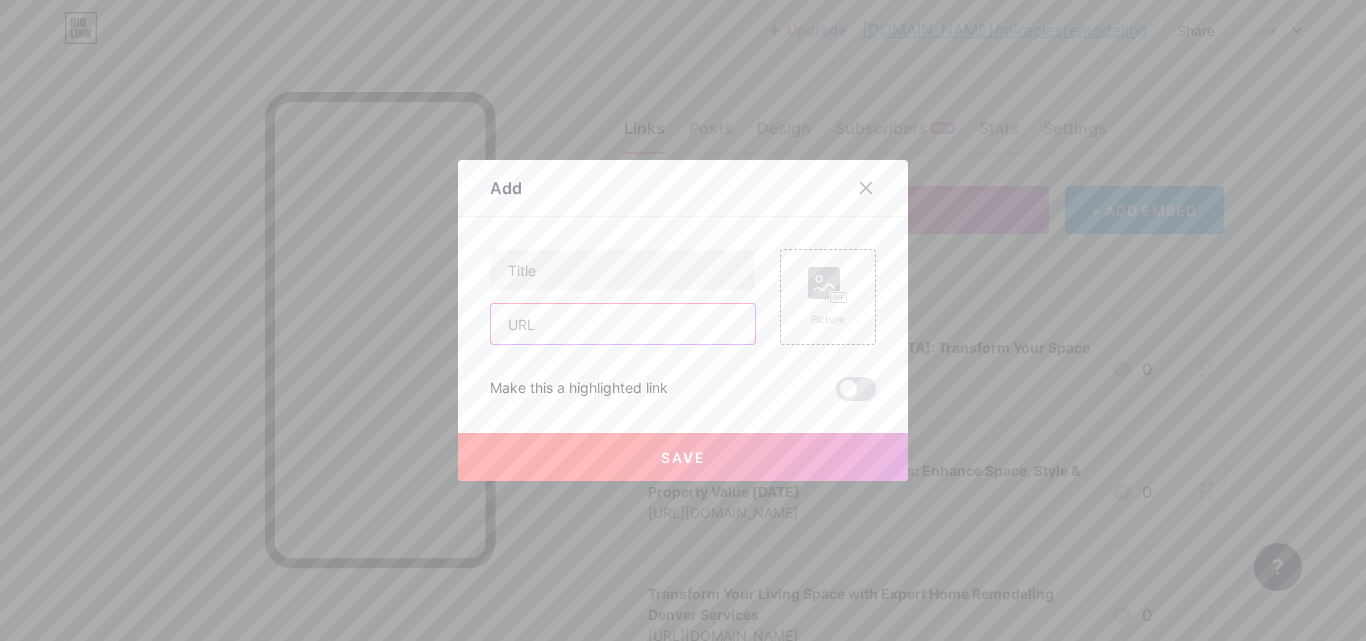 click at bounding box center [623, 324] 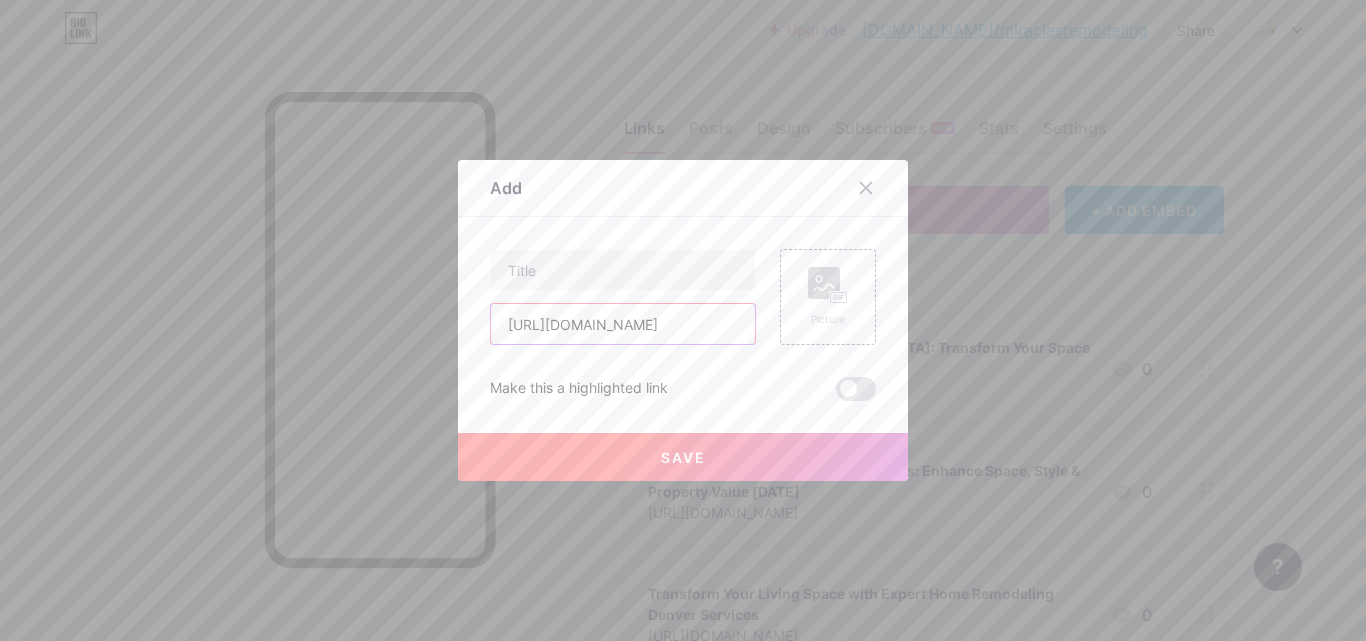 scroll, scrollTop: 0, scrollLeft: 28, axis: horizontal 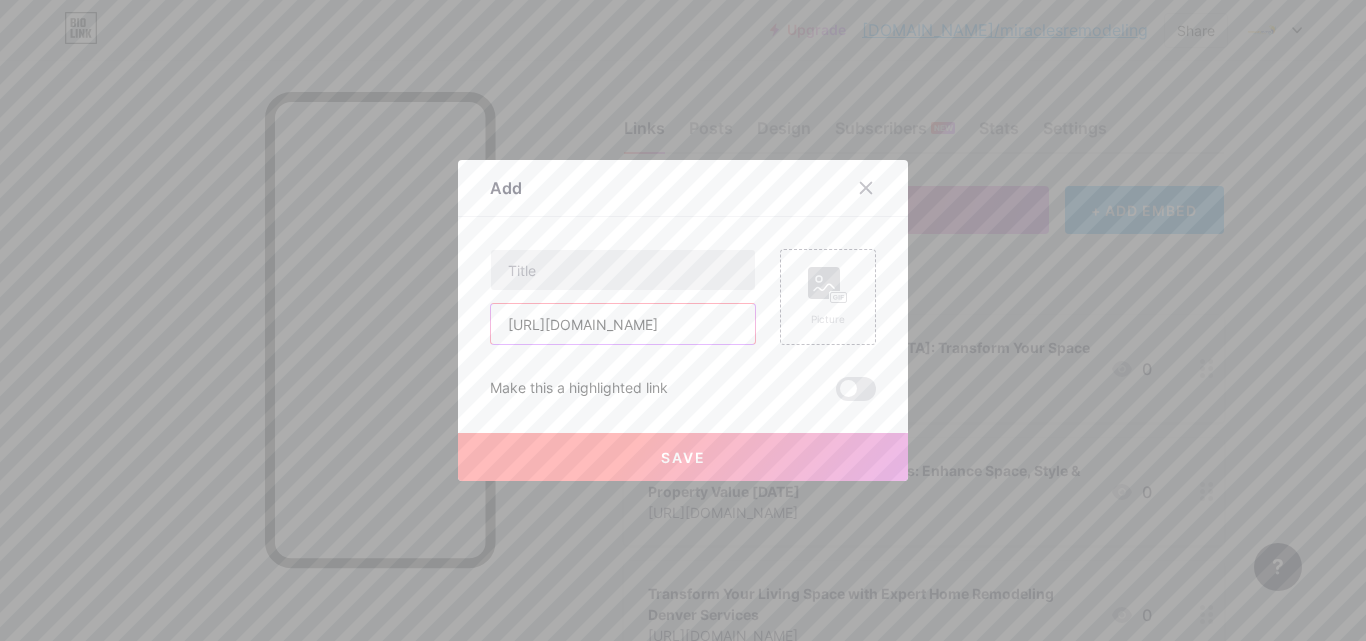 type on "[URL][DOMAIN_NAME]" 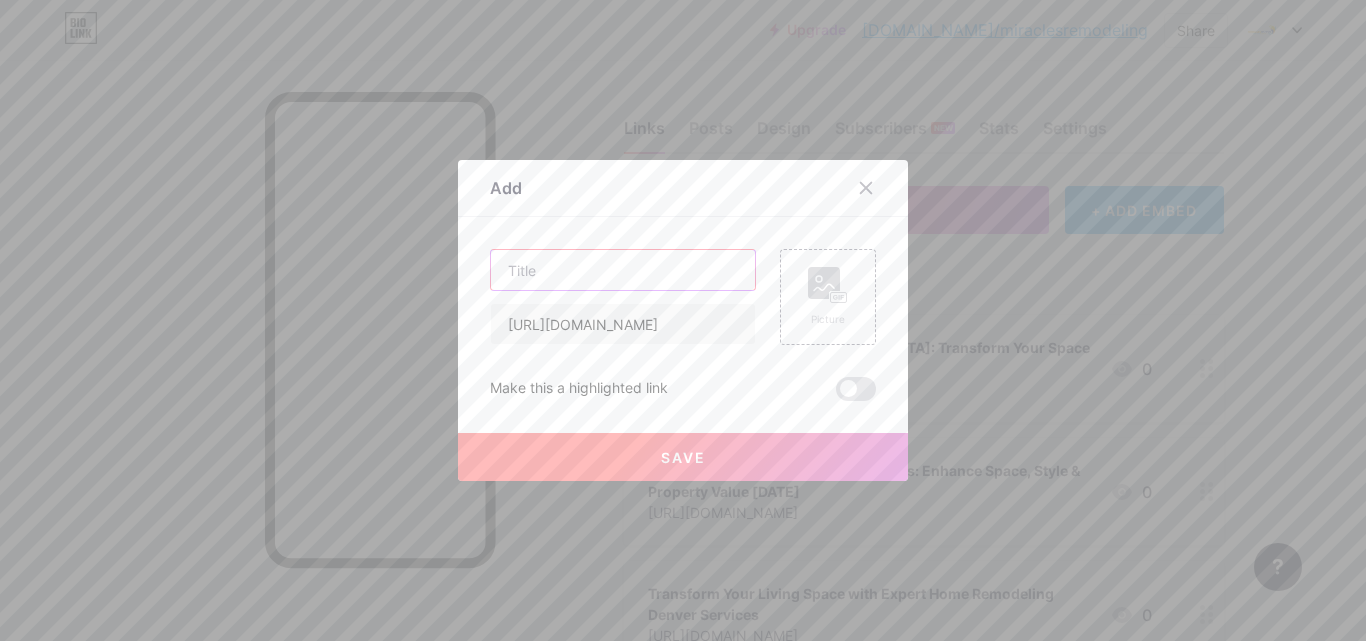 click at bounding box center [623, 270] 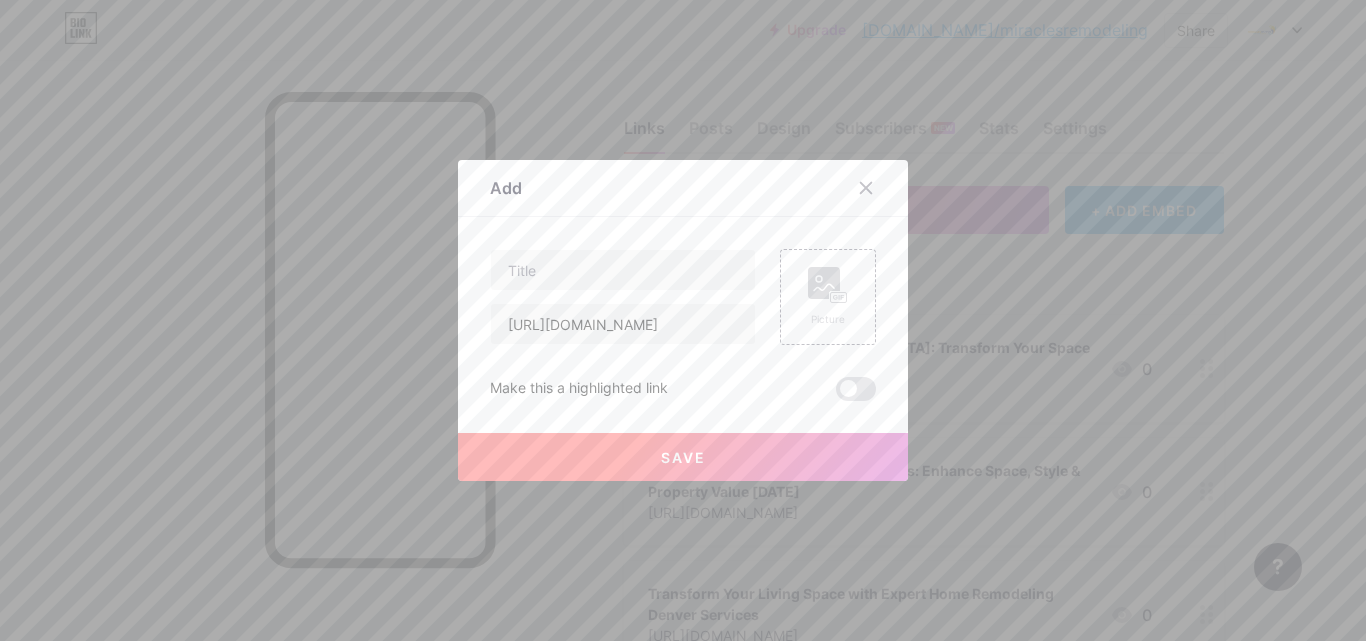 click at bounding box center (683, 320) 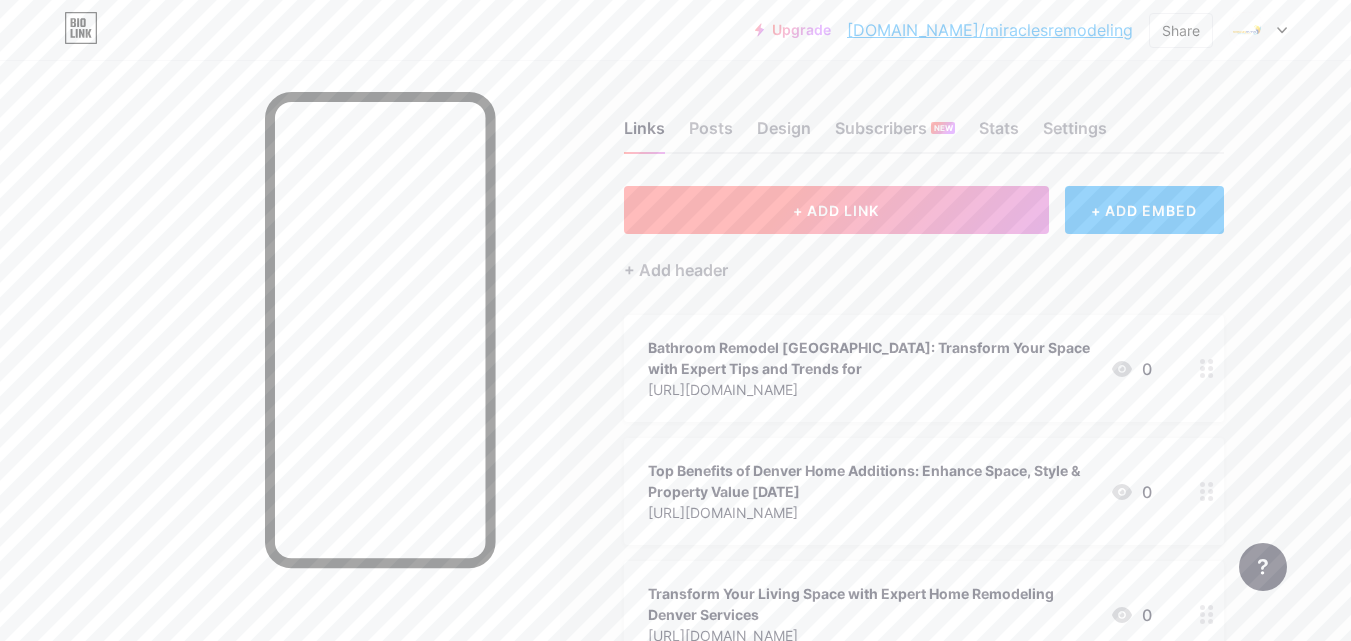 click on "+ ADD LINK" at bounding box center (836, 210) 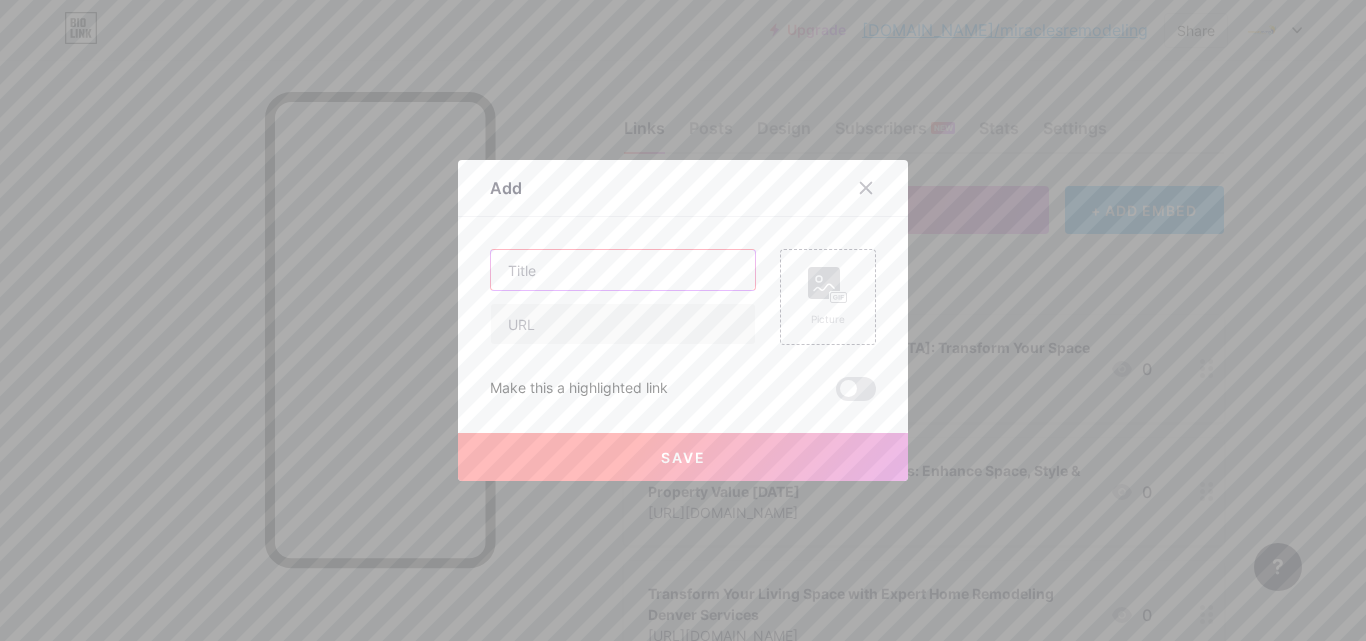 click at bounding box center (623, 270) 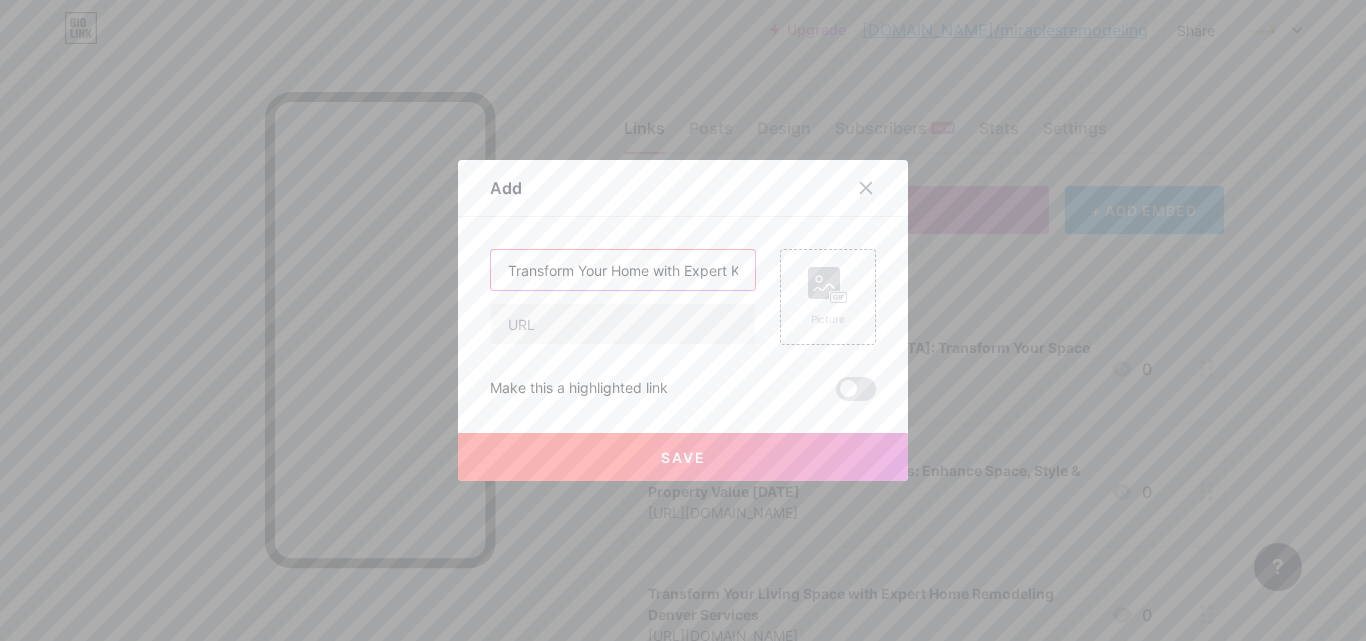 scroll, scrollTop: 0, scrollLeft: 266, axis: horizontal 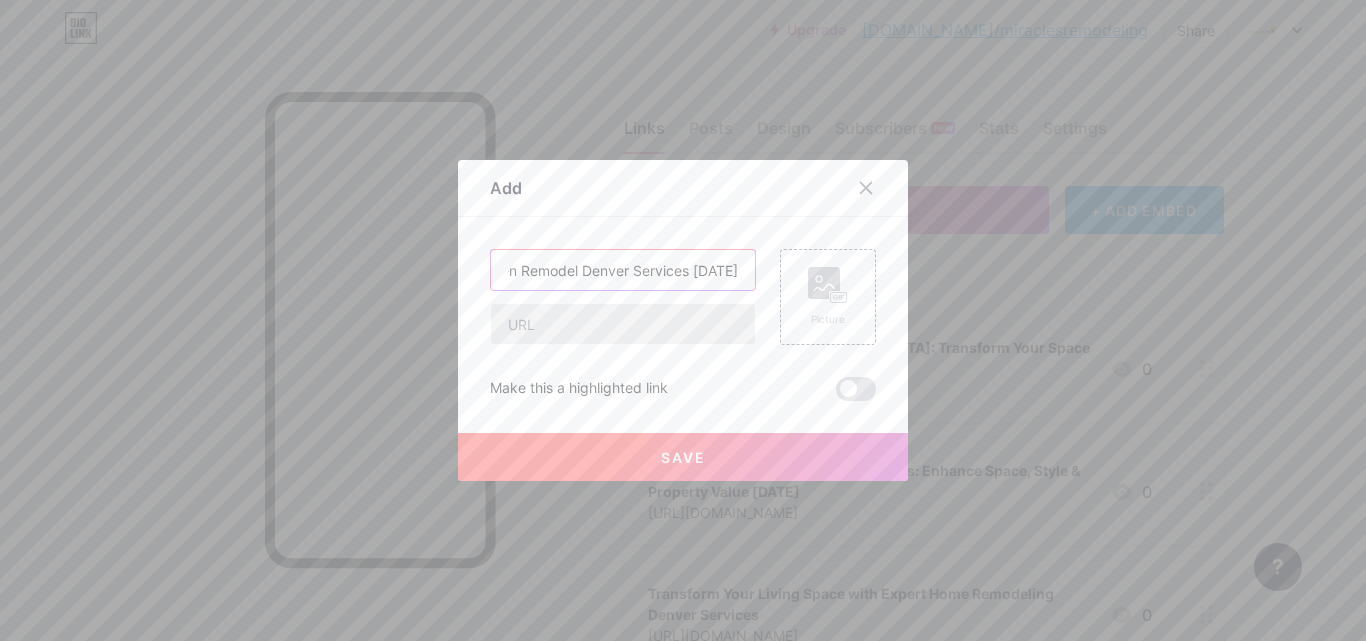 type on "Transform Your Home with Expert Kitchen Remodel Denver Services [DATE]" 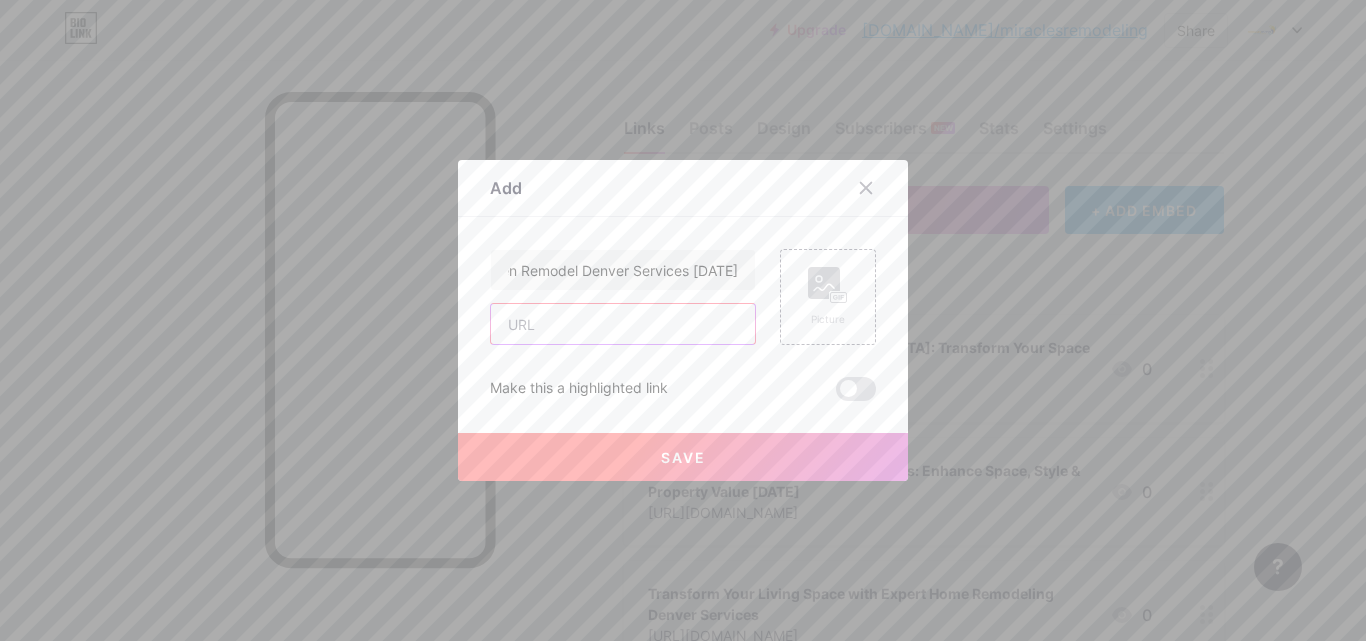 click at bounding box center [623, 324] 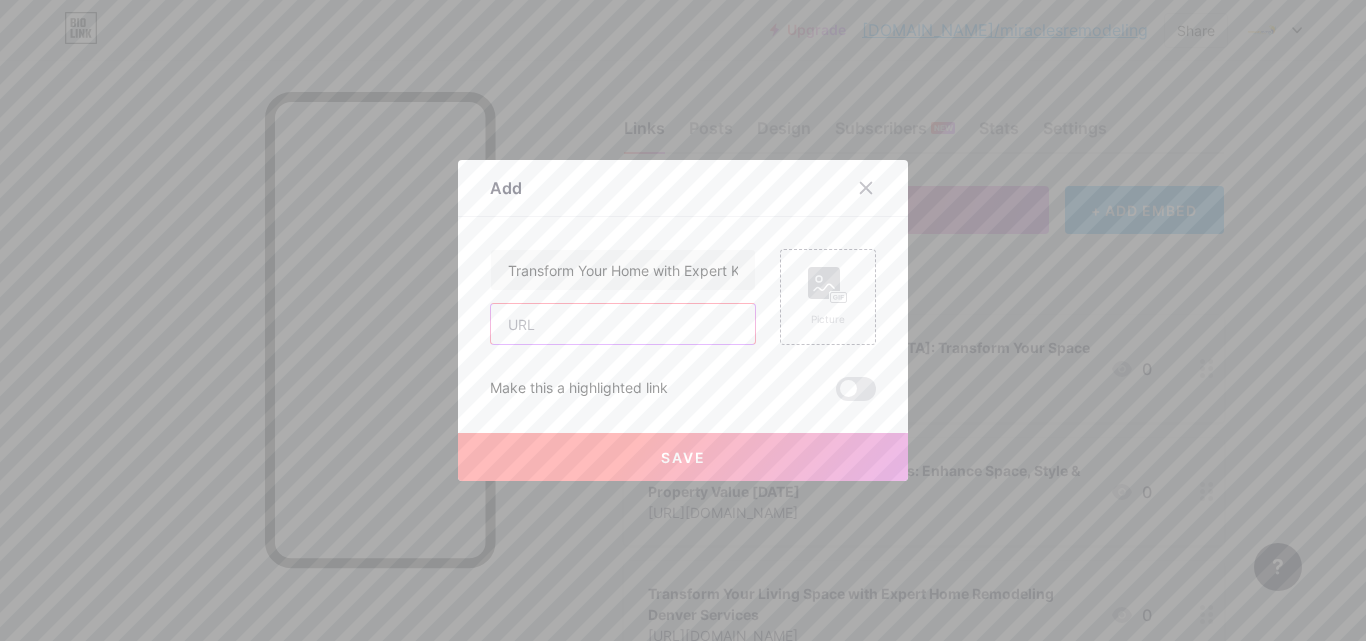 paste on "[URL][DOMAIN_NAME]" 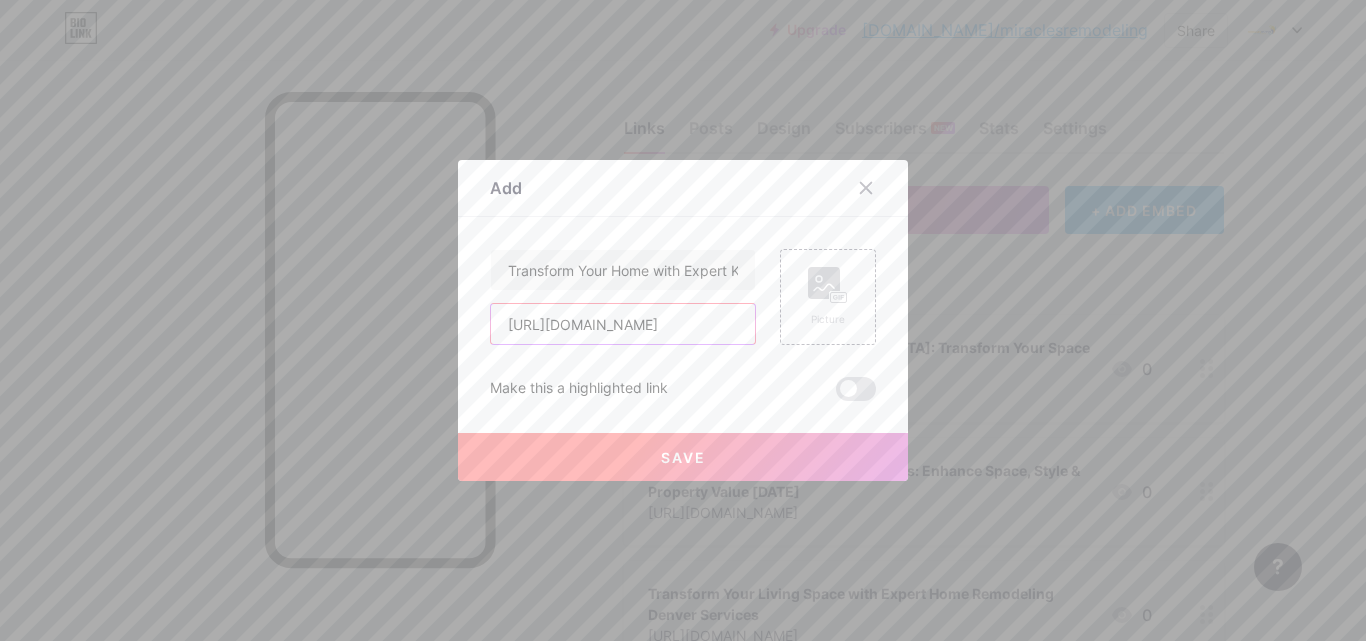 scroll, scrollTop: 0, scrollLeft: 28, axis: horizontal 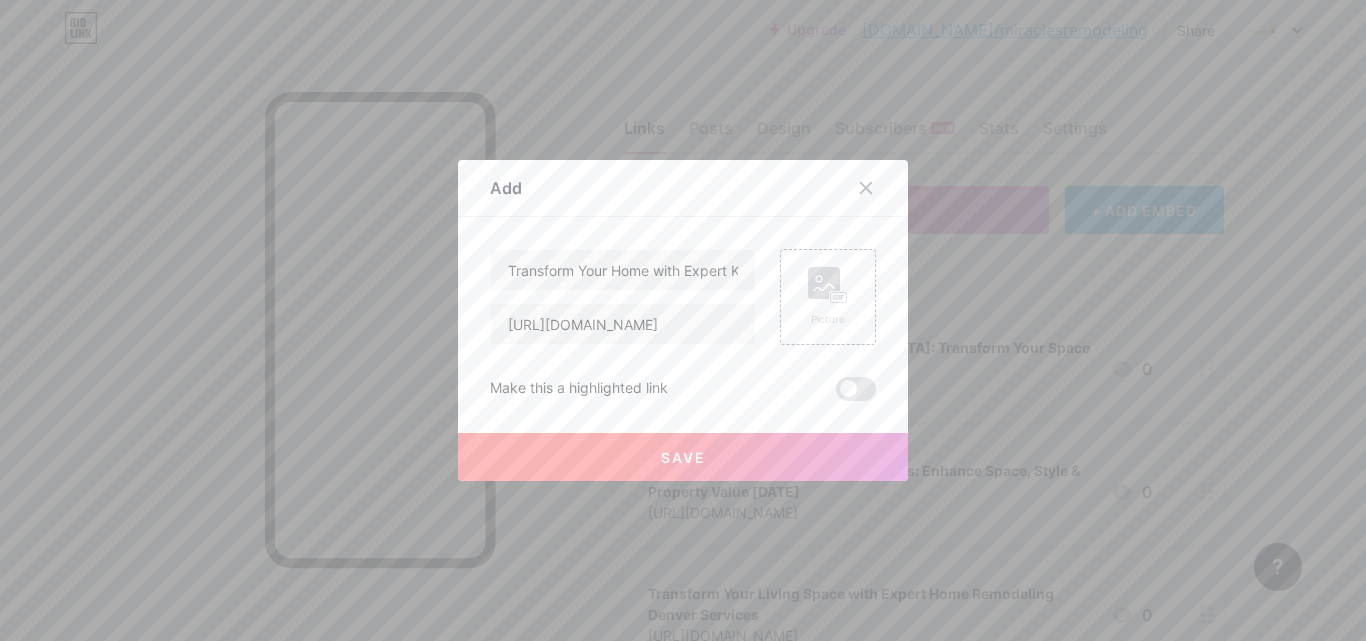 click on "Save" at bounding box center [683, 457] 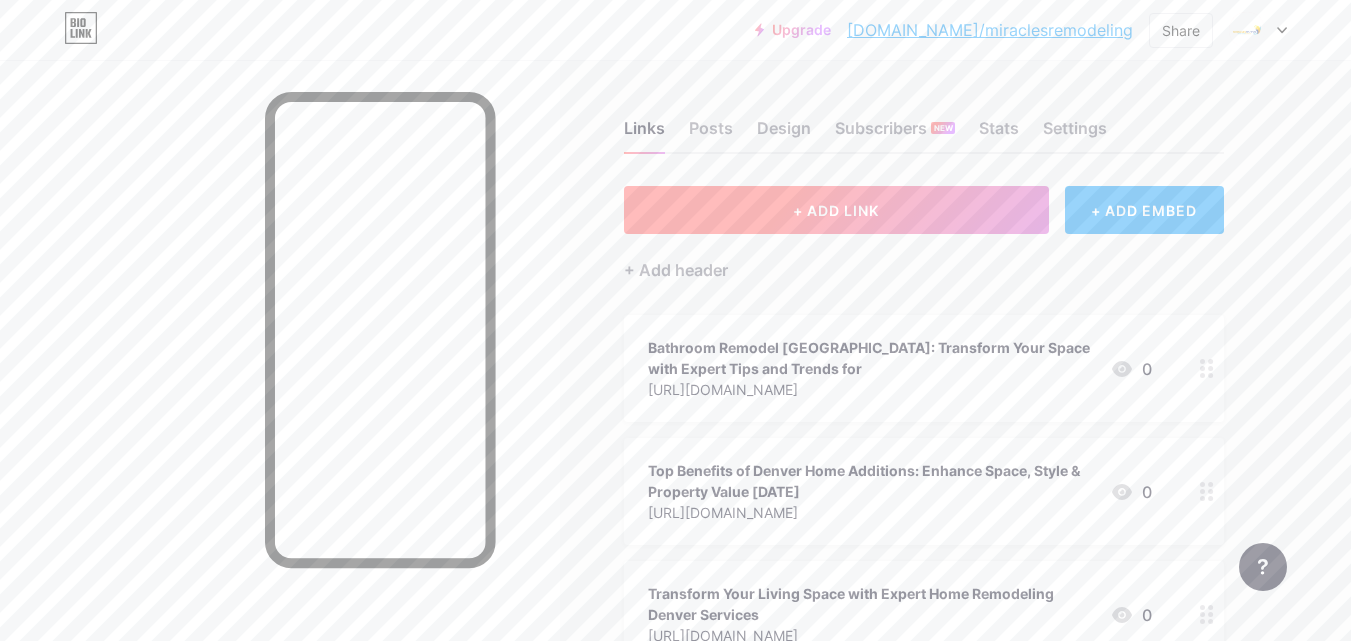 click on "+ ADD LINK" at bounding box center (836, 210) 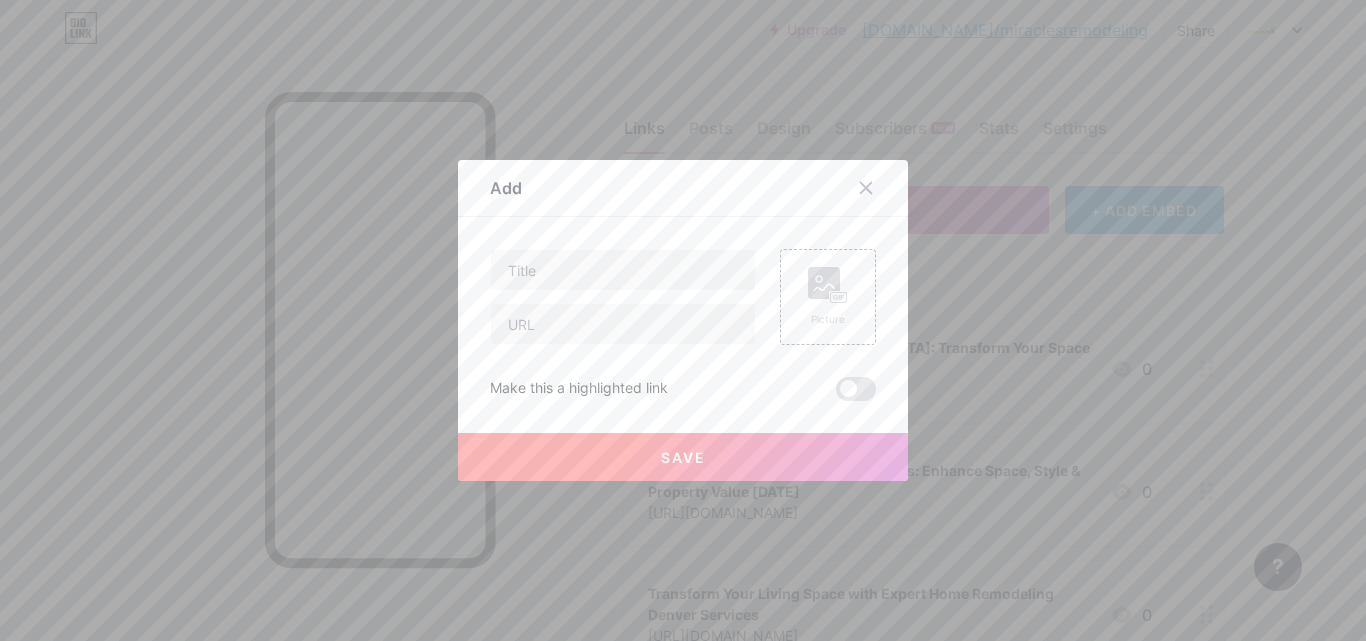 click on "Content
YouTube
Play YouTube video without leaving your page.
ADD
Vimeo
Play Vimeo video without leaving your page.
ADD
Tiktok
Grow your TikTok following
ADD
Tweet
Embed a tweet.
ADD
Reddit
Showcase your Reddit profile
ADD
Spotify
Embed Spotify to play the preview of a track.
ADD
Twitch
Play Twitch video without leaving your page.
ADD
SoundCloud
ADD" at bounding box center (683, 309) 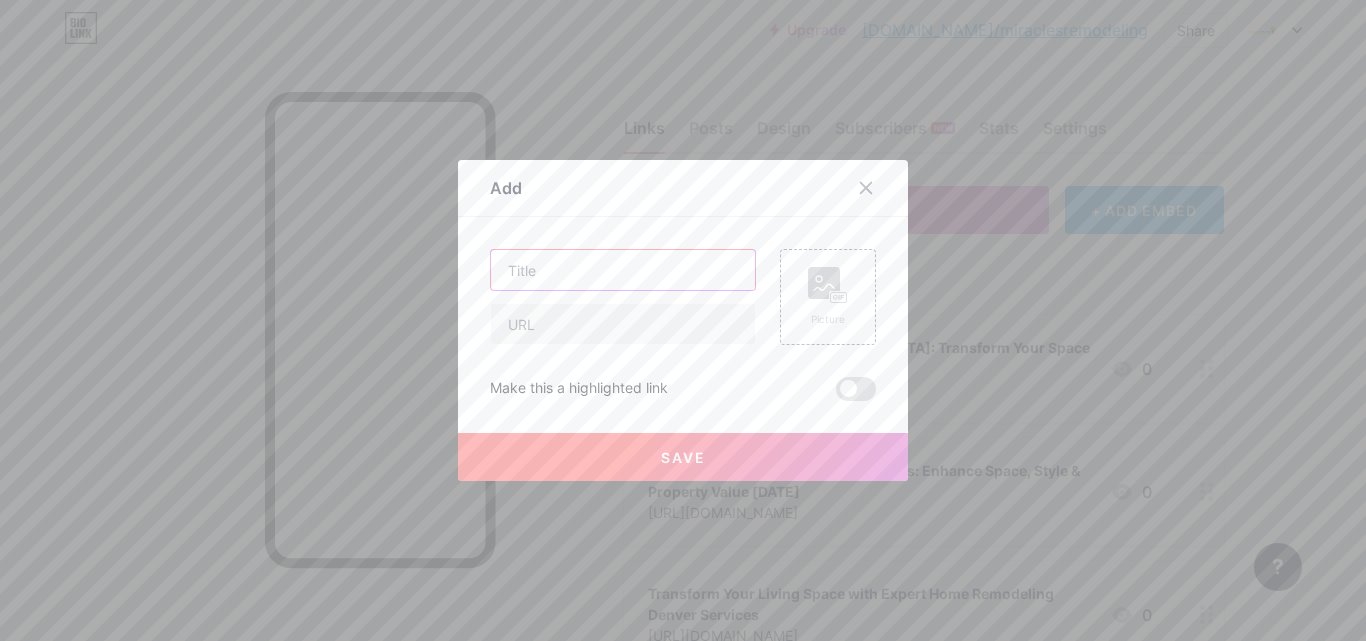 click at bounding box center (623, 270) 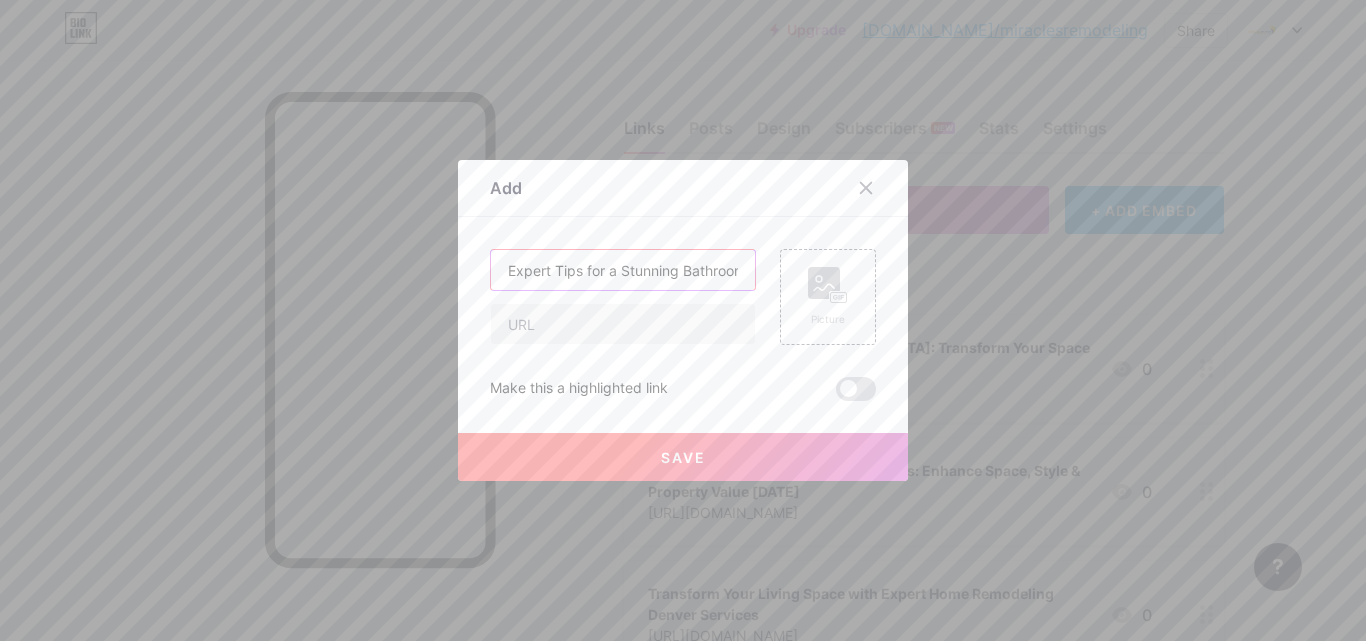 scroll, scrollTop: 0, scrollLeft: 206, axis: horizontal 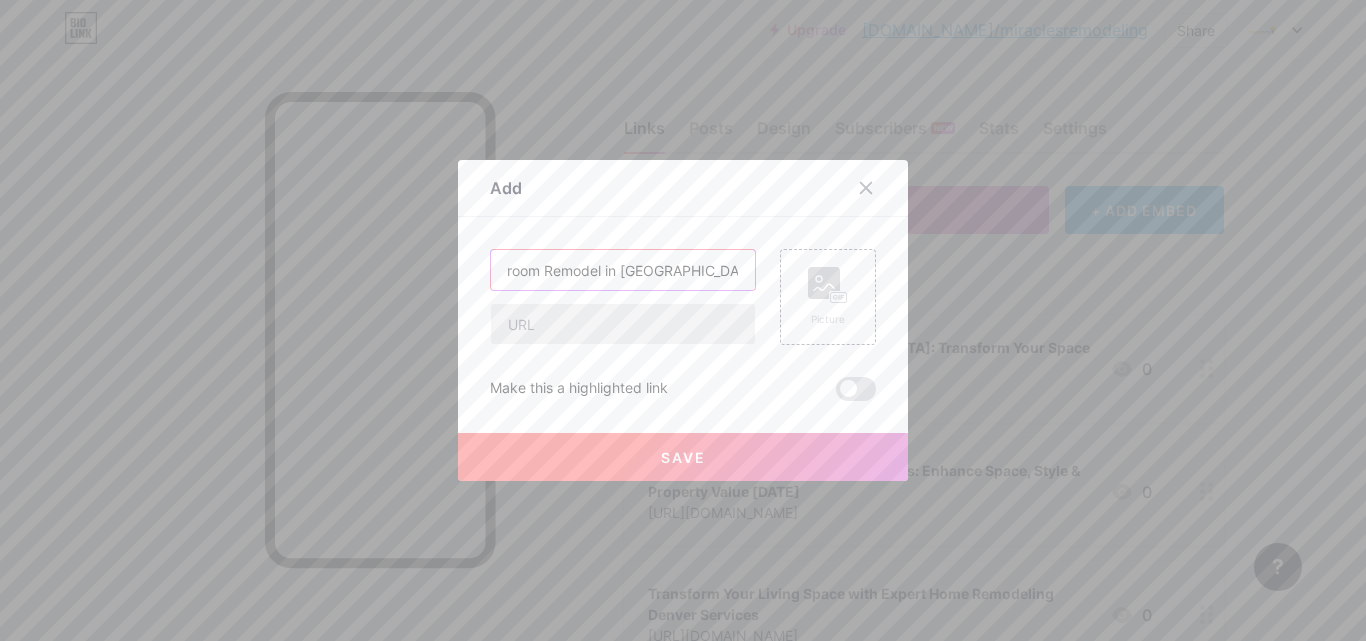 type on "Expert Tips for a Stunning Bathroom Remodel in [GEOGRAPHIC_DATA], [US_STATE]" 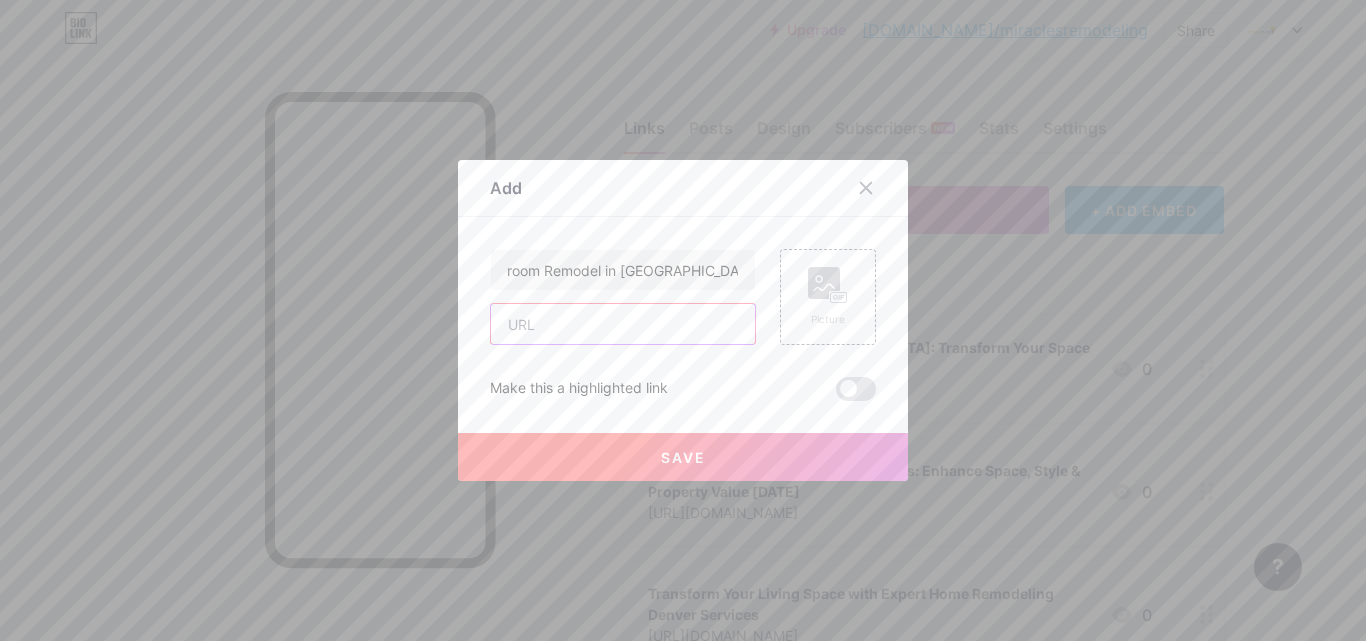 click at bounding box center (623, 324) 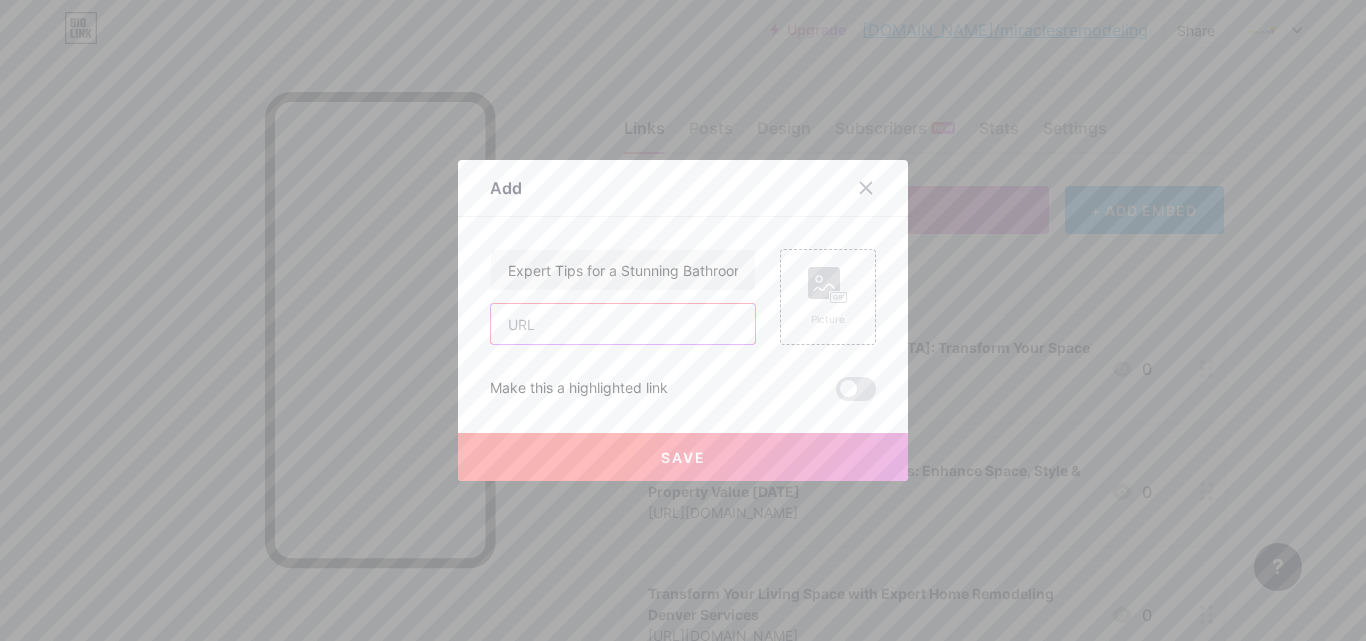 click at bounding box center [623, 324] 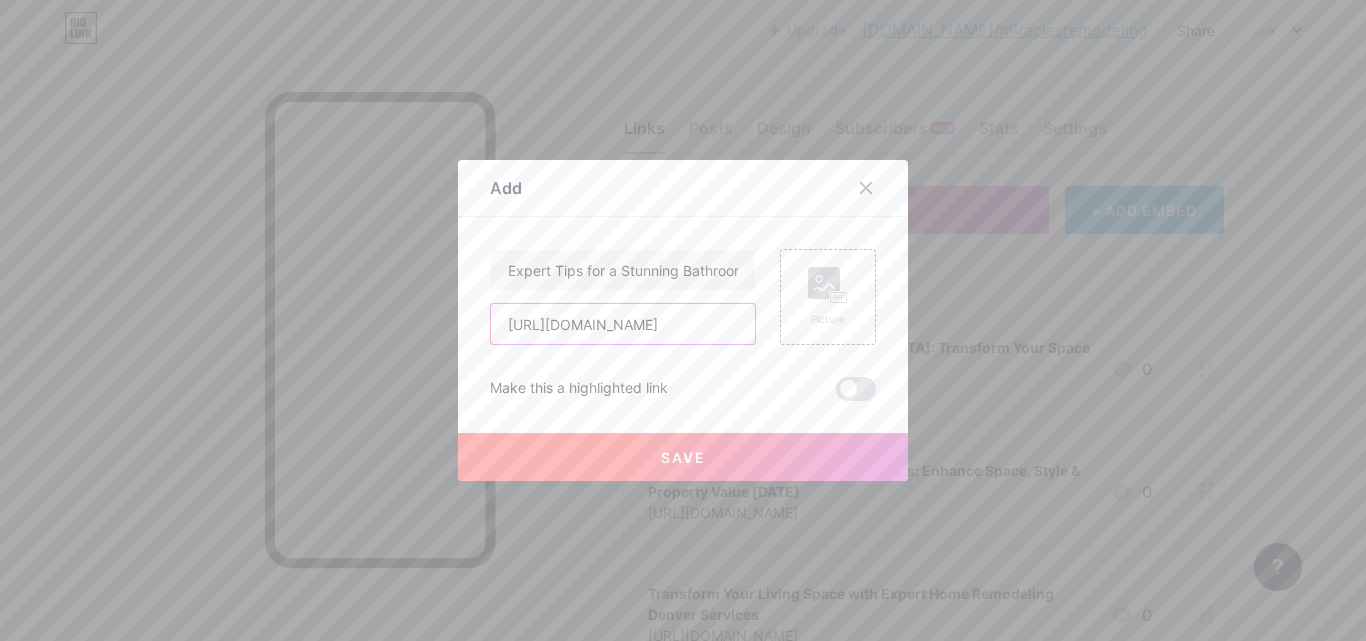scroll, scrollTop: 0, scrollLeft: 4, axis: horizontal 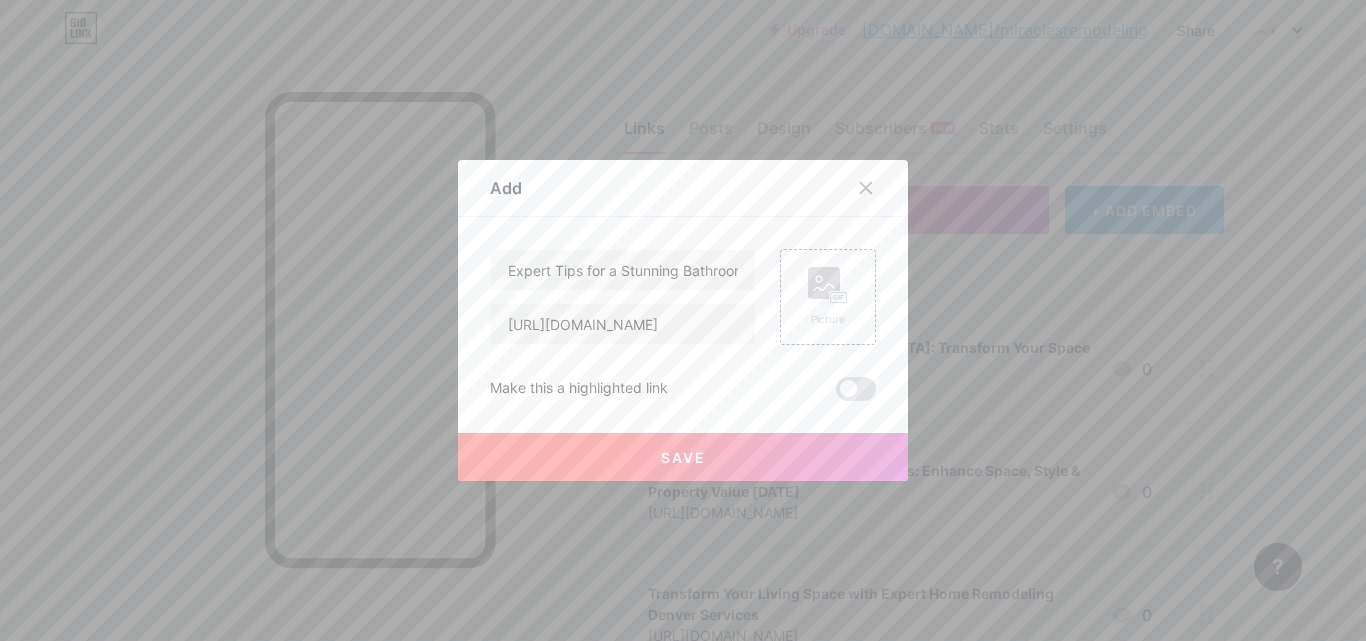 click on "Save" at bounding box center [683, 457] 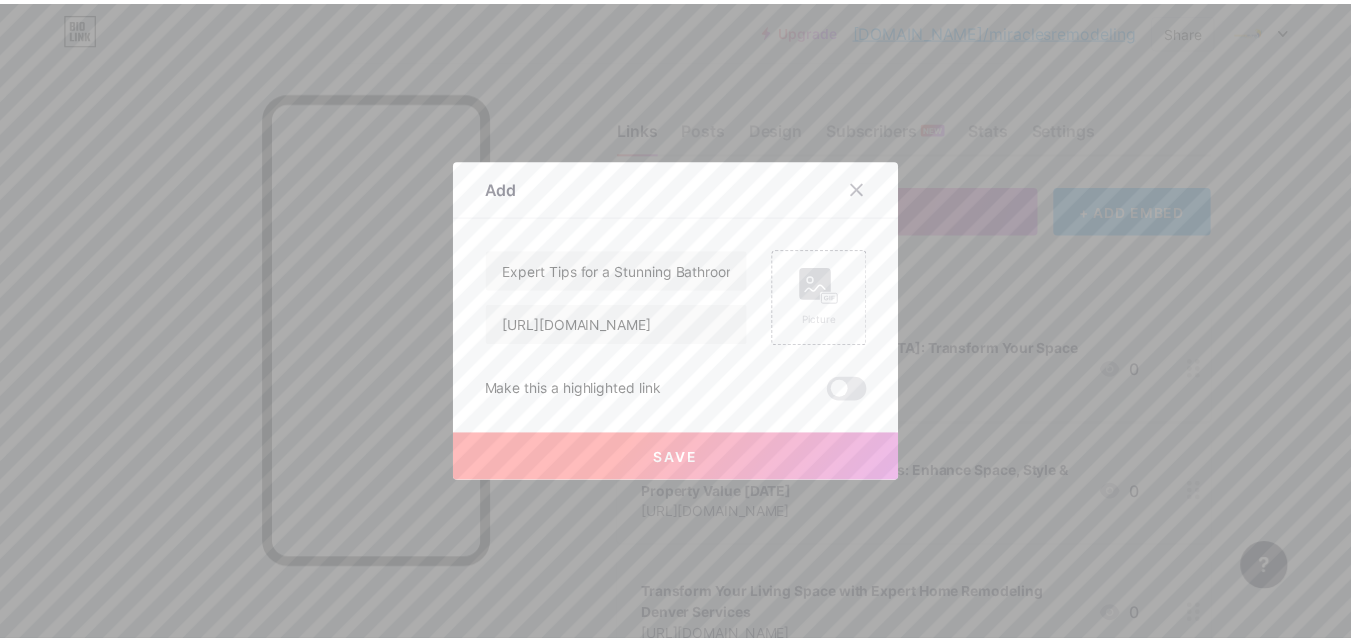 scroll, scrollTop: 0, scrollLeft: 0, axis: both 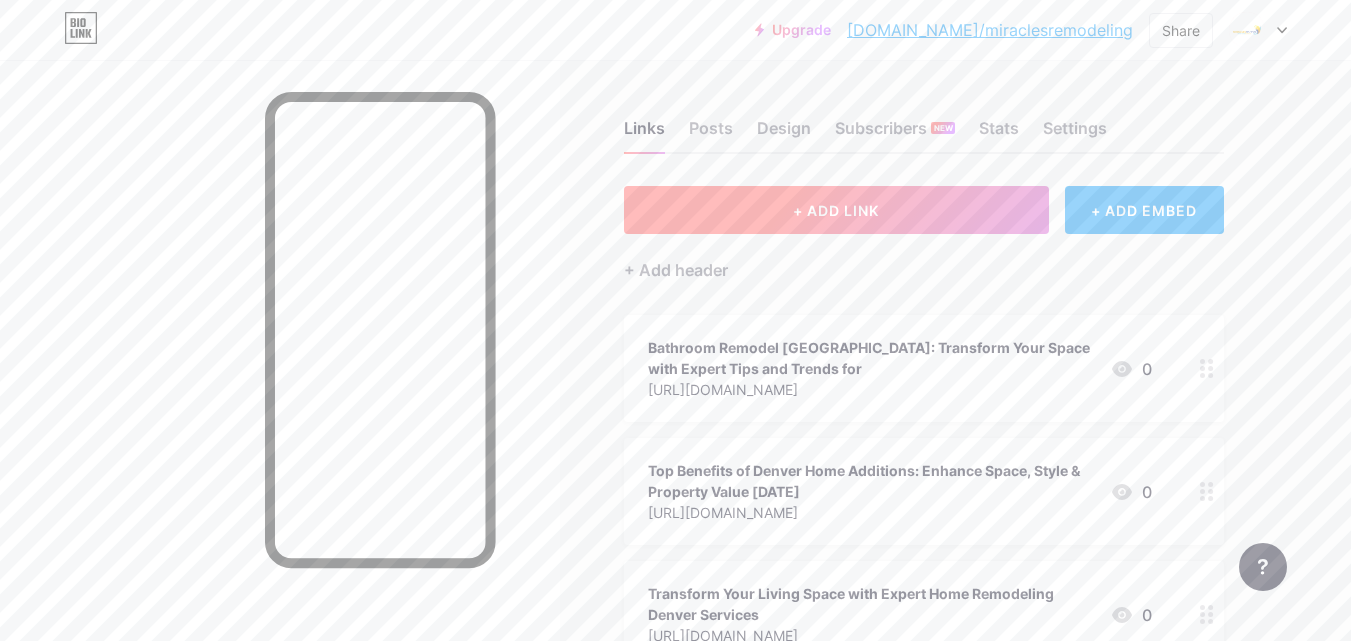 click on "+ ADD LINK" at bounding box center (836, 210) 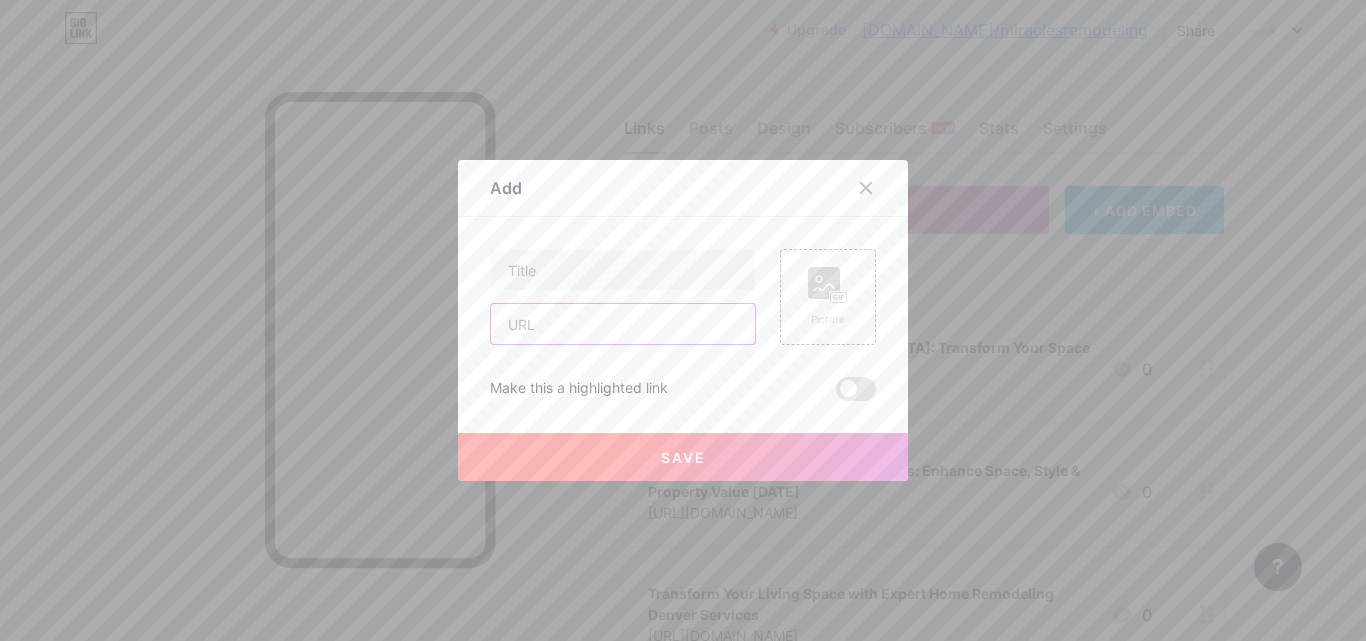 click at bounding box center [623, 324] 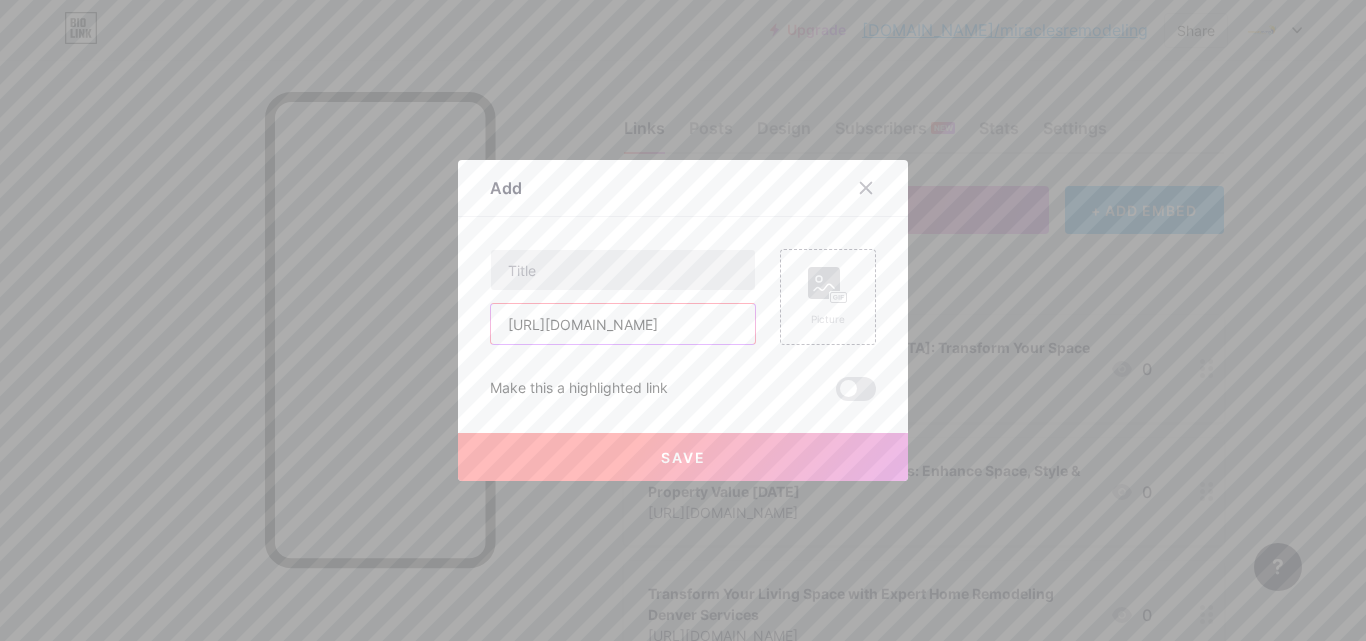 type on "[URL][DOMAIN_NAME]" 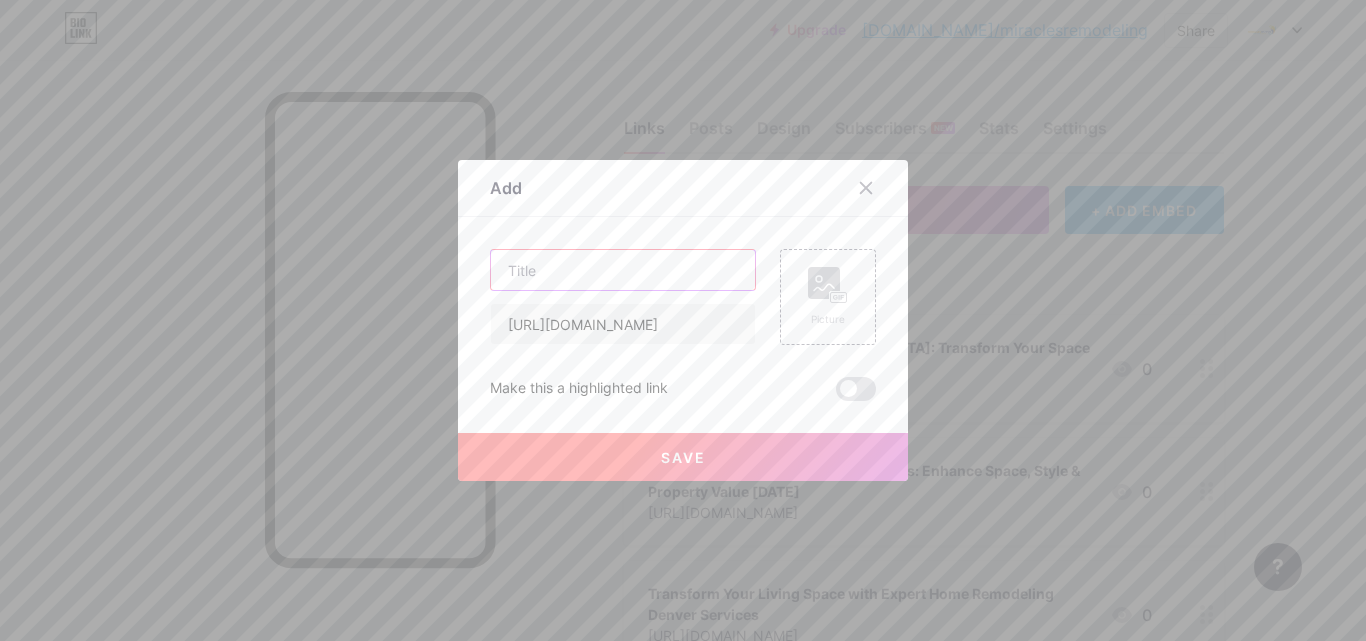 click at bounding box center (623, 270) 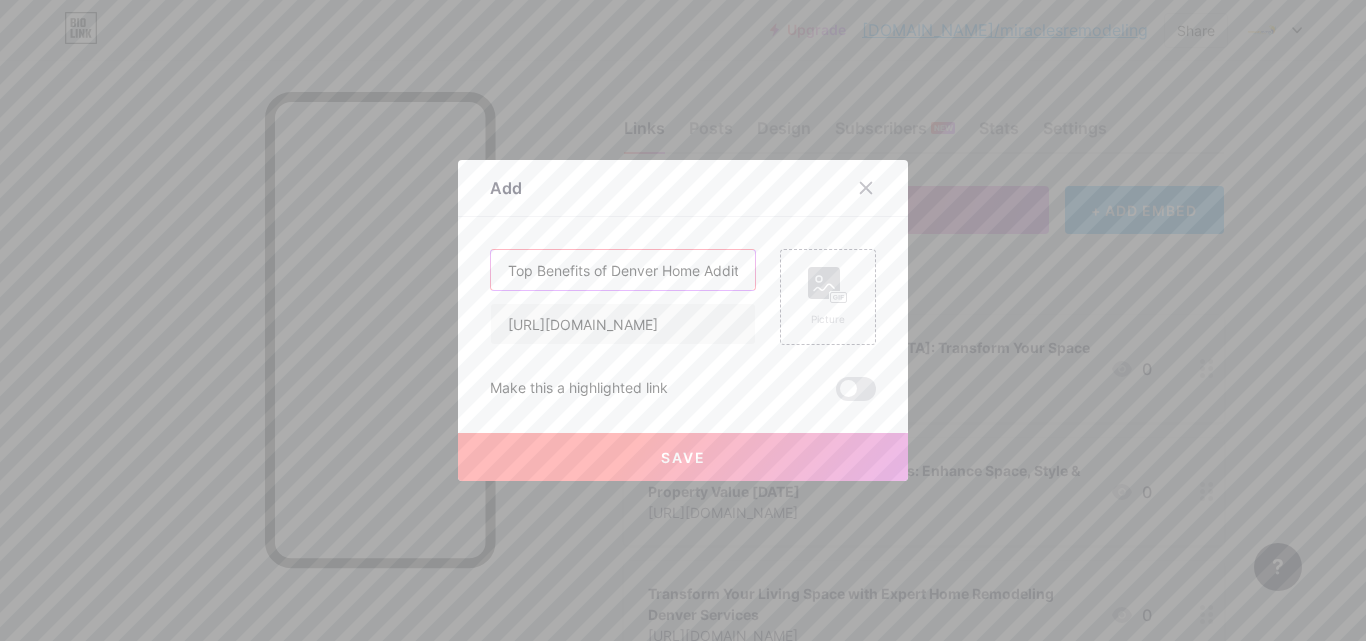 scroll, scrollTop: 0, scrollLeft: 344, axis: horizontal 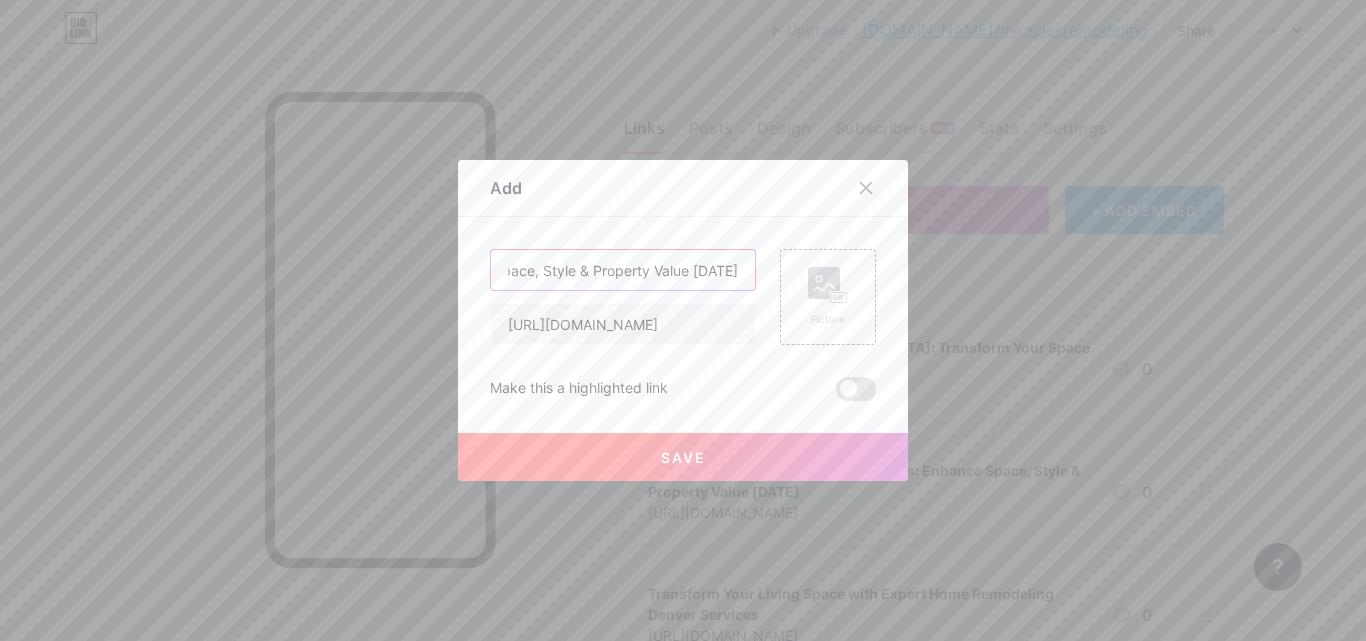 type on "Top Benefits of Denver Home Additions: Enhance Space, Style & Property Value [DATE]" 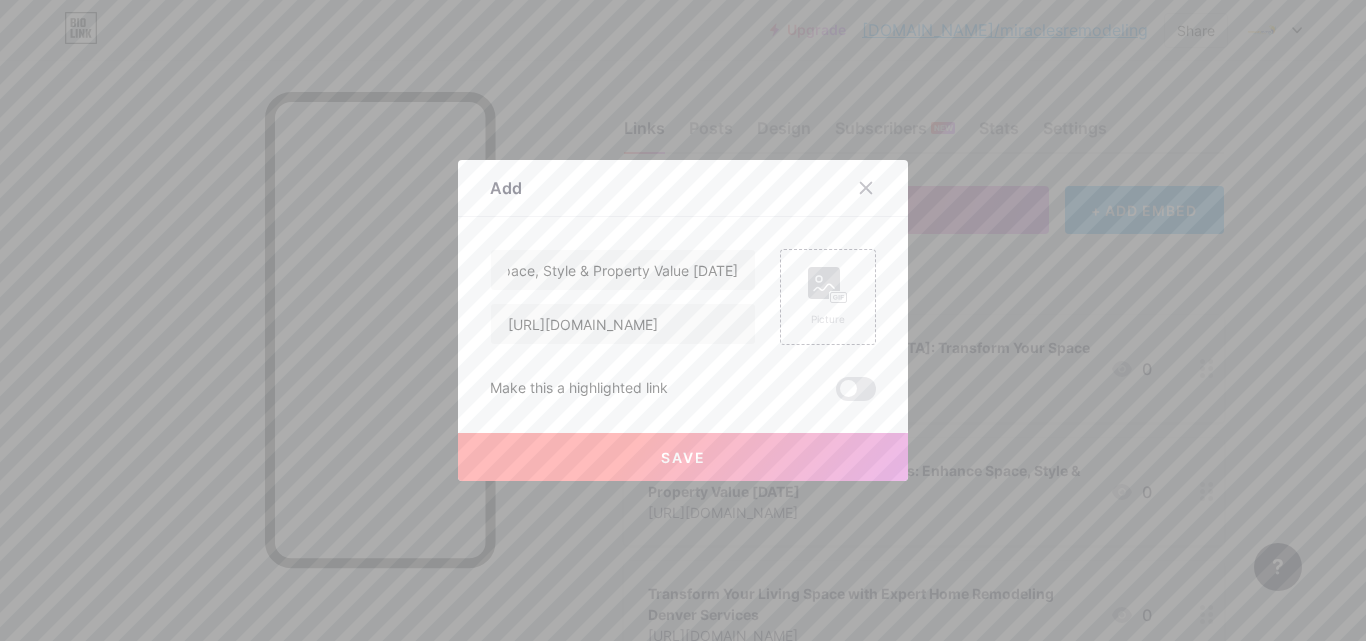click on "Save" at bounding box center [683, 457] 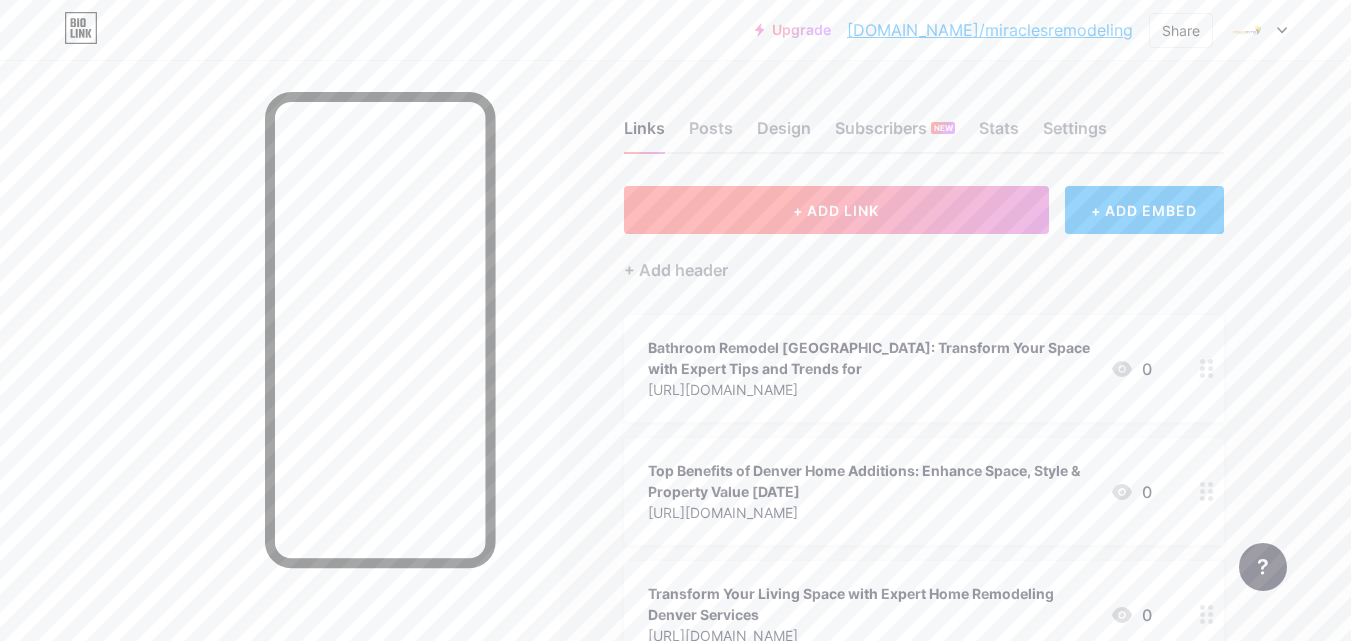 click on "+ ADD LINK" at bounding box center [836, 210] 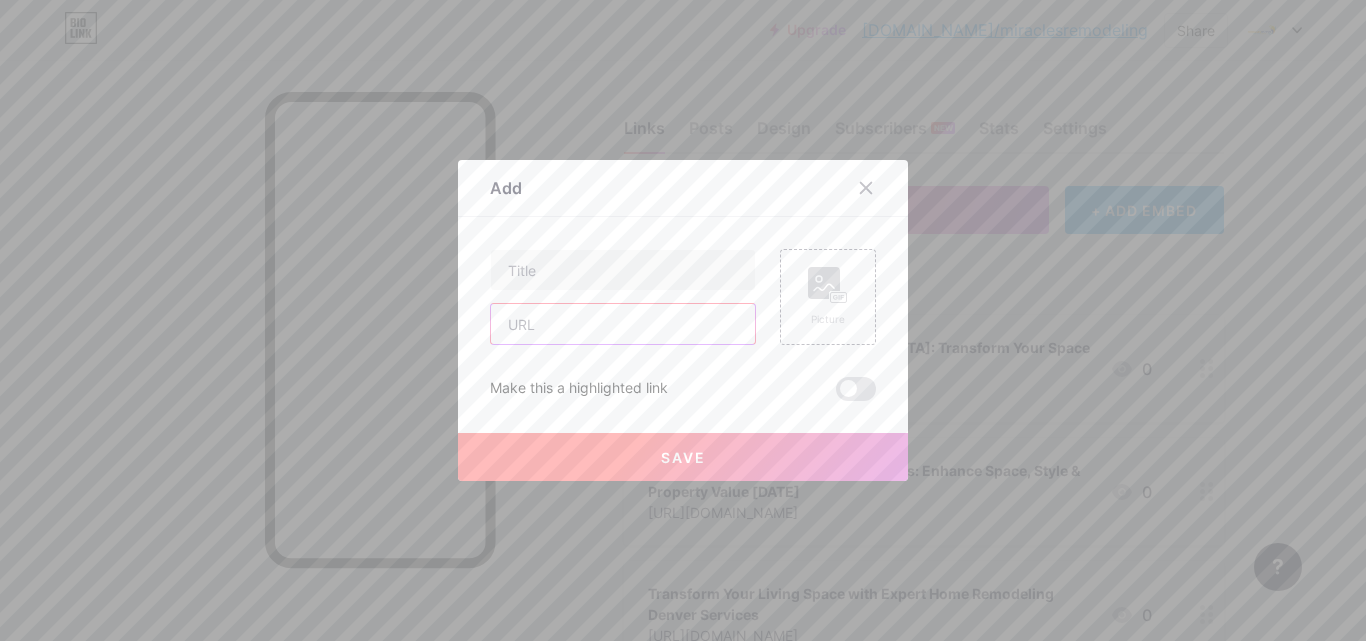 click at bounding box center (623, 324) 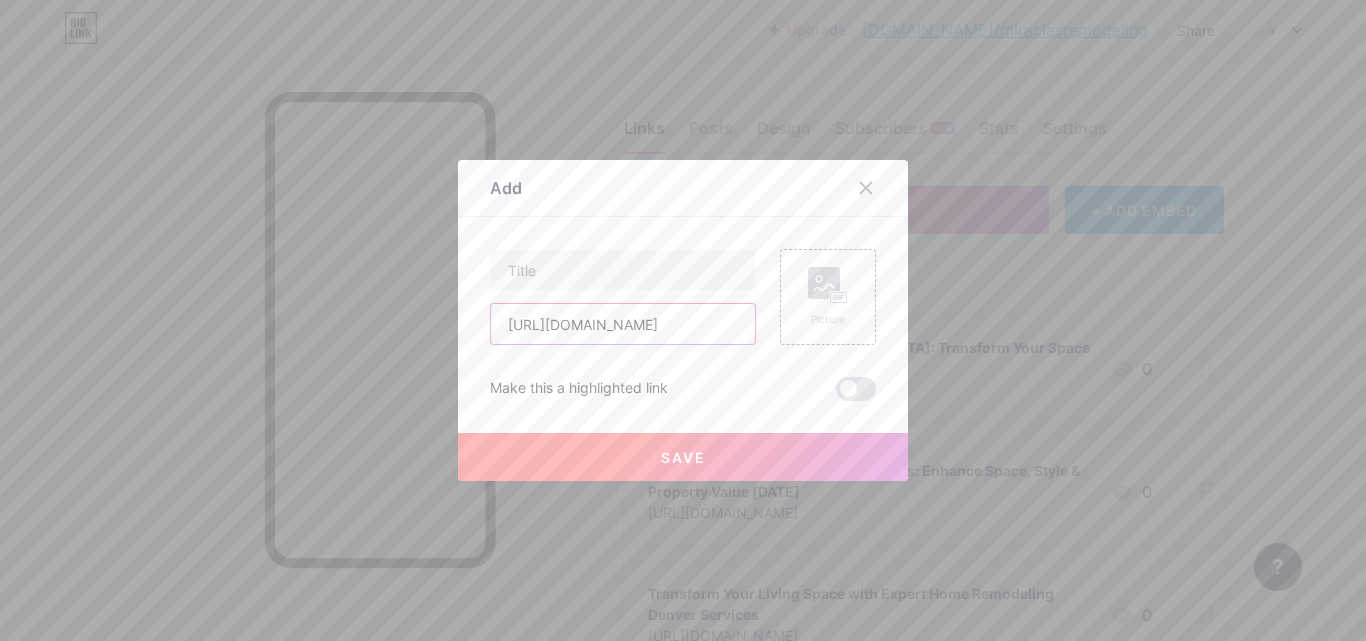 scroll, scrollTop: 0, scrollLeft: 75, axis: horizontal 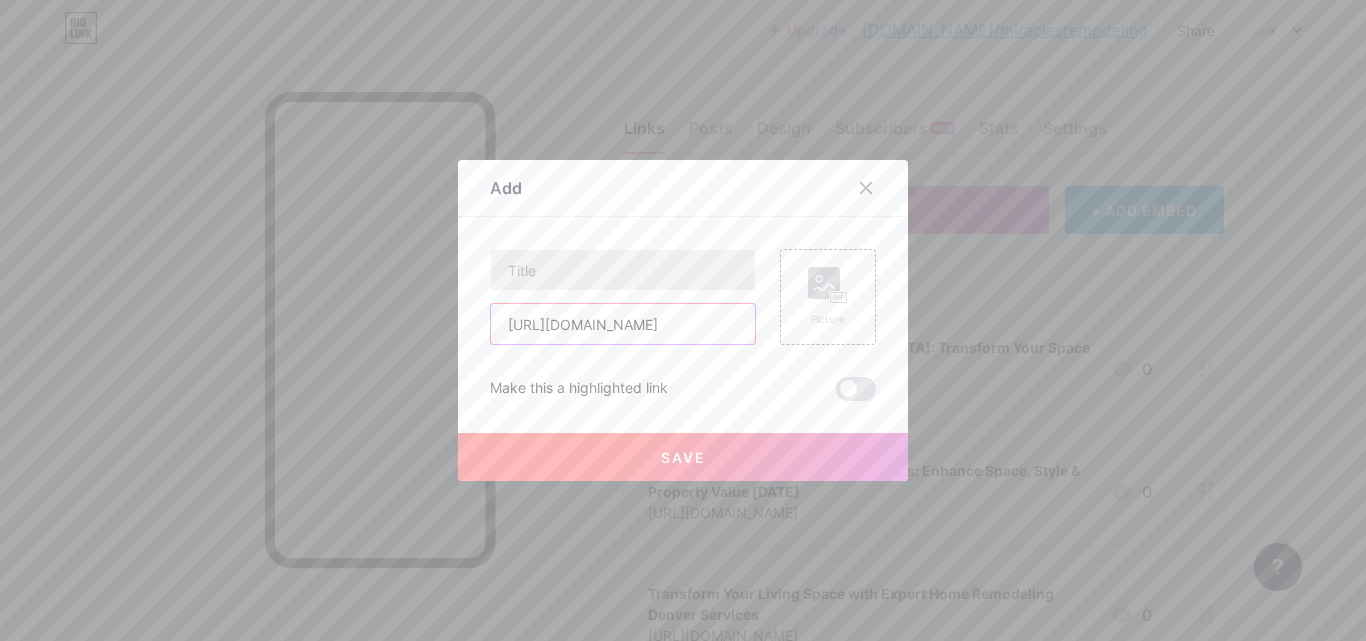 type on "[URL][DOMAIN_NAME]" 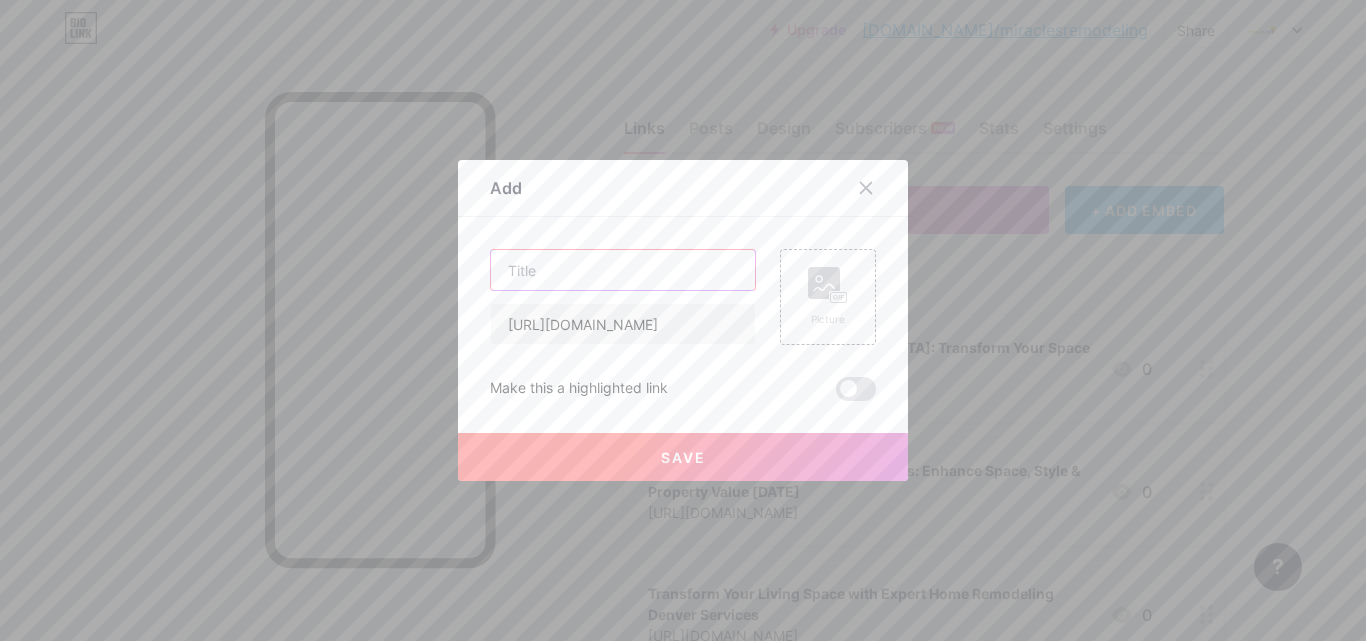 click at bounding box center (623, 270) 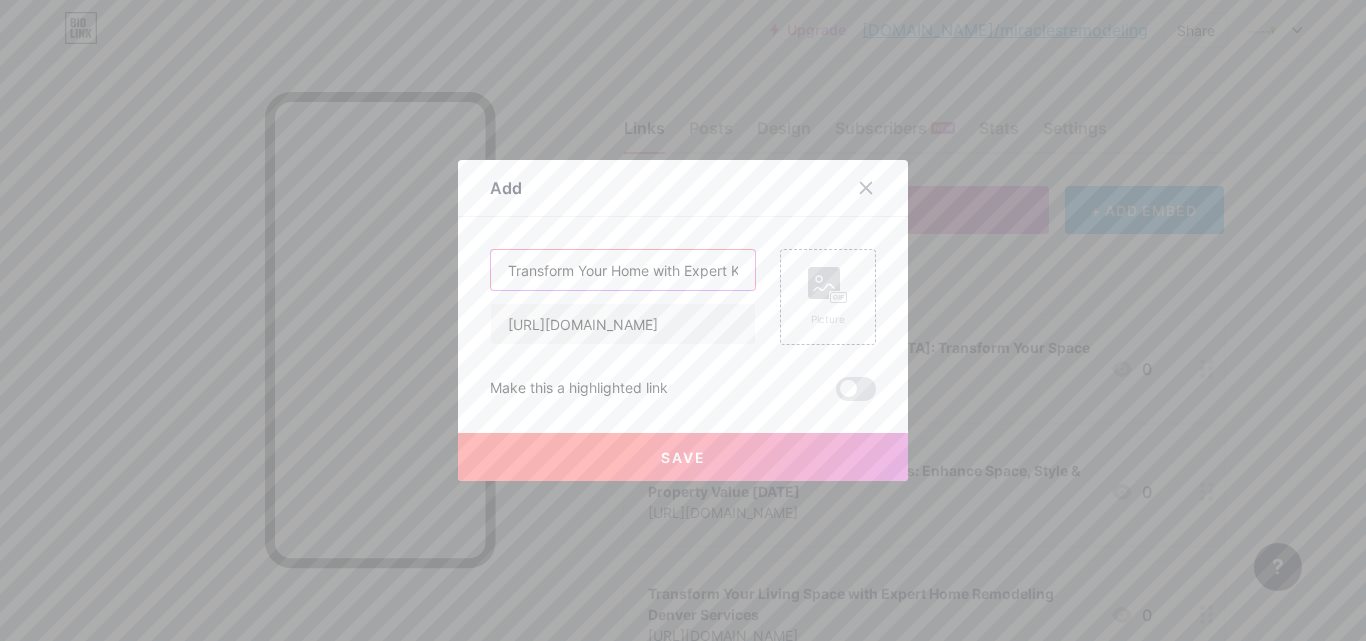 scroll, scrollTop: 0, scrollLeft: 266, axis: horizontal 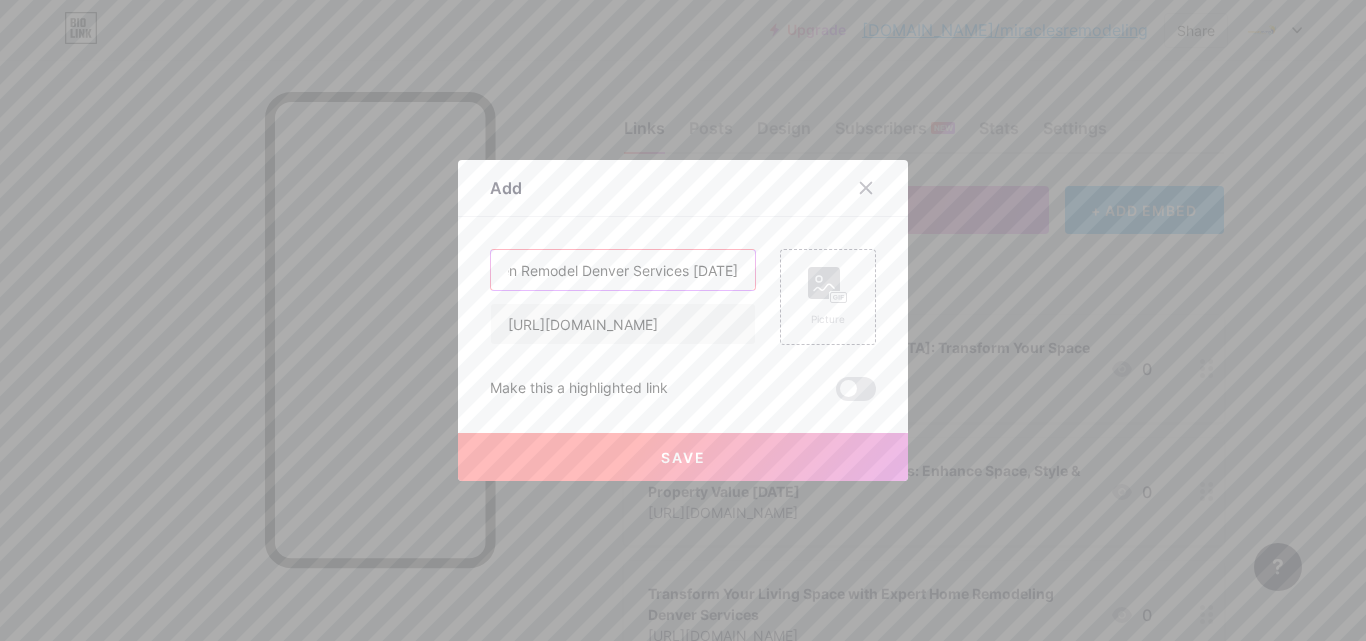 type on "Transform Your Home with Expert Kitchen Remodel Denver Services [DATE]" 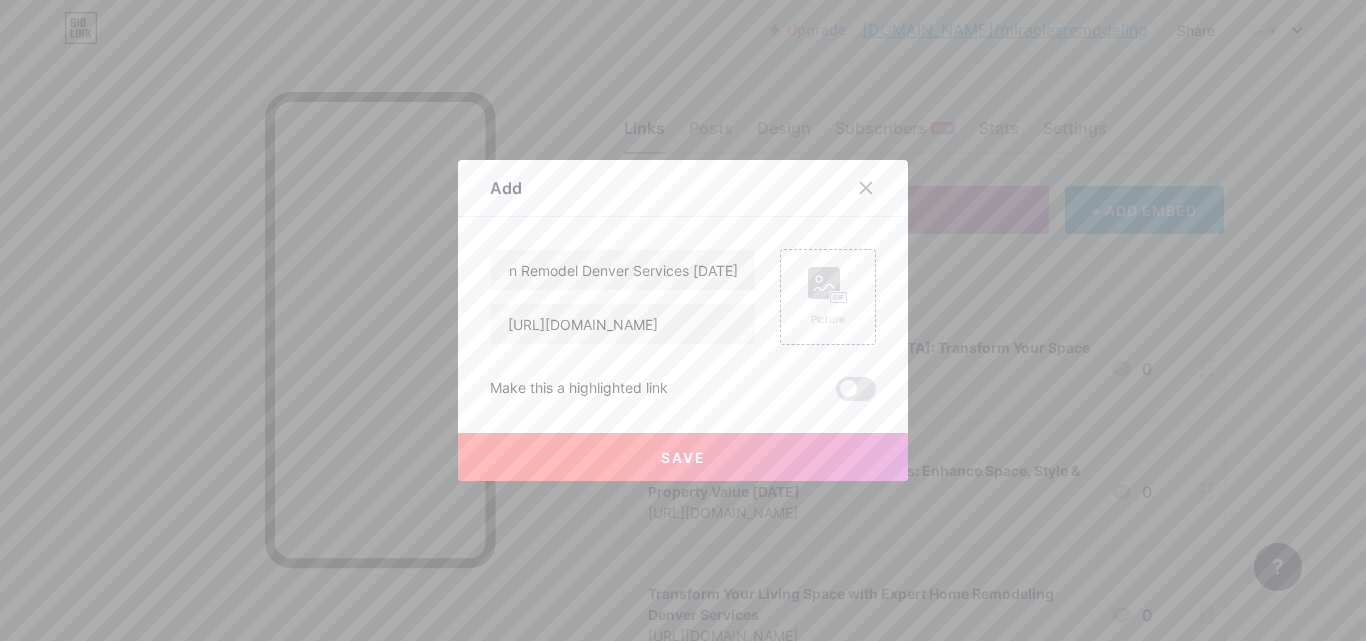 click on "Save" at bounding box center (683, 457) 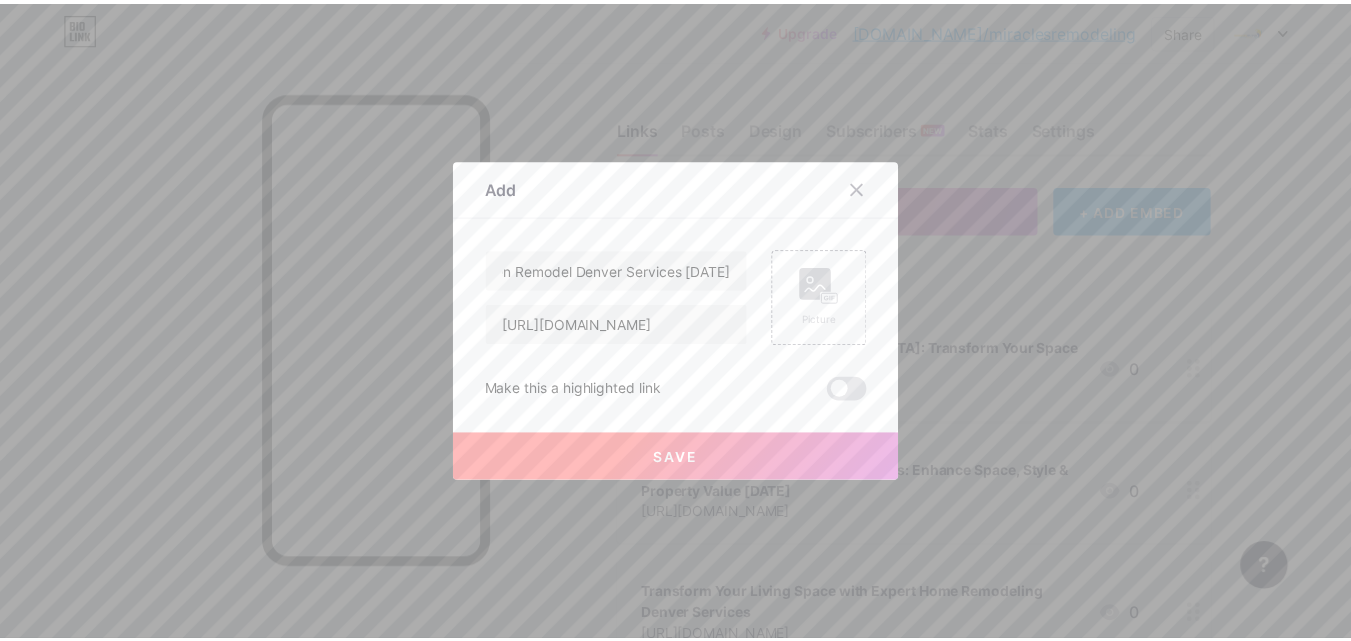 scroll, scrollTop: 0, scrollLeft: 0, axis: both 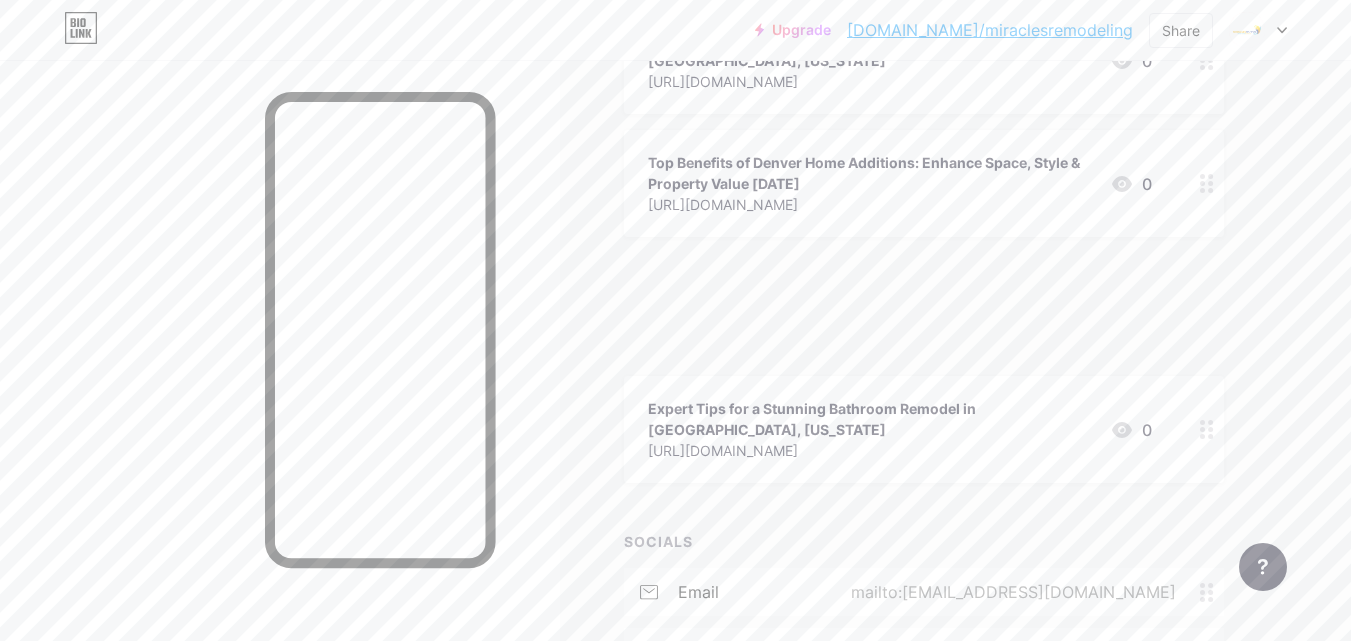 type 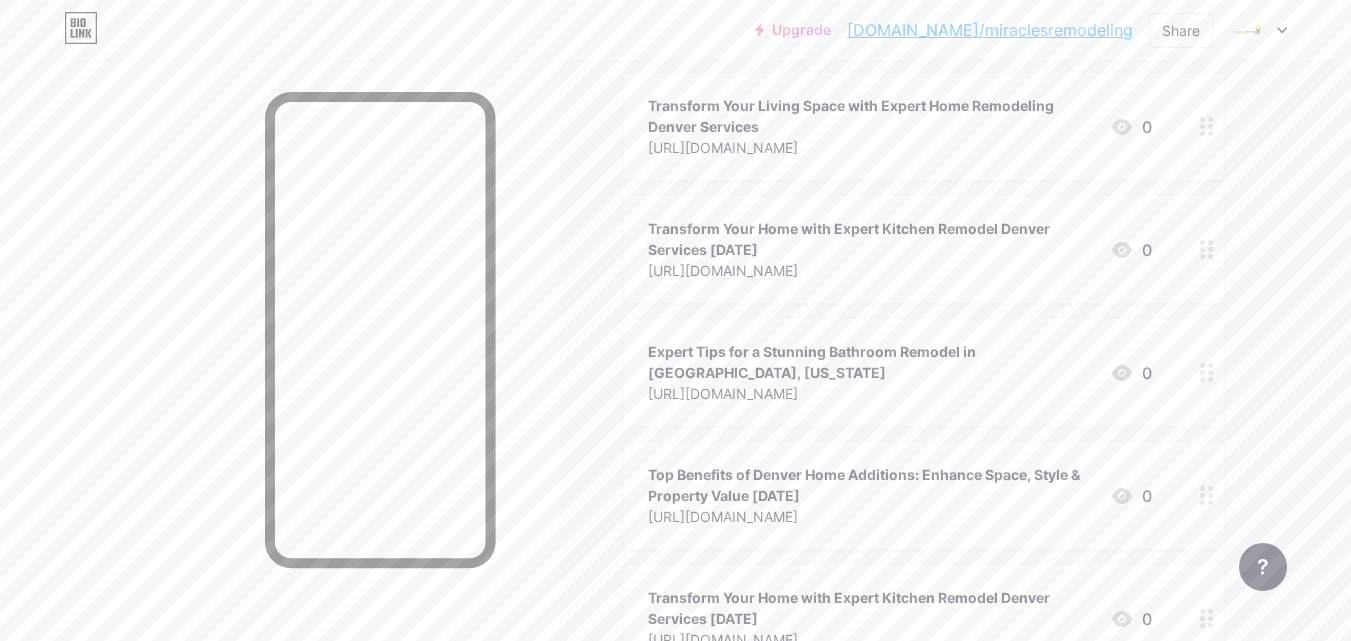 scroll, scrollTop: 523, scrollLeft: 0, axis: vertical 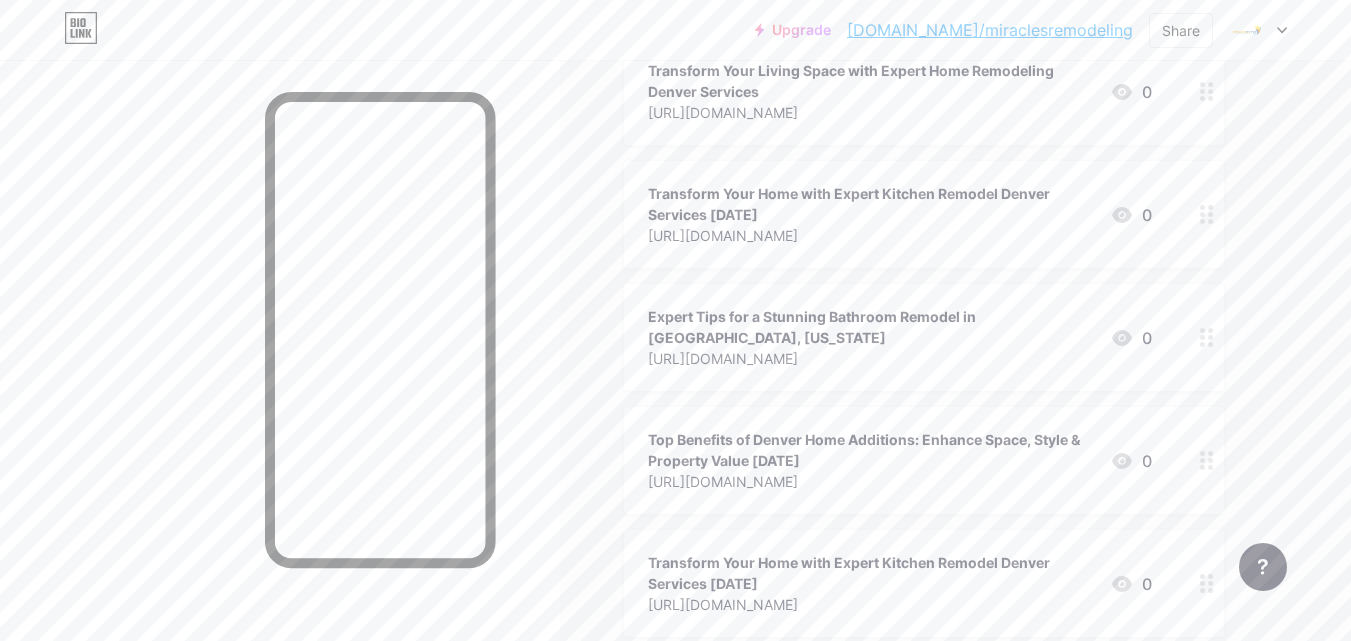 drag, startPoint x: 913, startPoint y: 560, endPoint x: 911, endPoint y: 507, distance: 53.037724 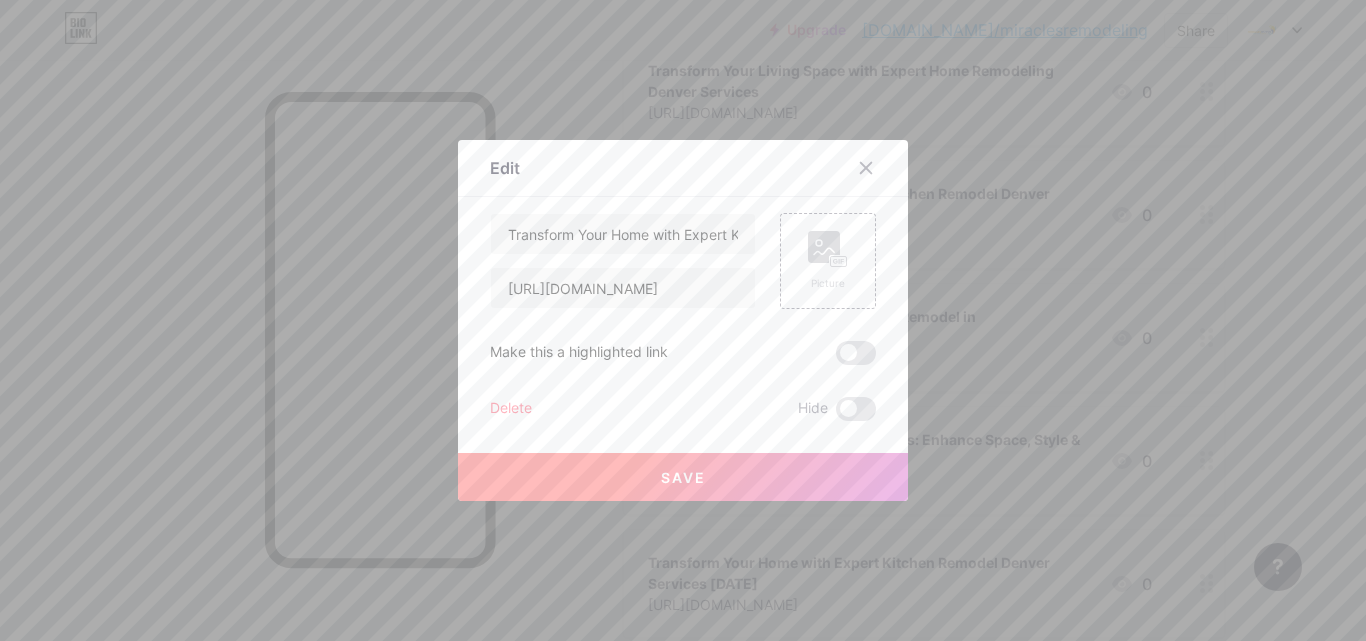 click at bounding box center [683, 320] 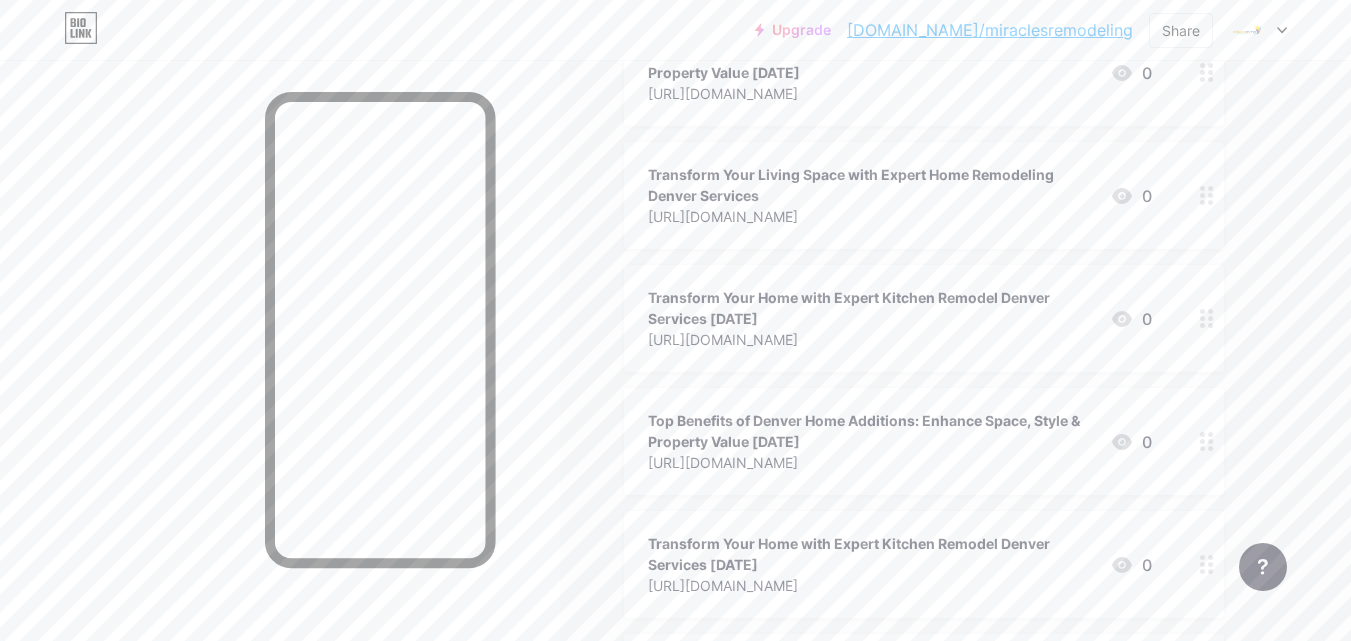 scroll, scrollTop: 423, scrollLeft: 0, axis: vertical 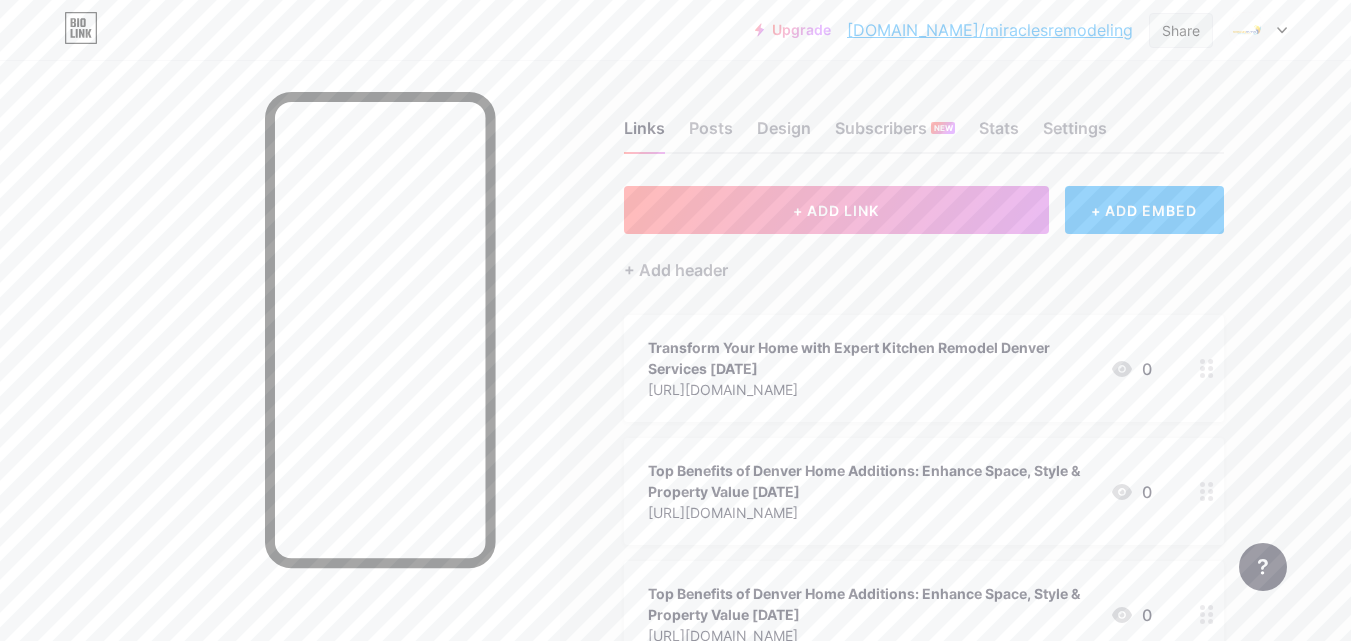 click on "Share" at bounding box center (1181, 30) 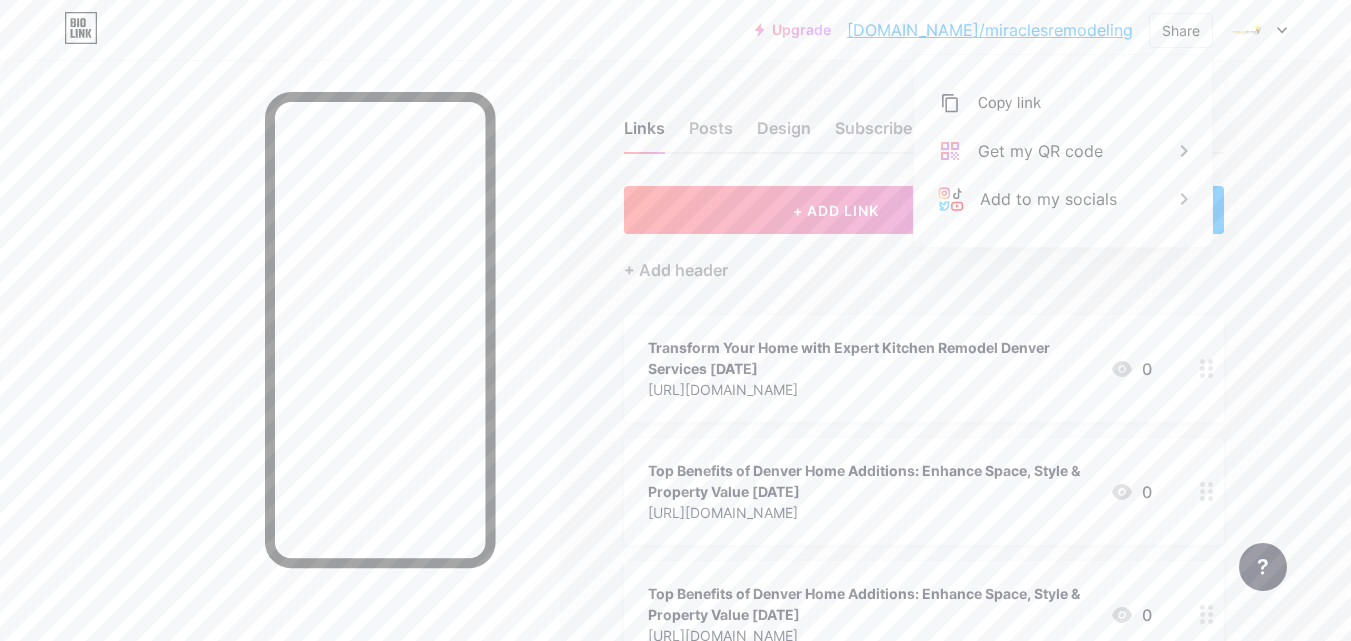 click on "Upgrade   [DOMAIN_NAME]/miracl...   [DOMAIN_NAME]/miraclesremodeling   Share
Copy link   [URL][DOMAIN_NAME]
Get my QR code
Add to my socials                   Switch accounts     Miracles Happen Paint Co & Services   [DOMAIN_NAME]/miraclesremodeling       + Add a new page        Account settings   Logout   Link Copied
Links
Posts
Design
Subscribers
NEW
Stats
Settings       + ADD LINK     + ADD EMBED
+ Add header
Transform Your Home with Expert Kitchen Remodel Denver Services [DATE]
[URL][DOMAIN_NAME]
0
Top Benefits of Denver Home Additions: Enhance Space, Style & Property Value [DATE]" at bounding box center (675, 878) 